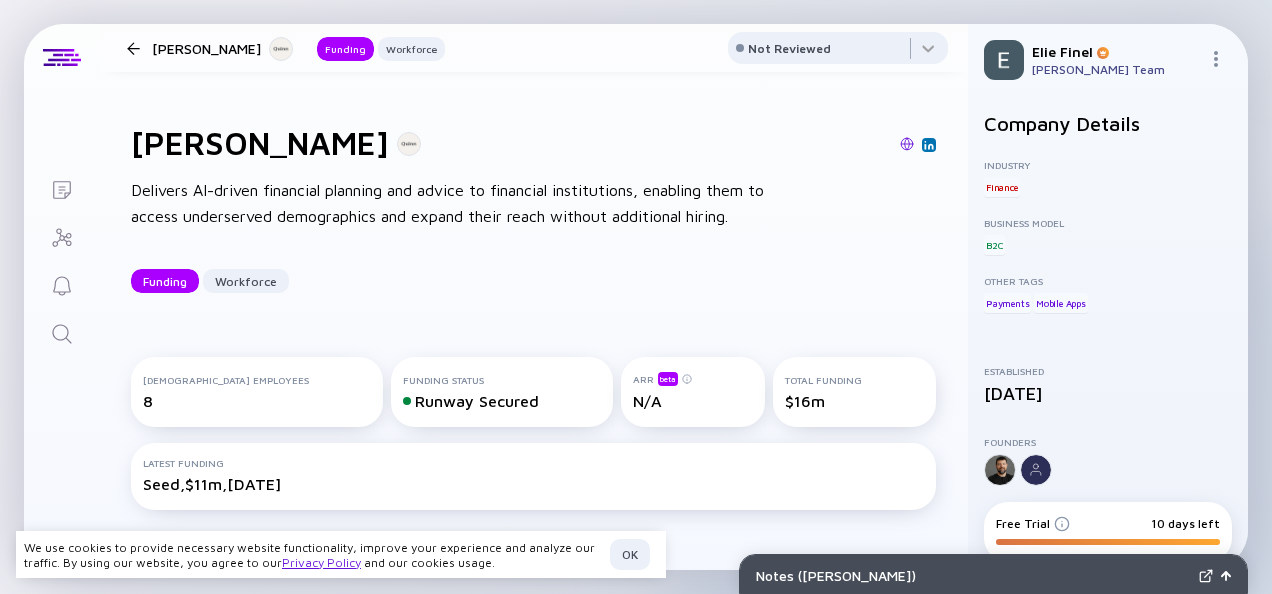 scroll, scrollTop: 0, scrollLeft: 0, axis: both 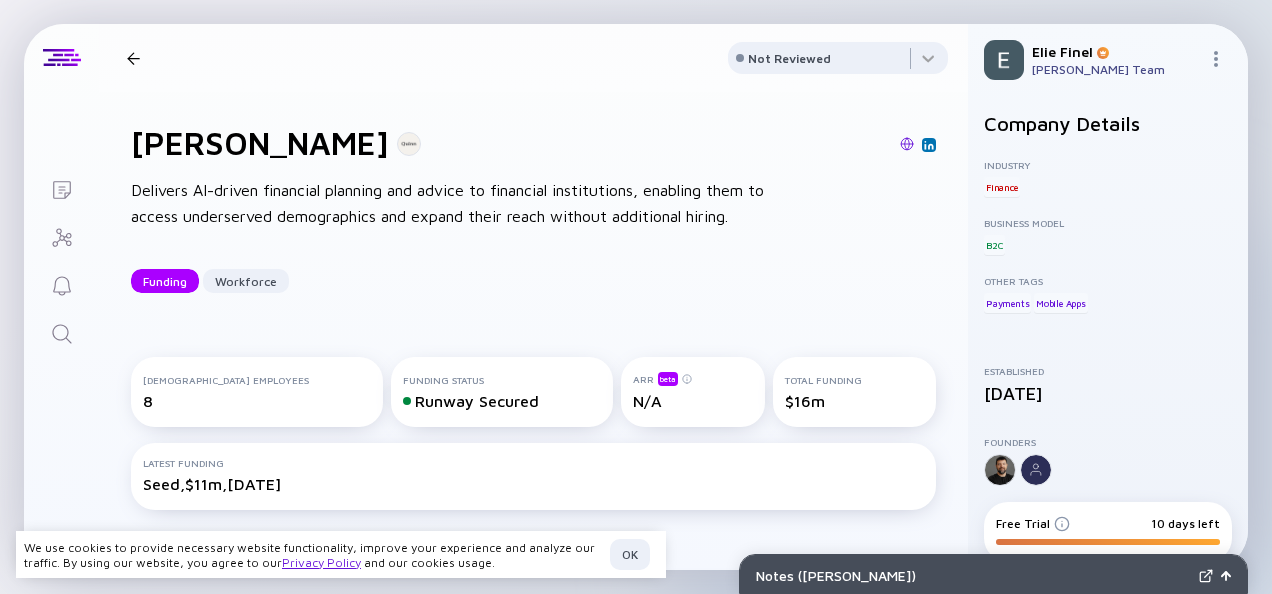 click on "Quinn Funding Workforce" at bounding box center [282, 58] 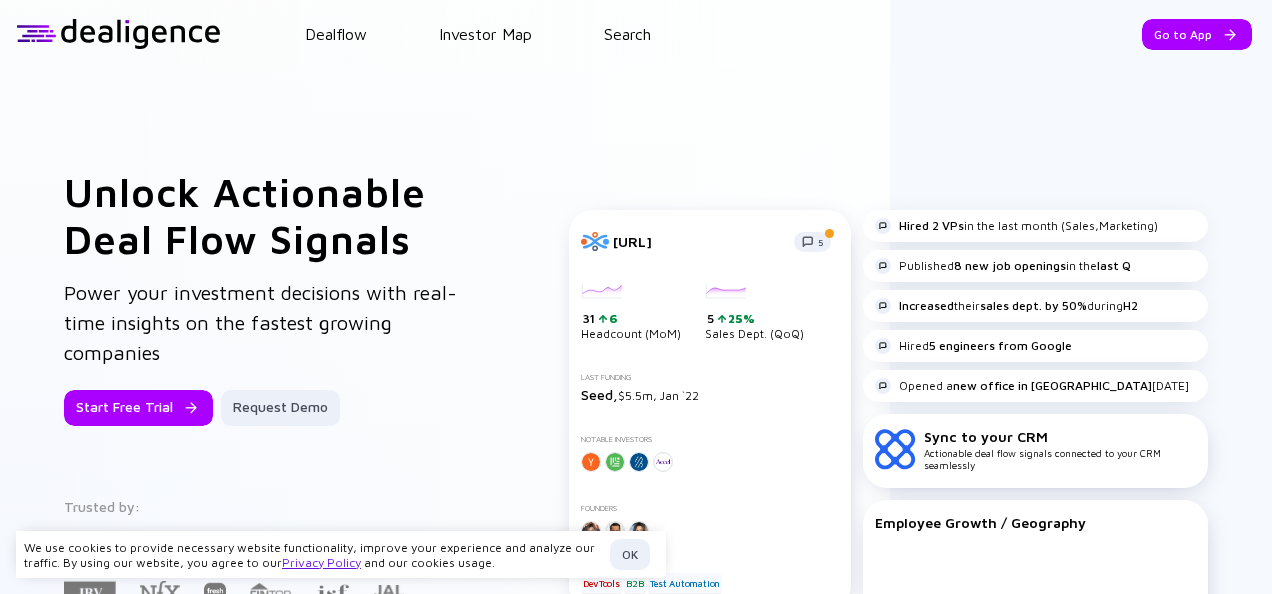 click on "Dealflow Investor Map Search Go to App Dealflow Investor Map Go to App" at bounding box center [636, 34] 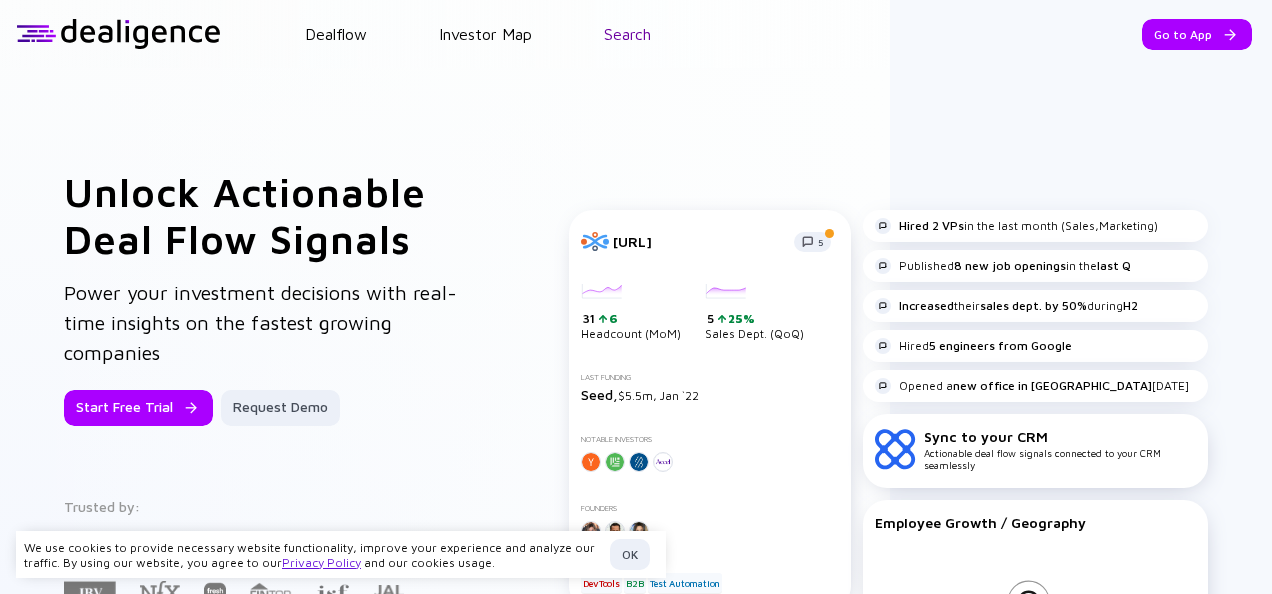 click on "Search" at bounding box center (627, 34) 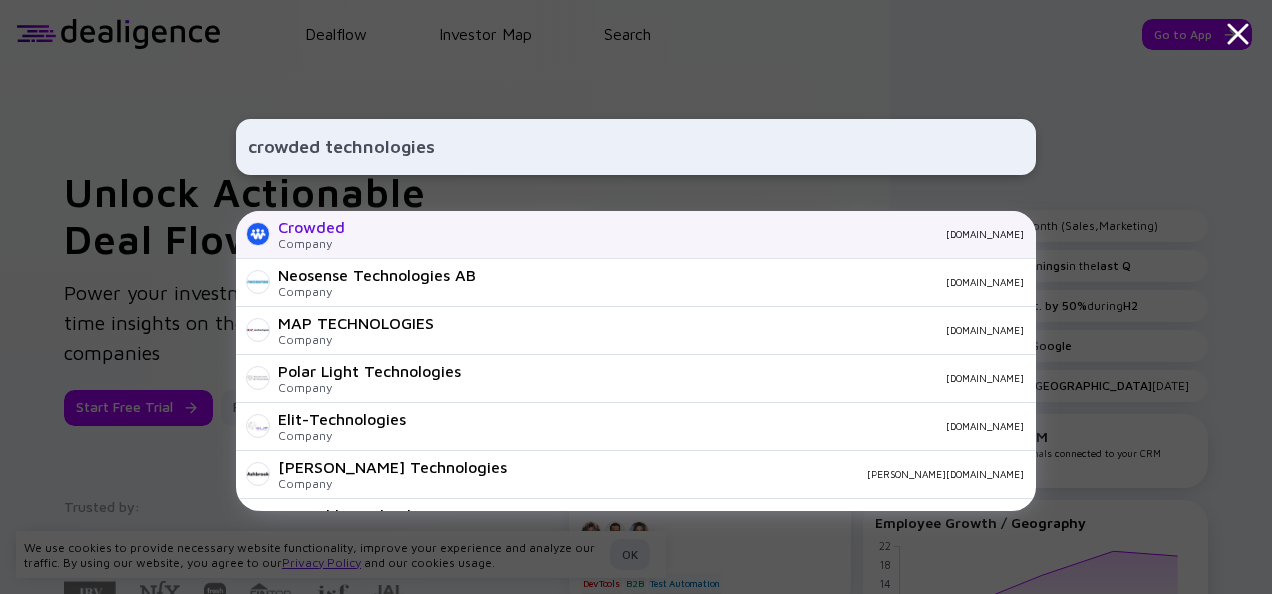 type on "crowded technologies" 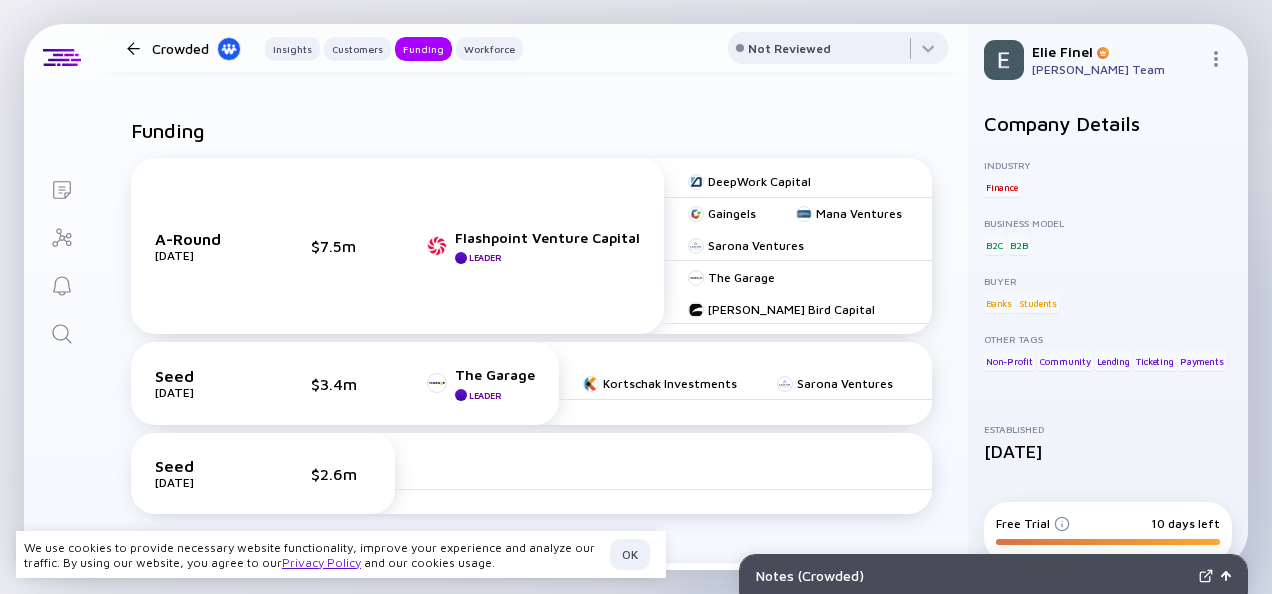 scroll, scrollTop: 850, scrollLeft: 0, axis: vertical 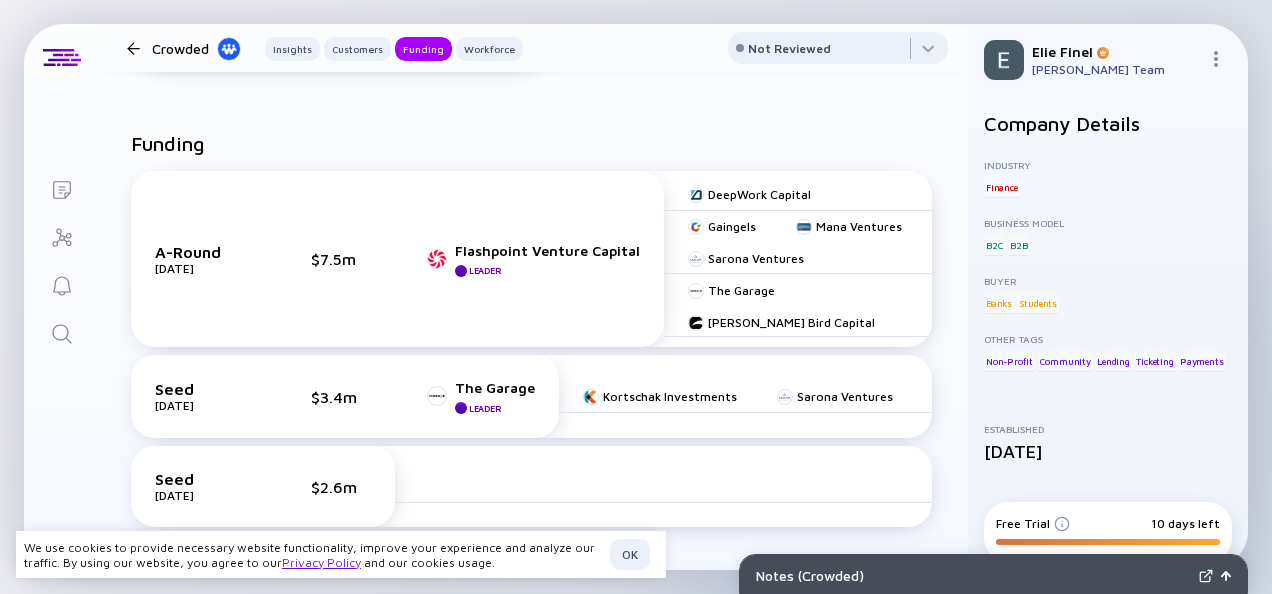 click on "A-Round   Jan 2025   $7.5m Flashpoint Venture Capital Leader" at bounding box center (397, 259) 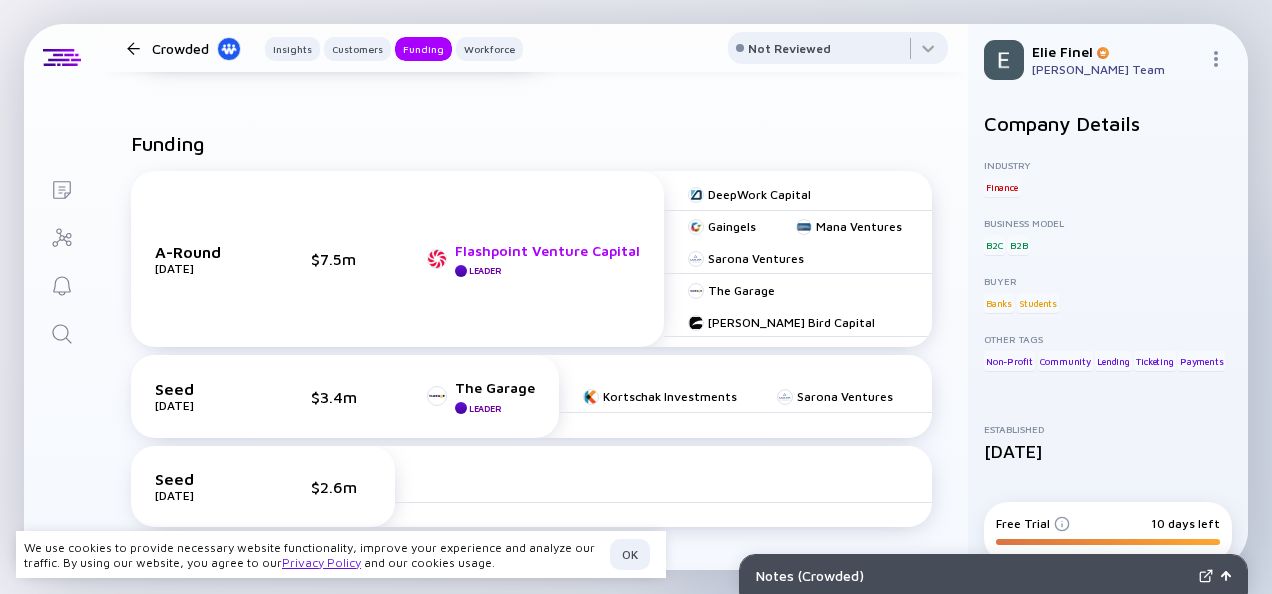 click on "Flashpoint Venture Capital" at bounding box center (547, 250) 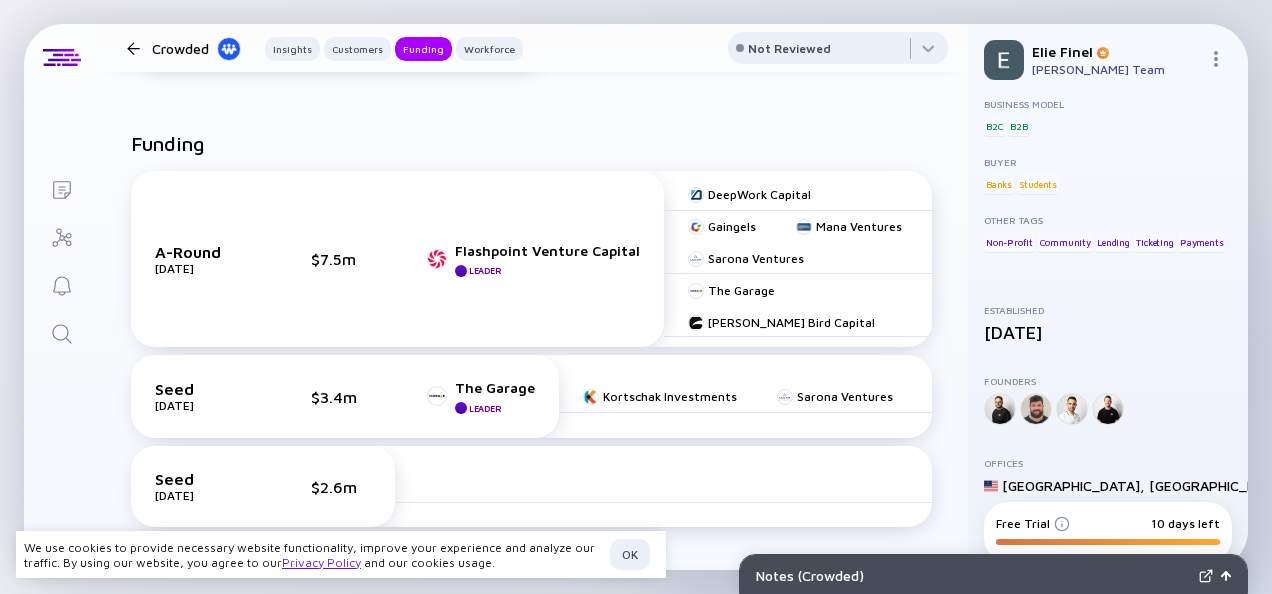 scroll, scrollTop: 135, scrollLeft: 0, axis: vertical 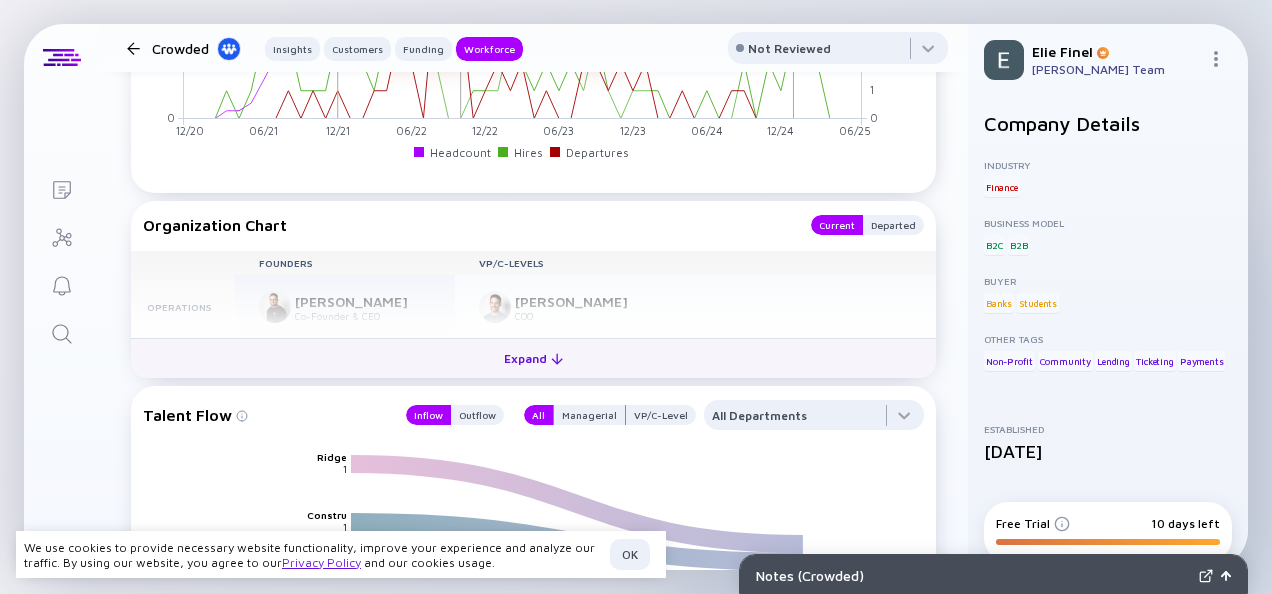 click on "Expand" at bounding box center [533, 358] 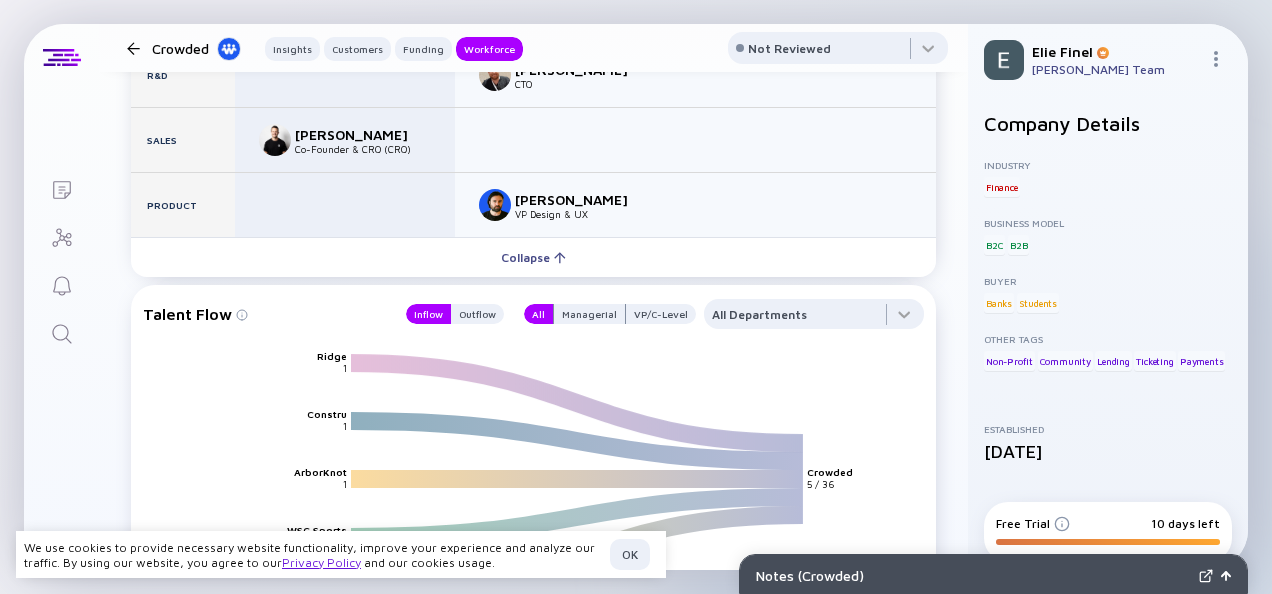 scroll, scrollTop: 2650, scrollLeft: 0, axis: vertical 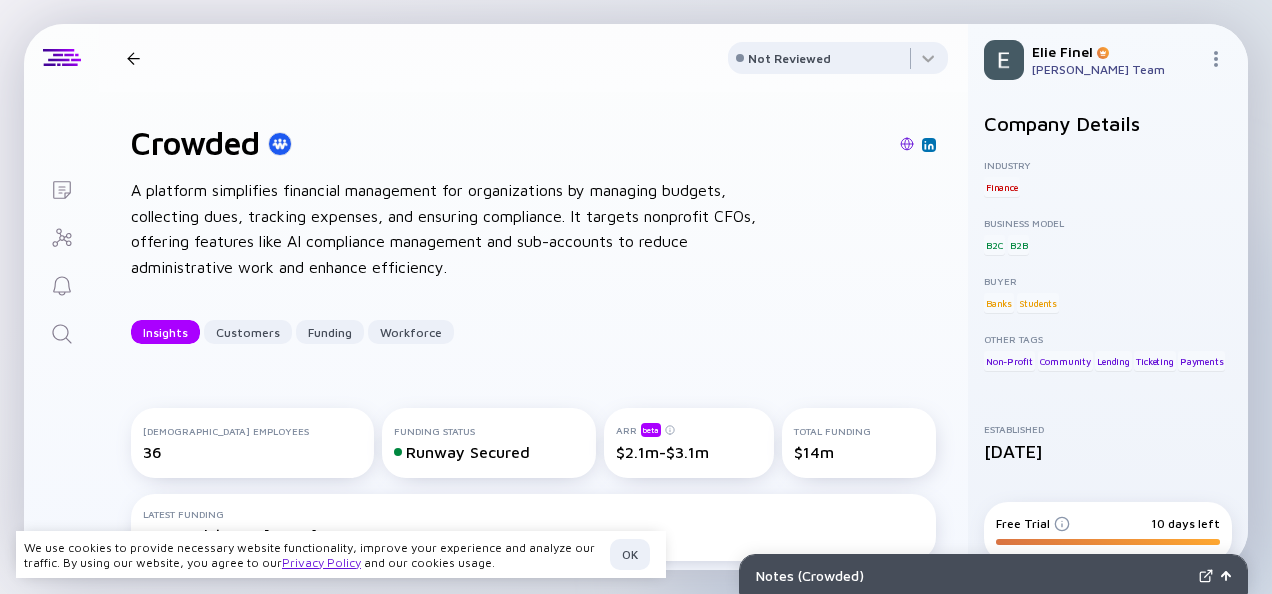 click at bounding box center (133, 58) 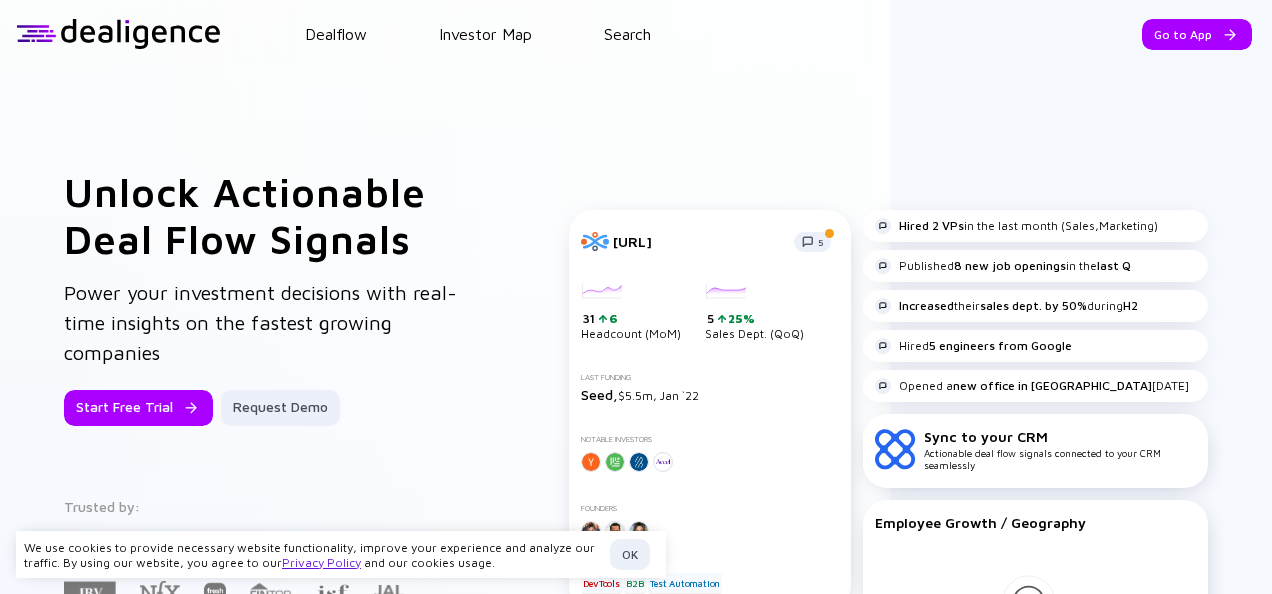 click on "Dealflow Investor Map Search" at bounding box center [746, 34] 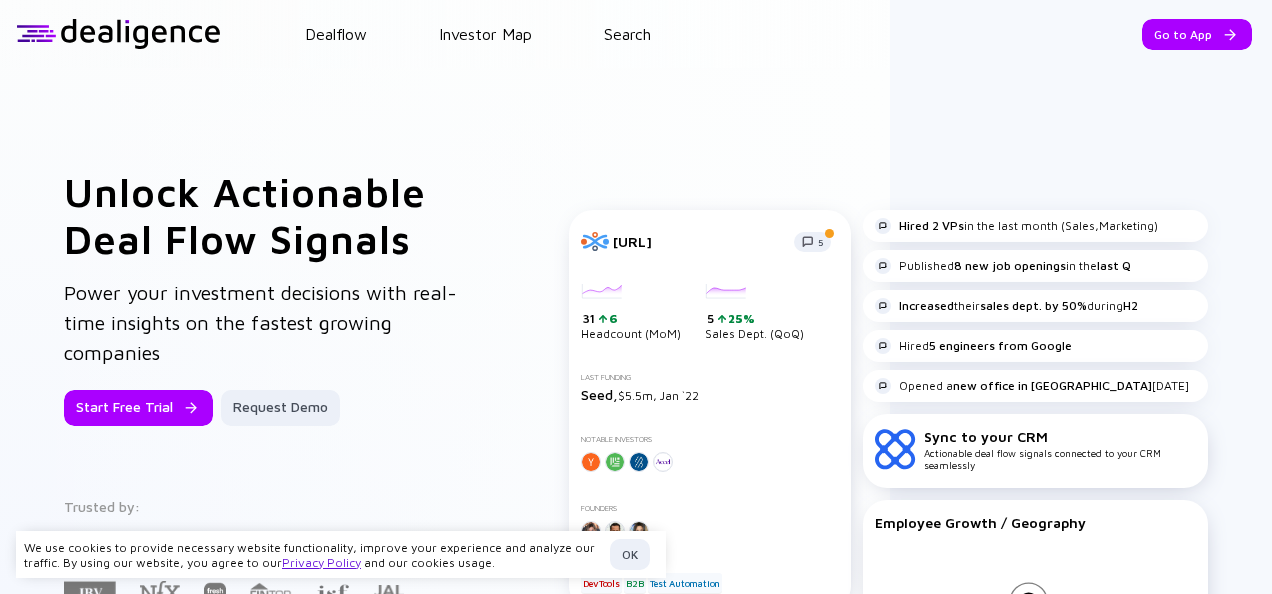 click on "Dealflow Investor Map Search" at bounding box center (746, 34) 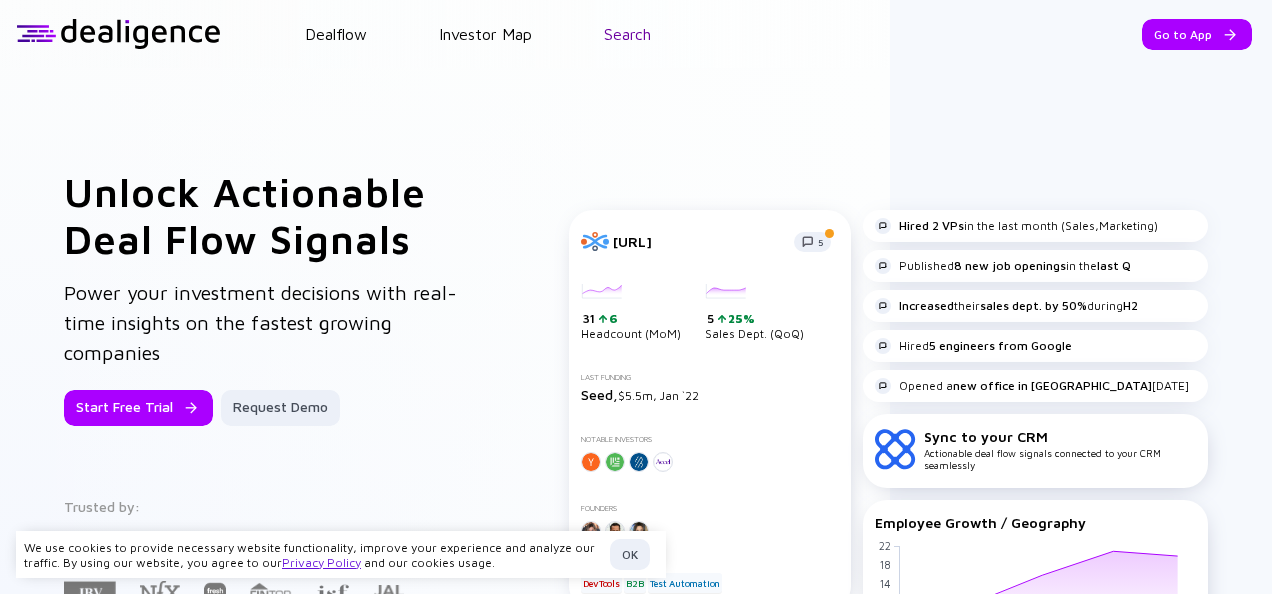 click on "Search" at bounding box center (627, 34) 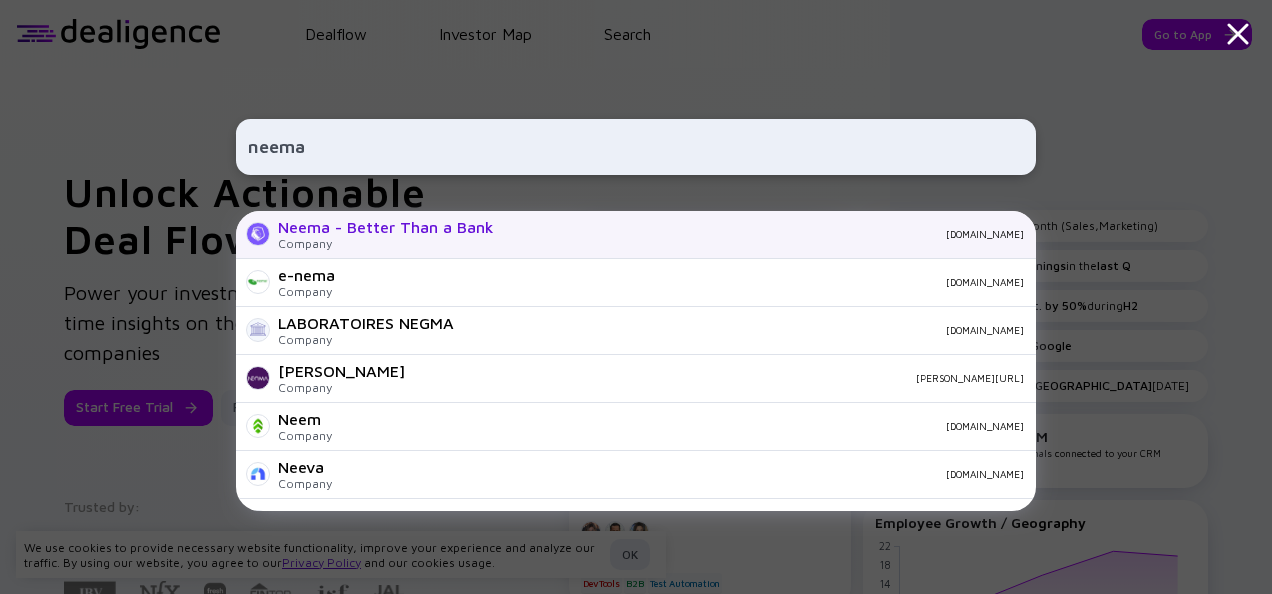 type on "neema" 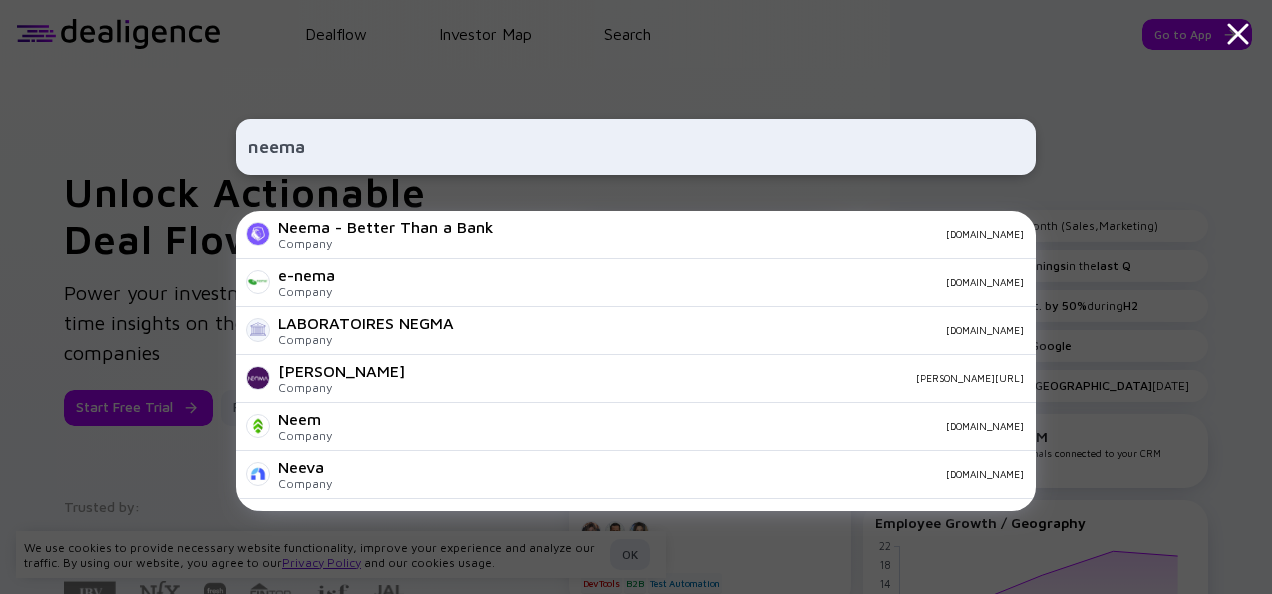 click on "Neema - Better Than a Bank Company getneema.com" at bounding box center (636, 235) 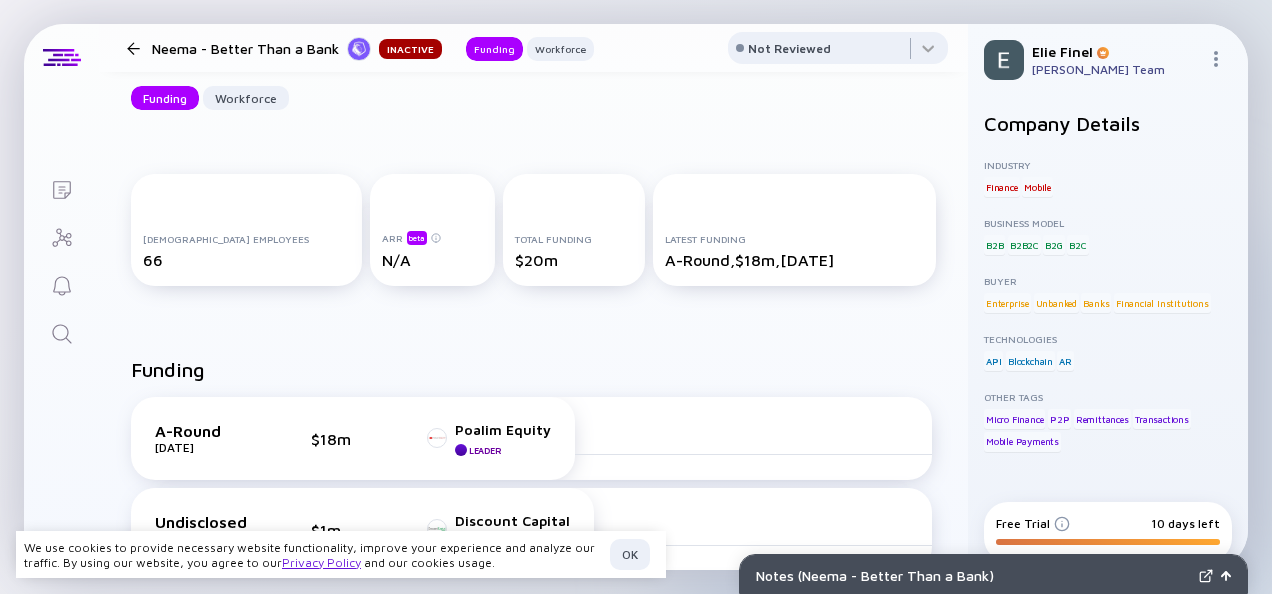 scroll, scrollTop: 225, scrollLeft: 0, axis: vertical 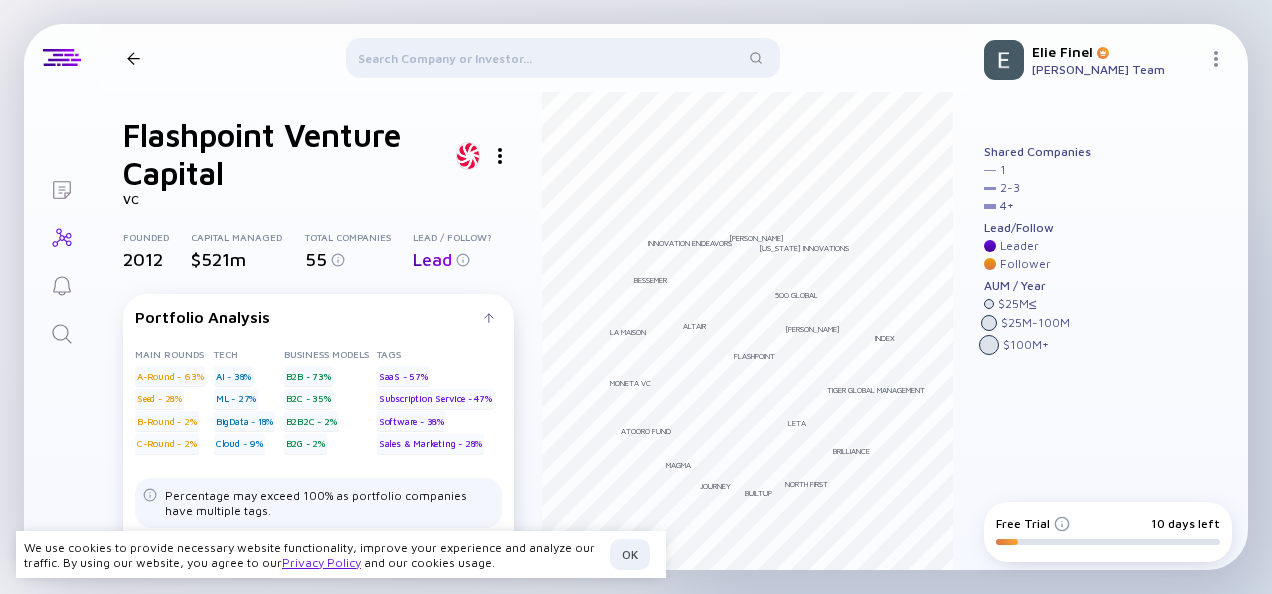 click at bounding box center (562, 62) 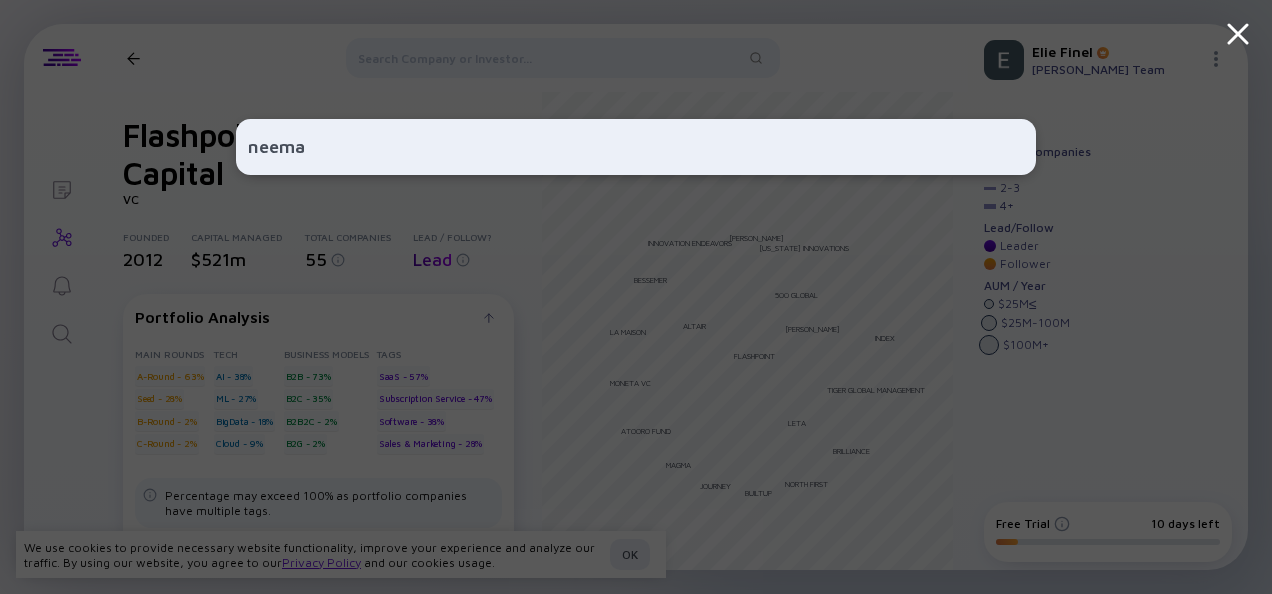 type on "neema" 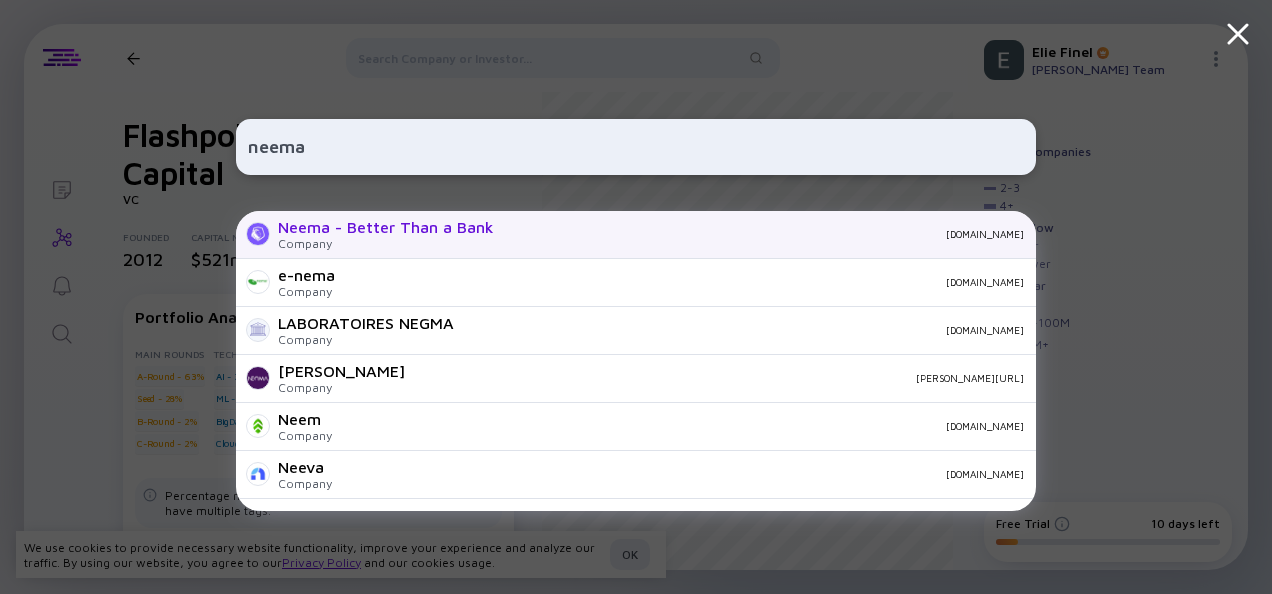 click on "[DOMAIN_NAME]" at bounding box center (767, 234) 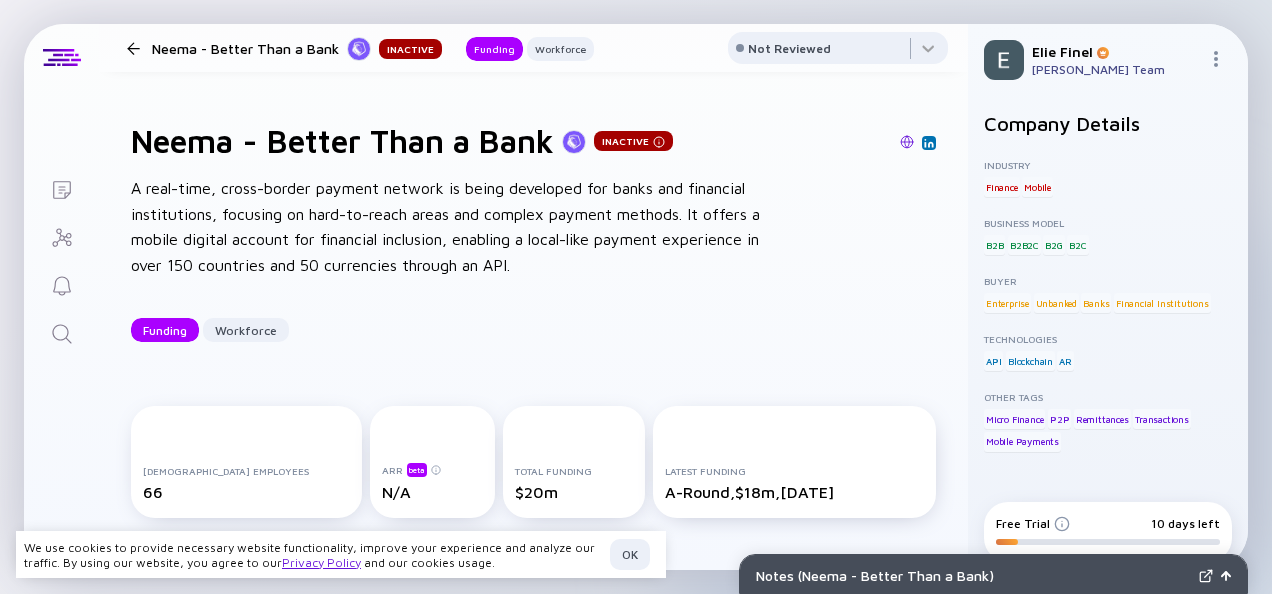 scroll, scrollTop: 0, scrollLeft: 0, axis: both 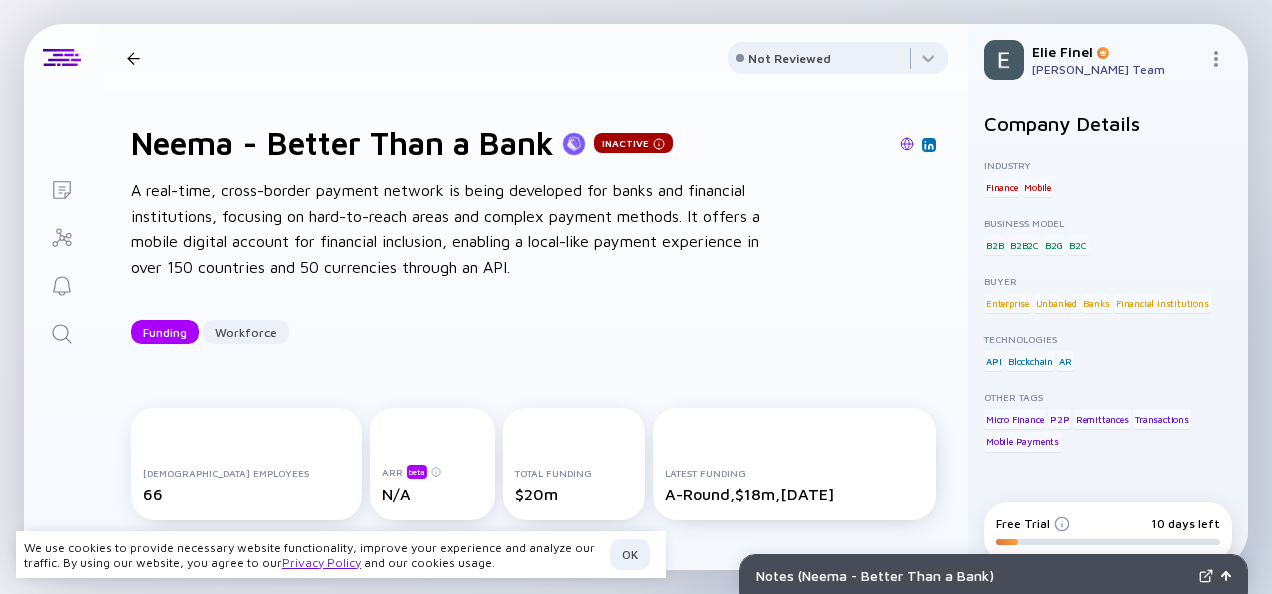 click on "Neema - Better Than a Bank Inactive Funding Workforce" at bounding box center [356, 58] 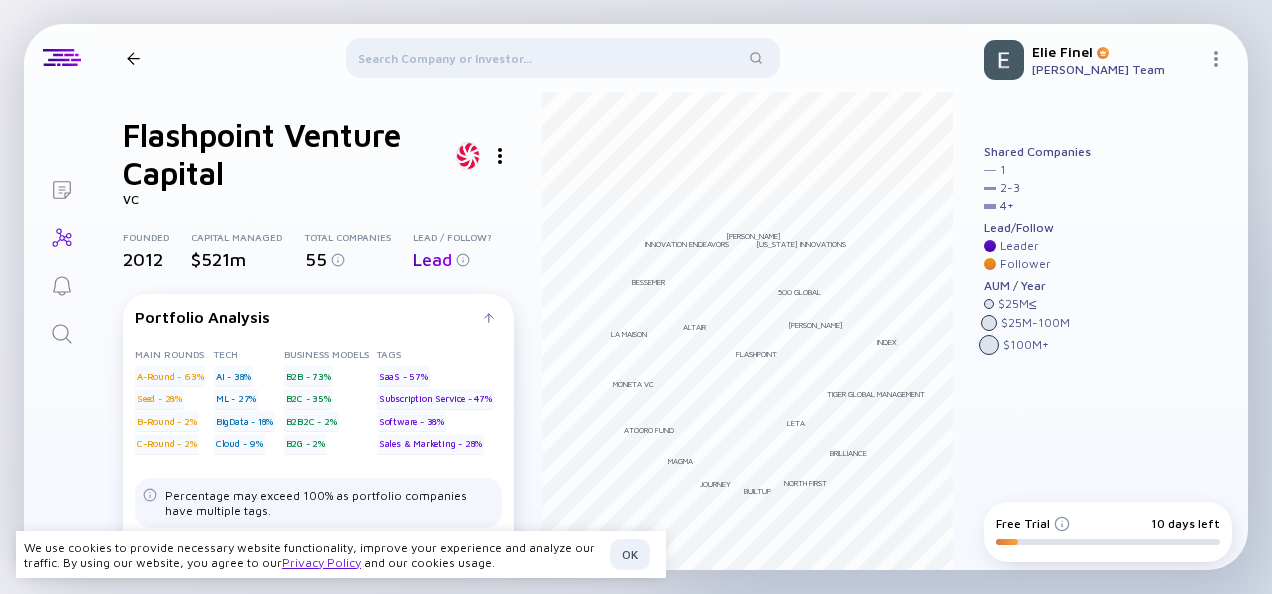 click at bounding box center (562, 62) 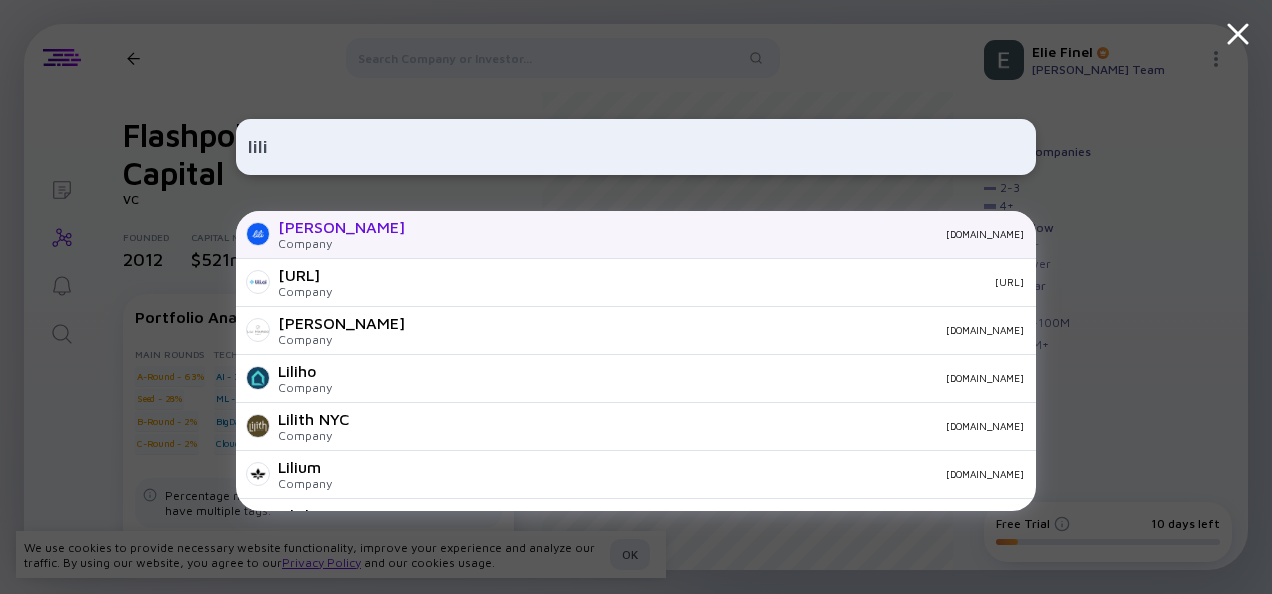 type on "lili" 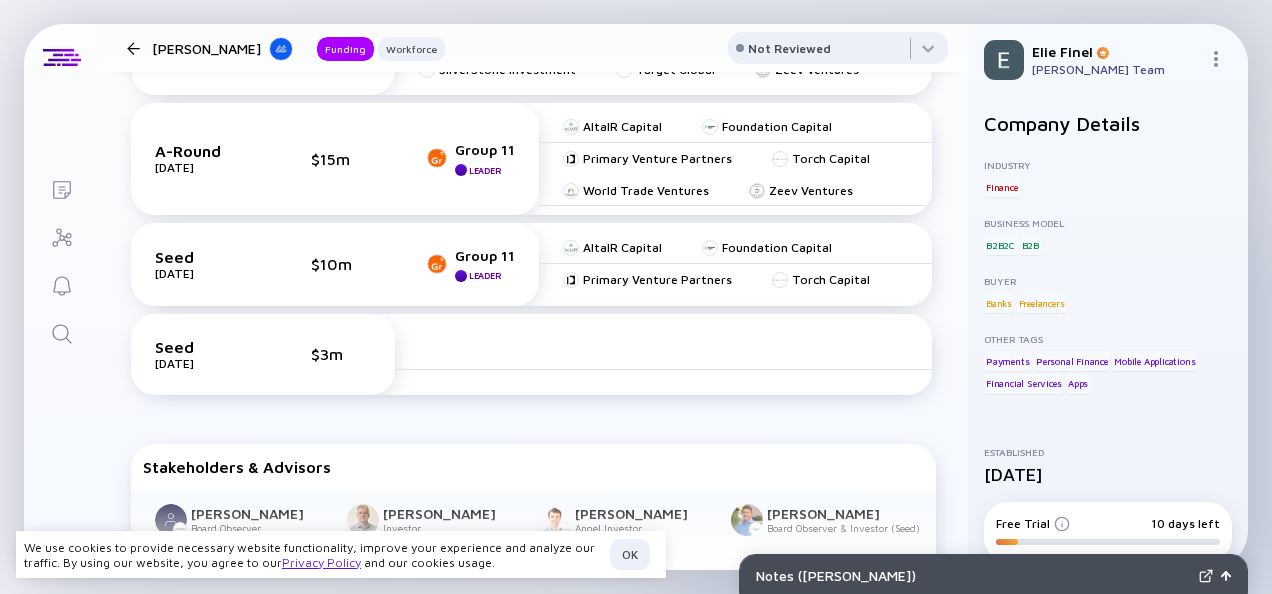 scroll, scrollTop: 700, scrollLeft: 0, axis: vertical 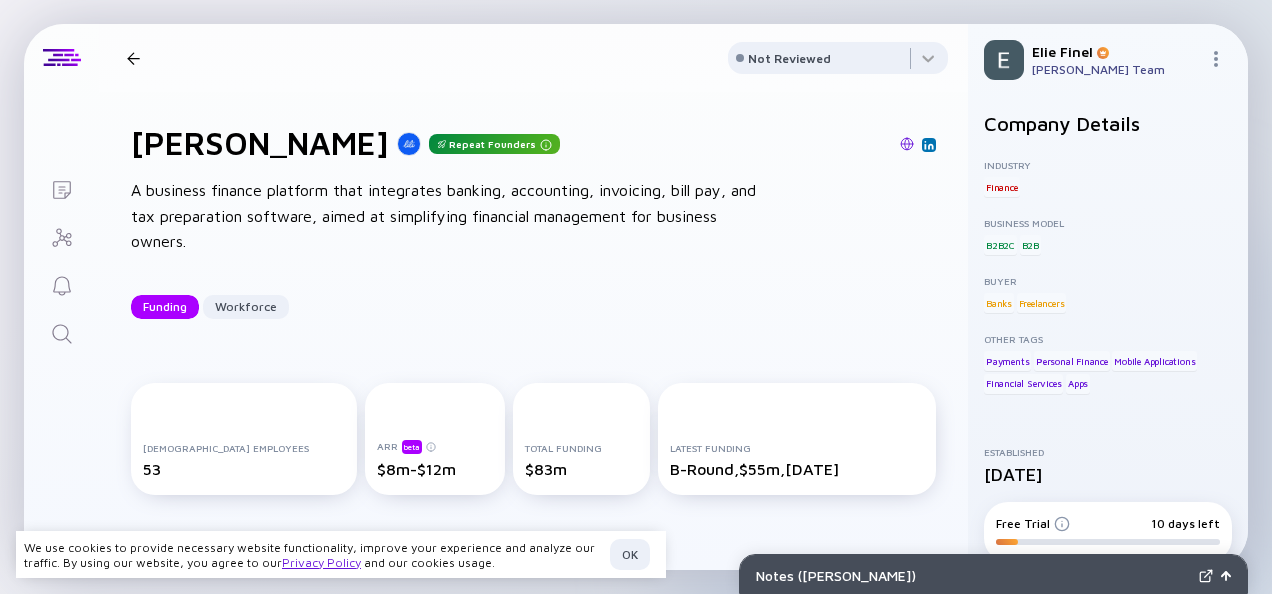 click at bounding box center (133, 58) 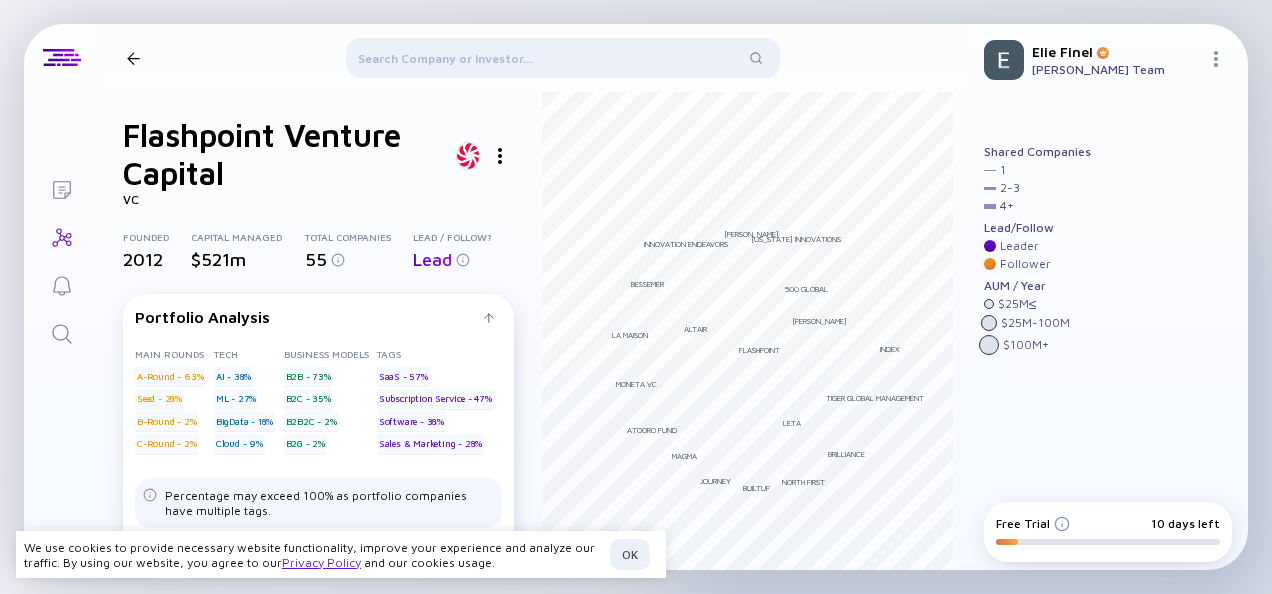 click at bounding box center [562, 62] 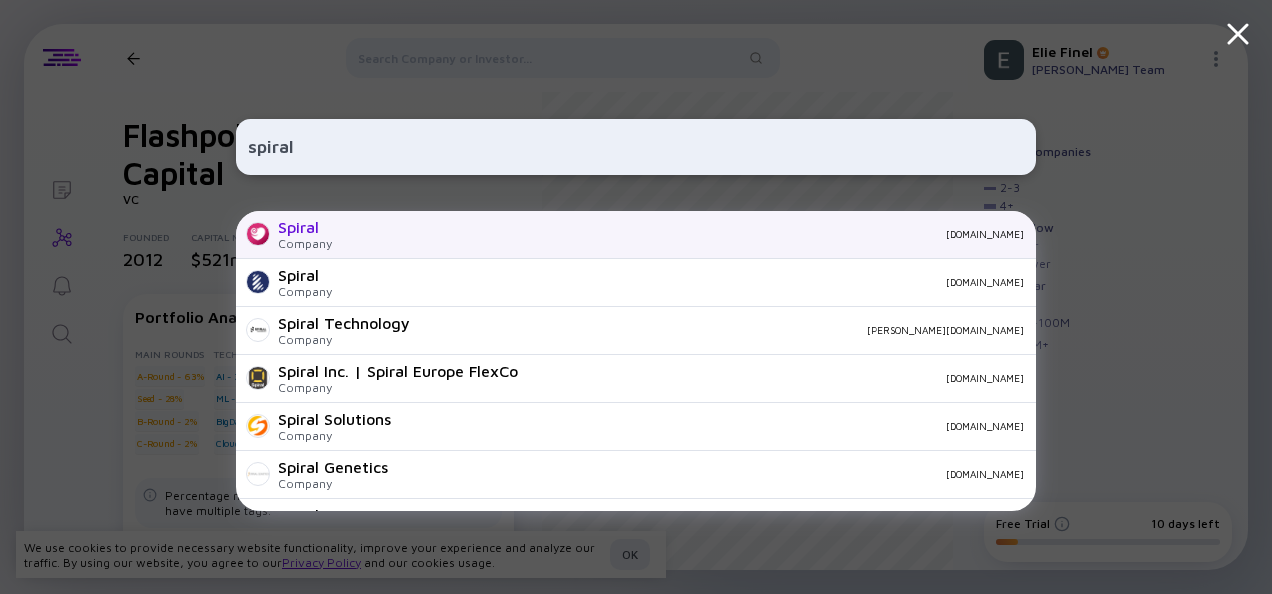 type on "spiral" 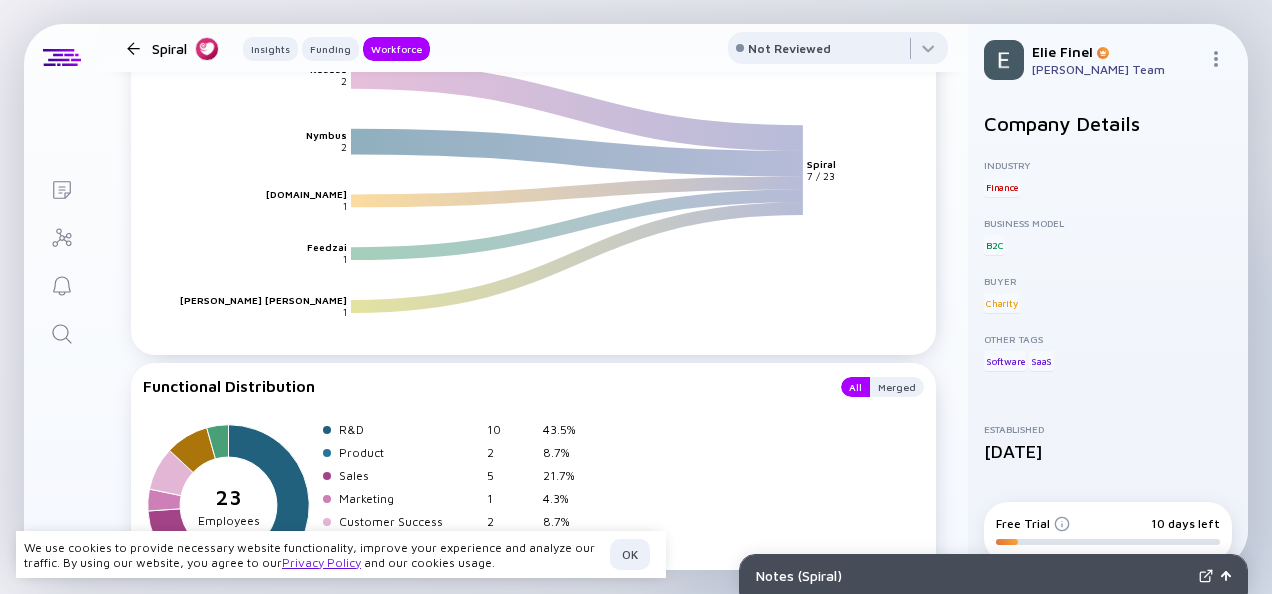 scroll, scrollTop: 1950, scrollLeft: 0, axis: vertical 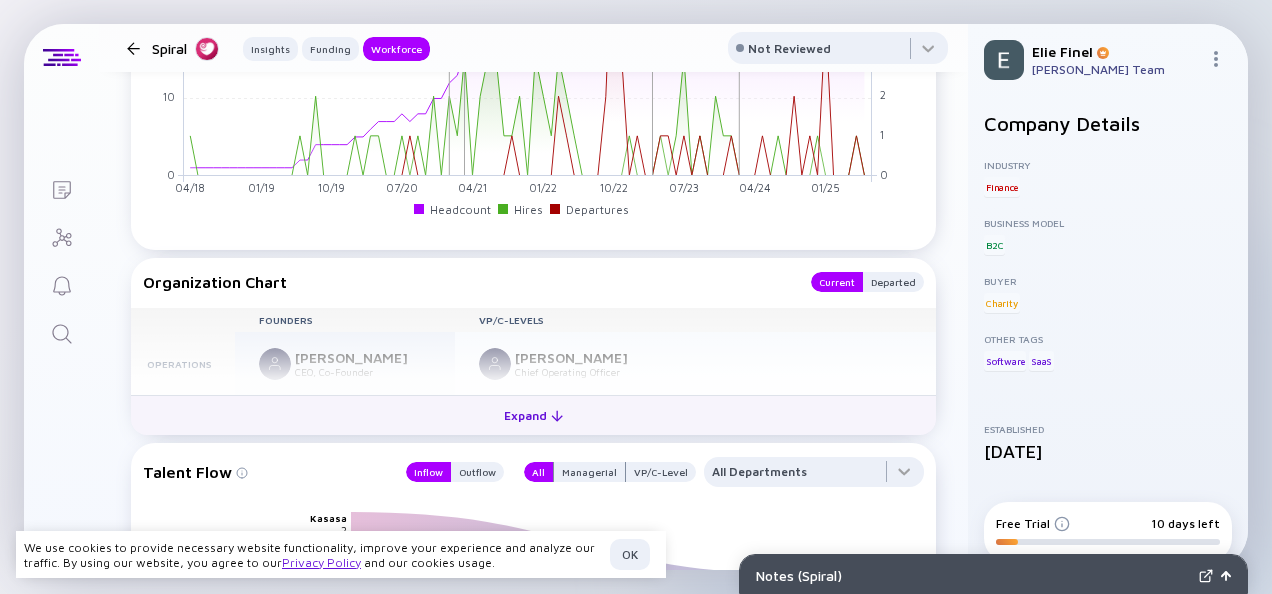 click on "Expand" at bounding box center [533, 415] 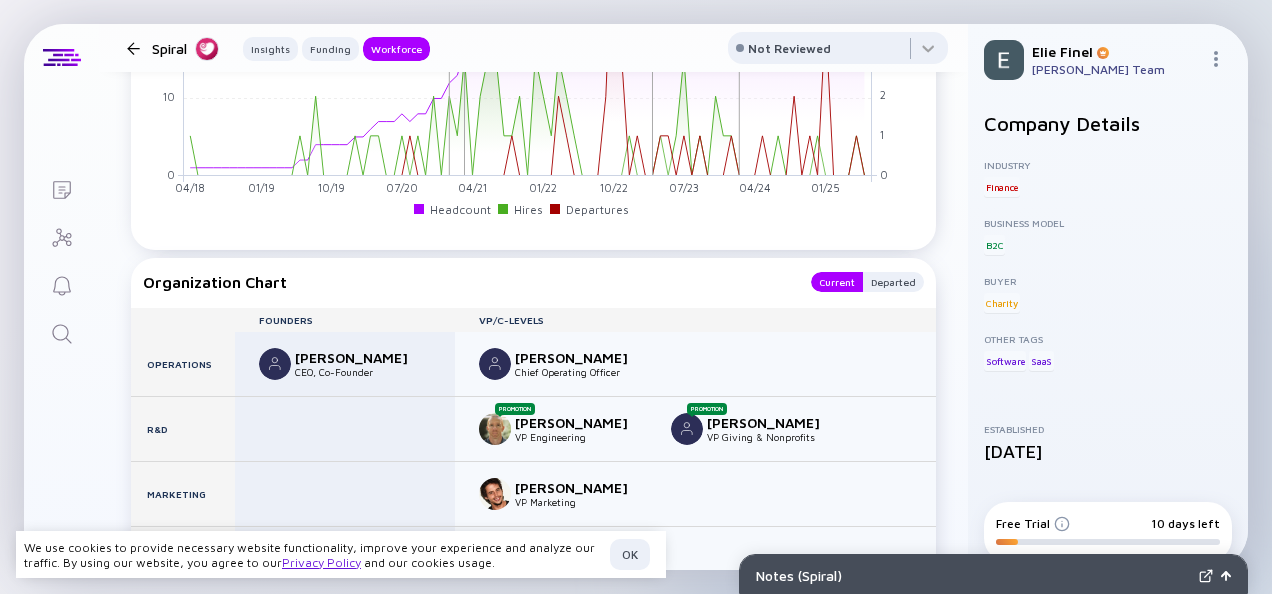 click on "Organization Chart" at bounding box center (467, 282) 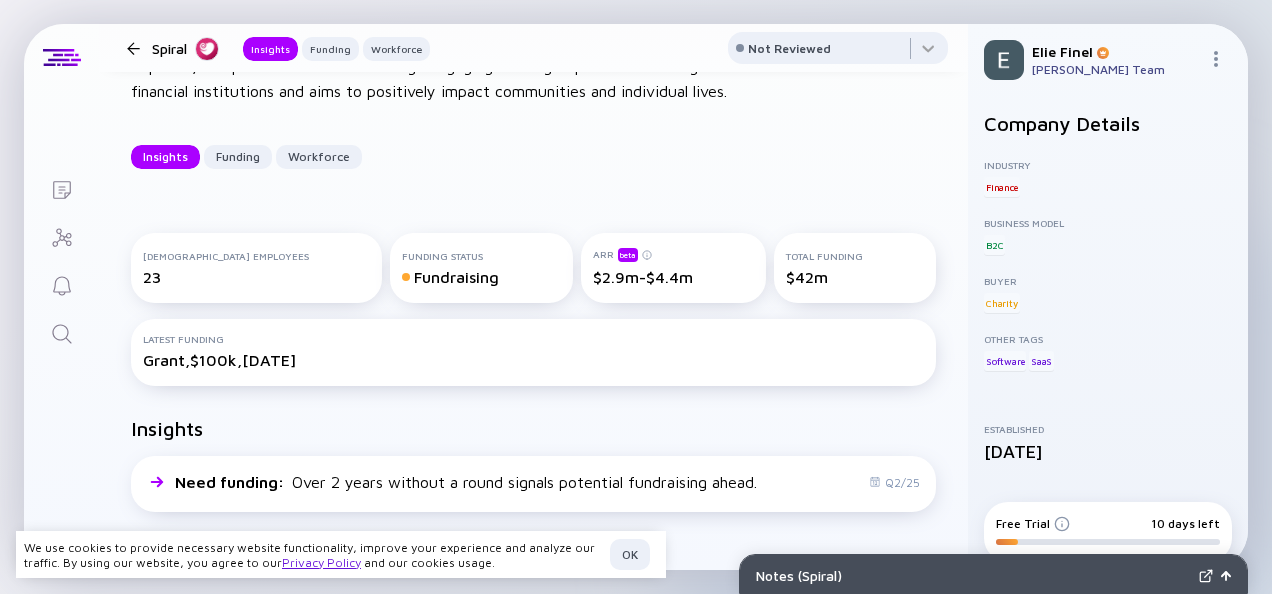 scroll, scrollTop: 0, scrollLeft: 0, axis: both 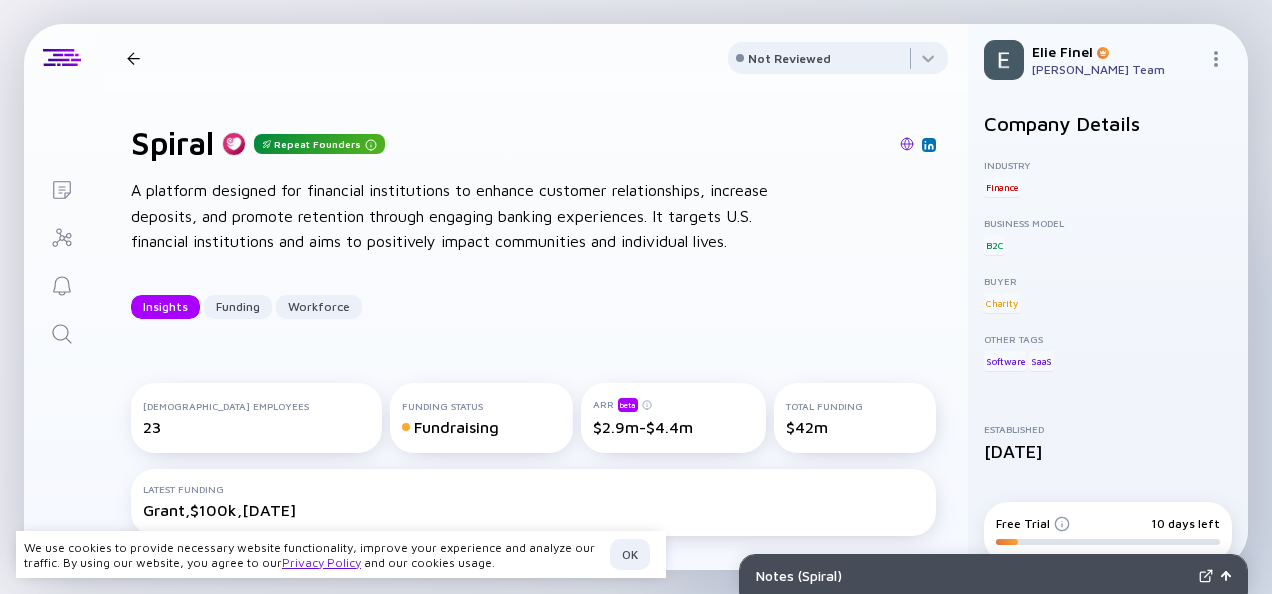 click at bounding box center (133, 58) 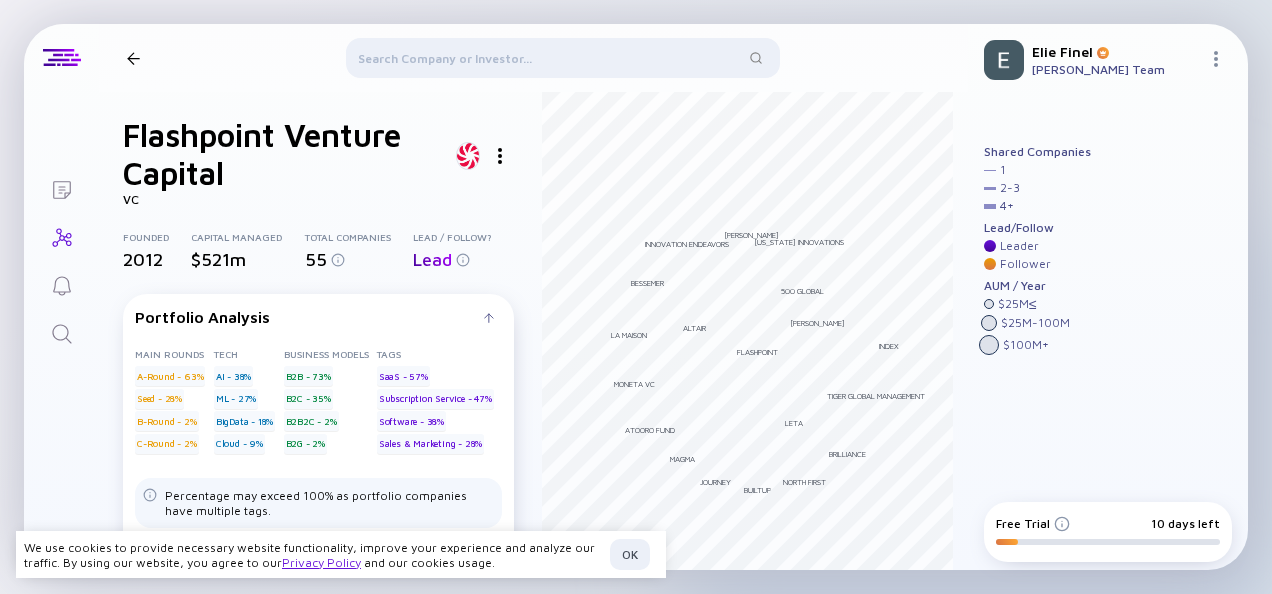 click at bounding box center (562, 62) 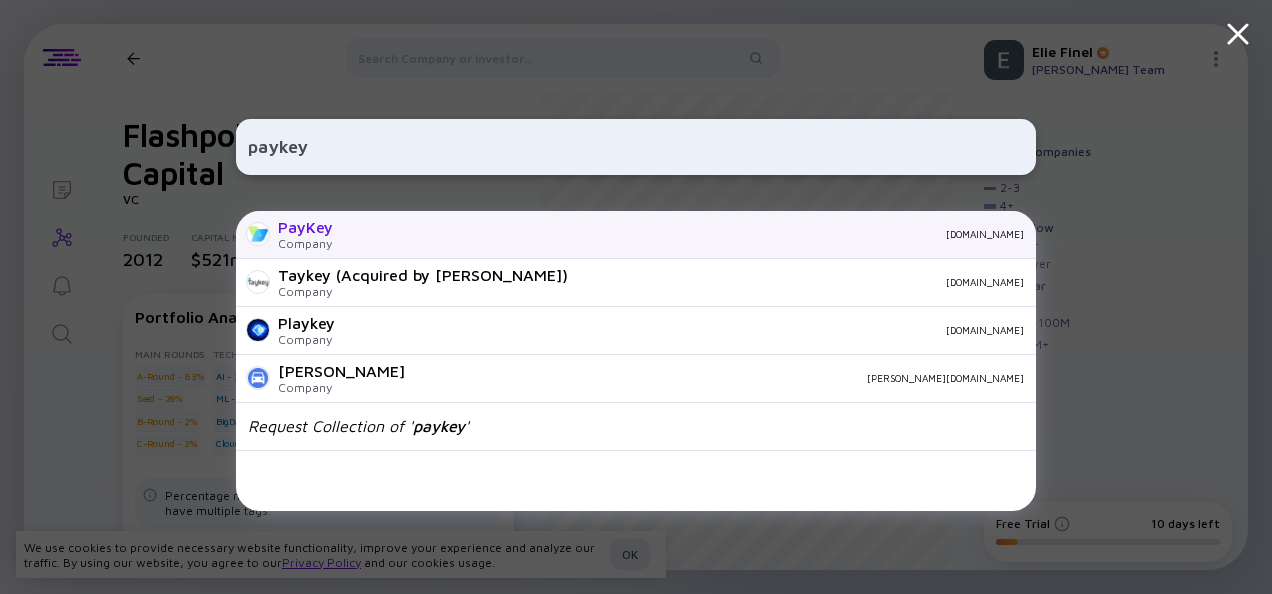 type on "paykey" 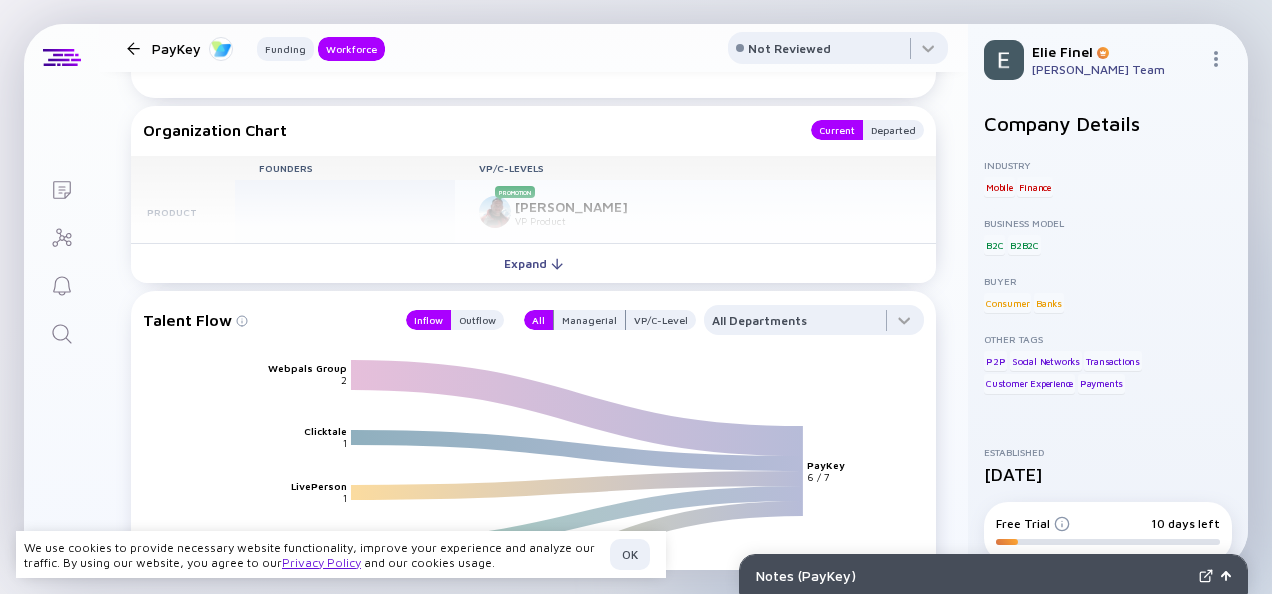 scroll, scrollTop: 2125, scrollLeft: 0, axis: vertical 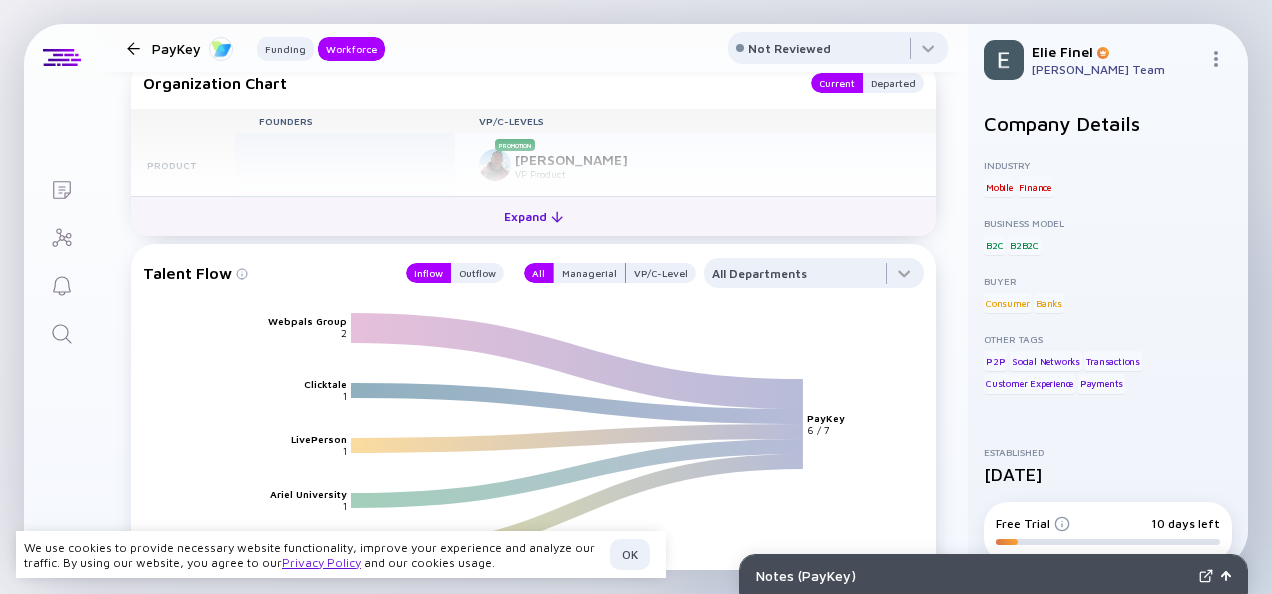 click on "Expand" at bounding box center (533, 216) 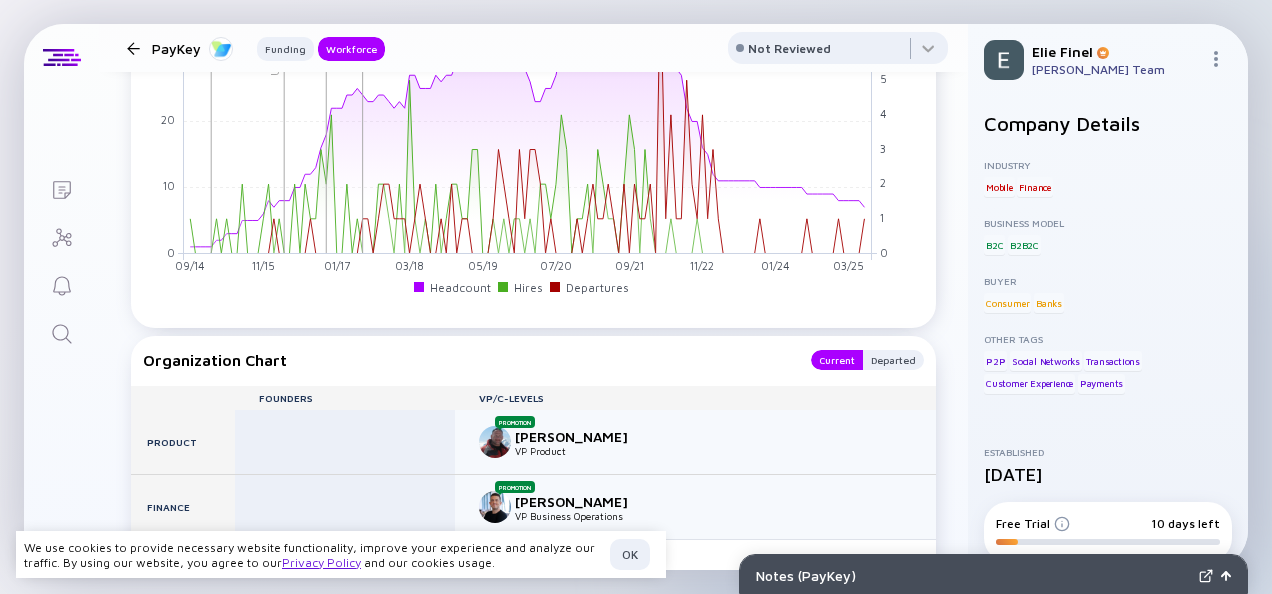 scroll, scrollTop: 1592, scrollLeft: 0, axis: vertical 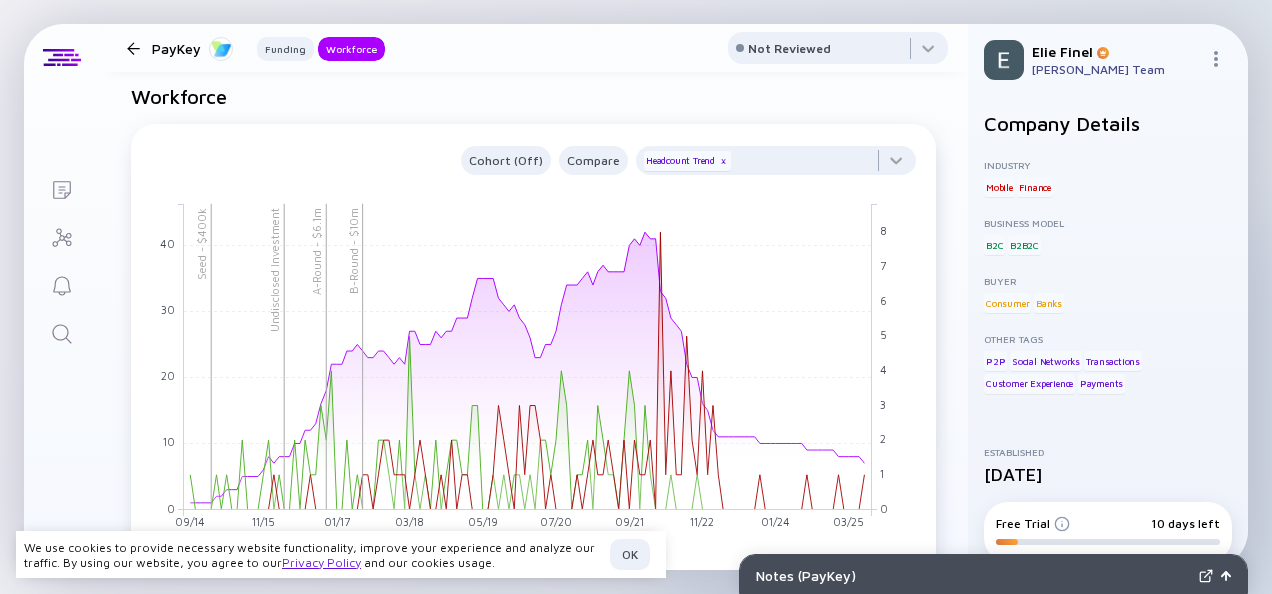 click on "PayKey Funding Workforce Not Reviewed" at bounding box center (533, 48) 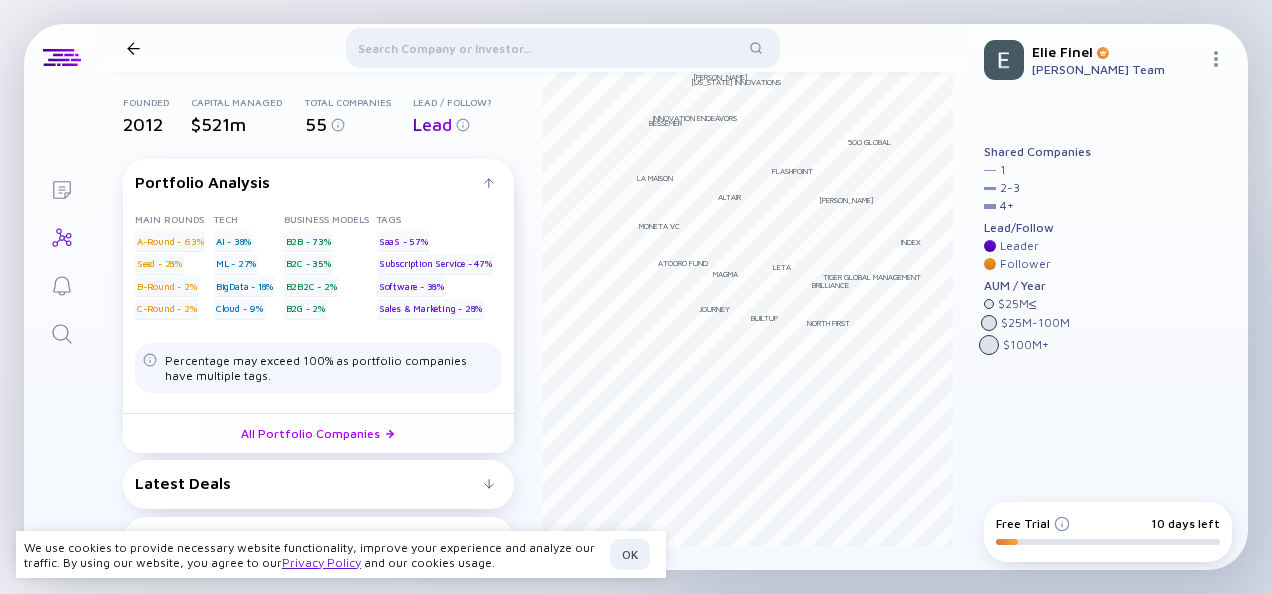 scroll, scrollTop: 0, scrollLeft: 0, axis: both 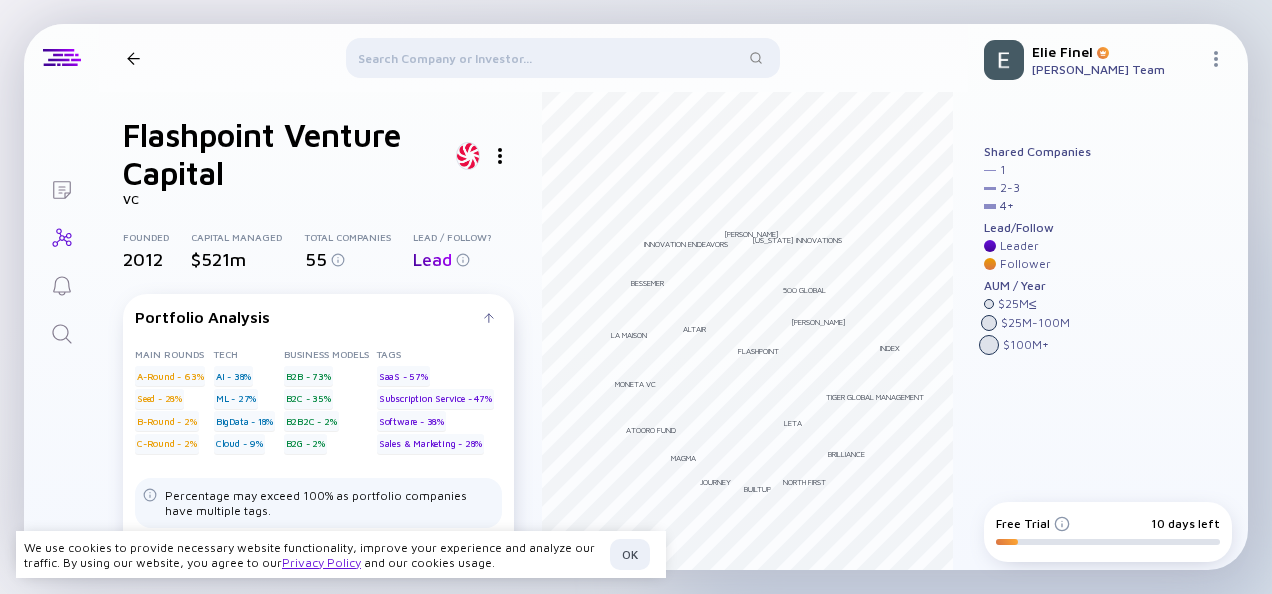 click at bounding box center [562, 62] 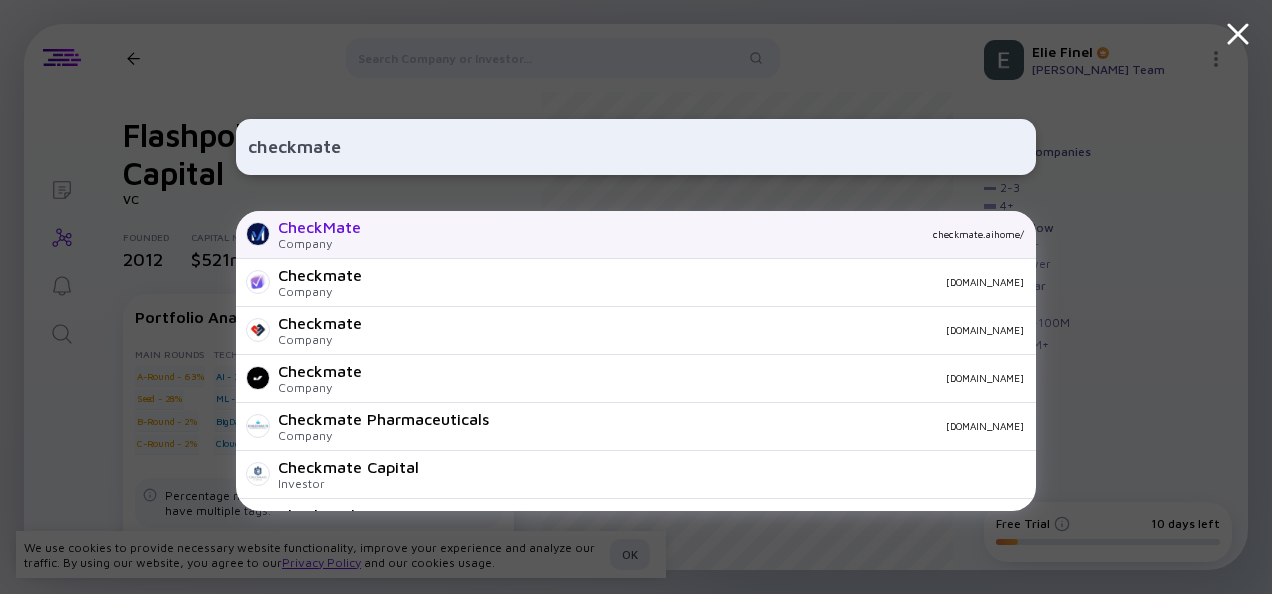 type on "checkmate" 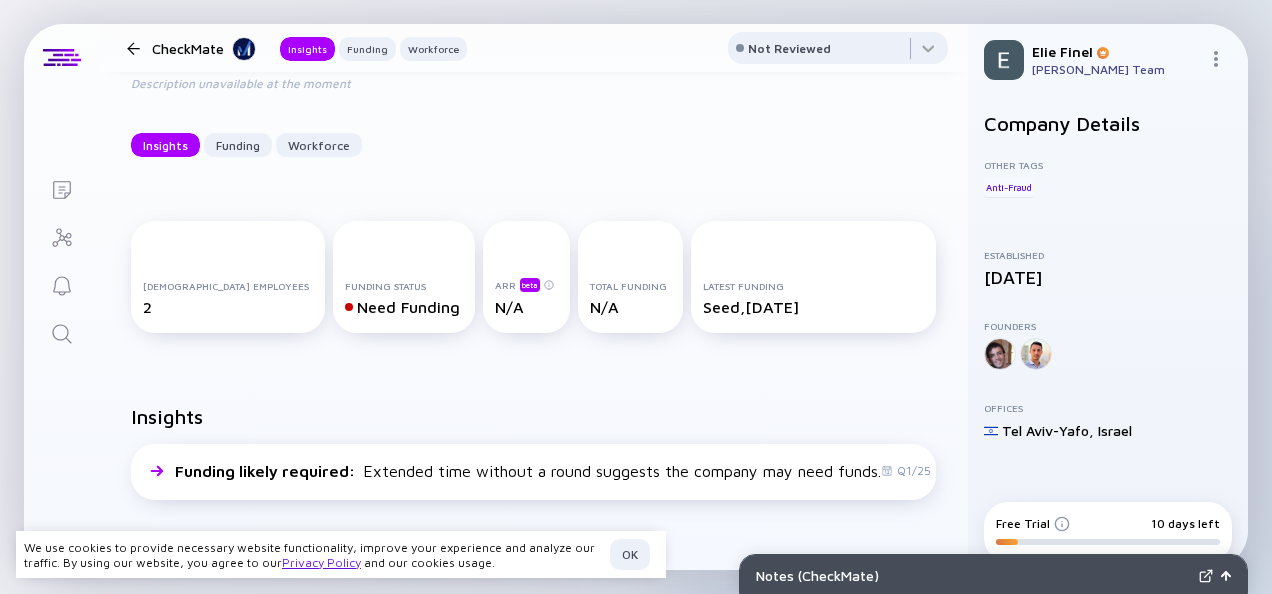 scroll, scrollTop: 0, scrollLeft: 0, axis: both 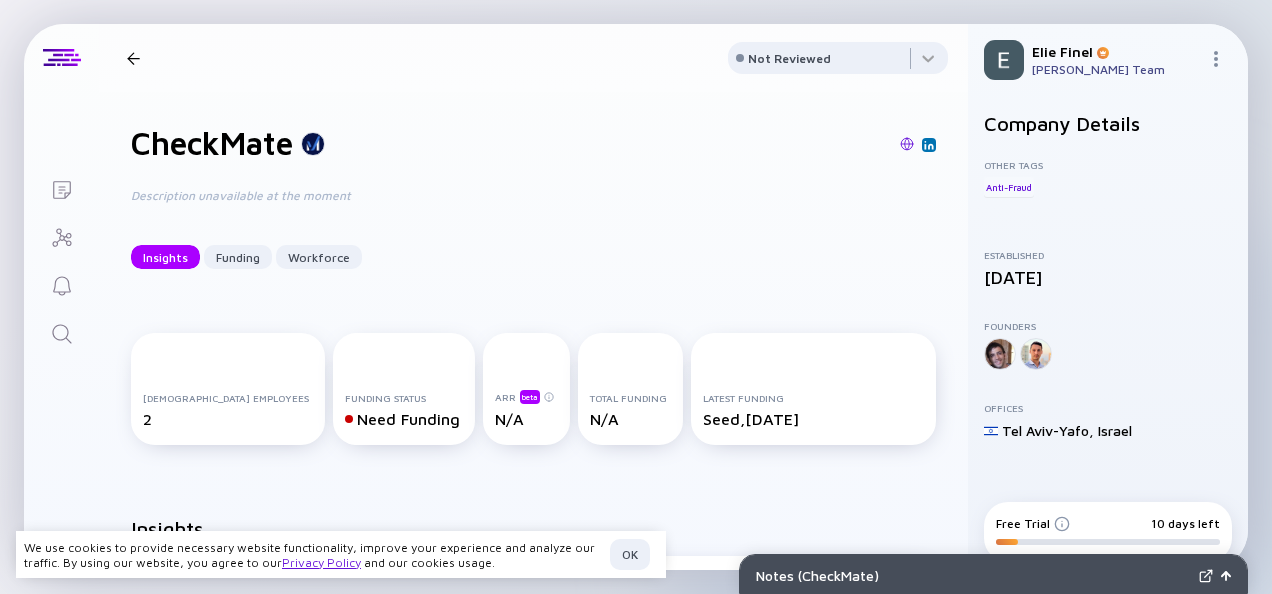 click at bounding box center (133, 58) 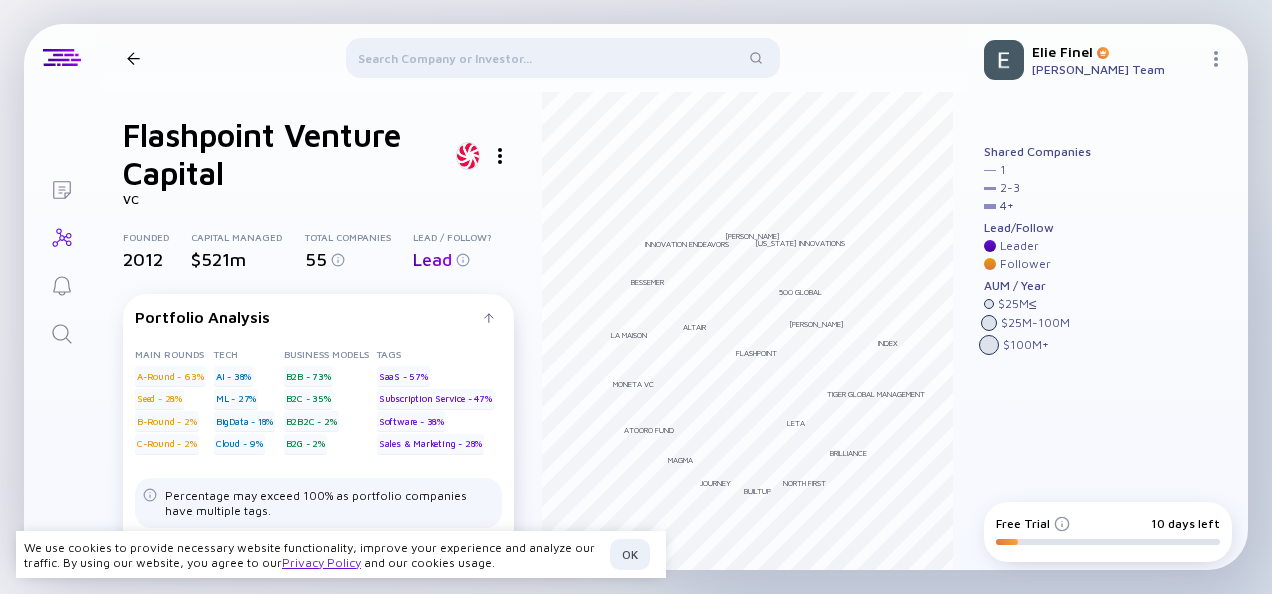 click at bounding box center (562, 62) 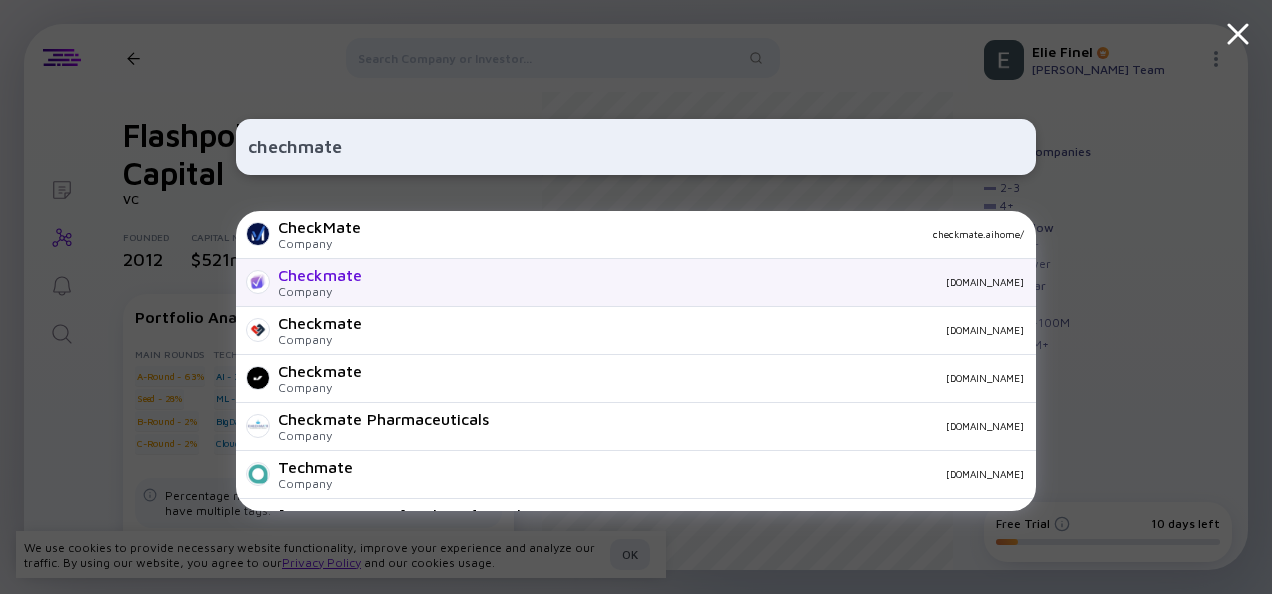 type on "chechmate" 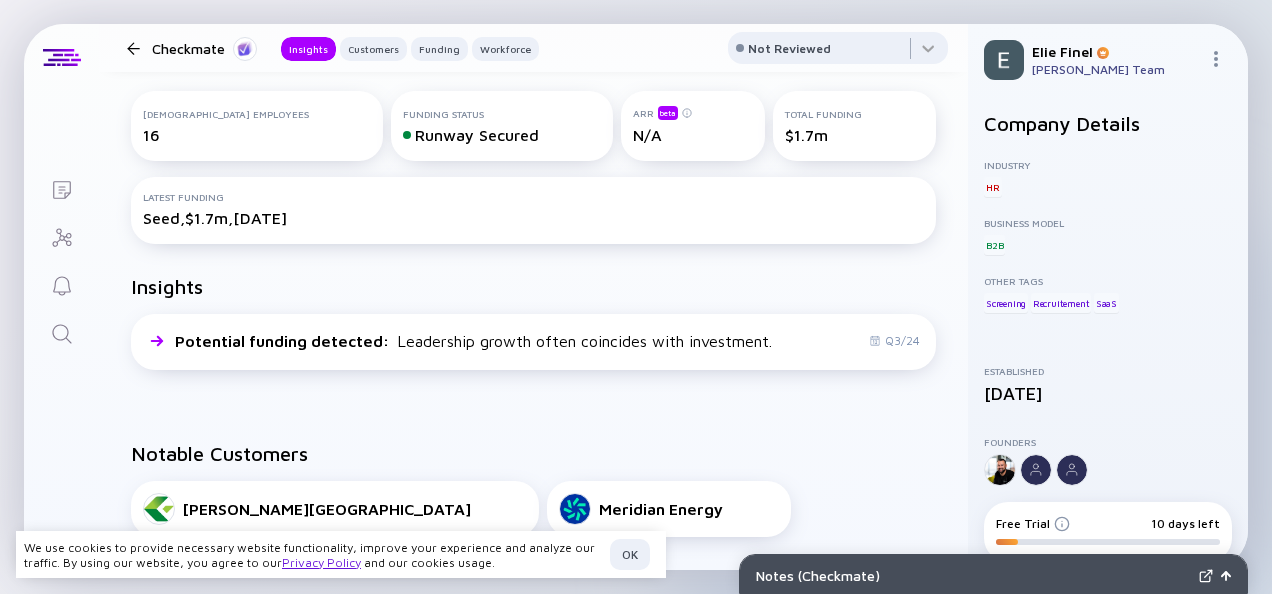 scroll, scrollTop: 325, scrollLeft: 0, axis: vertical 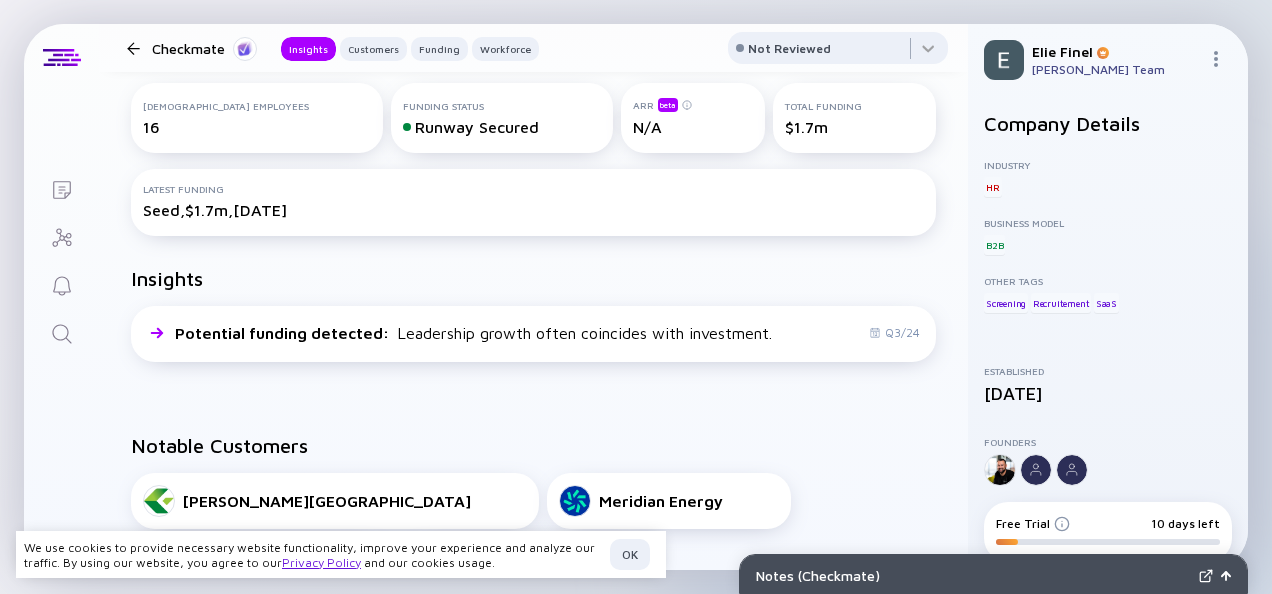 click on "Checkmate Insights Customers Funding Workforce" at bounding box center [329, 48] 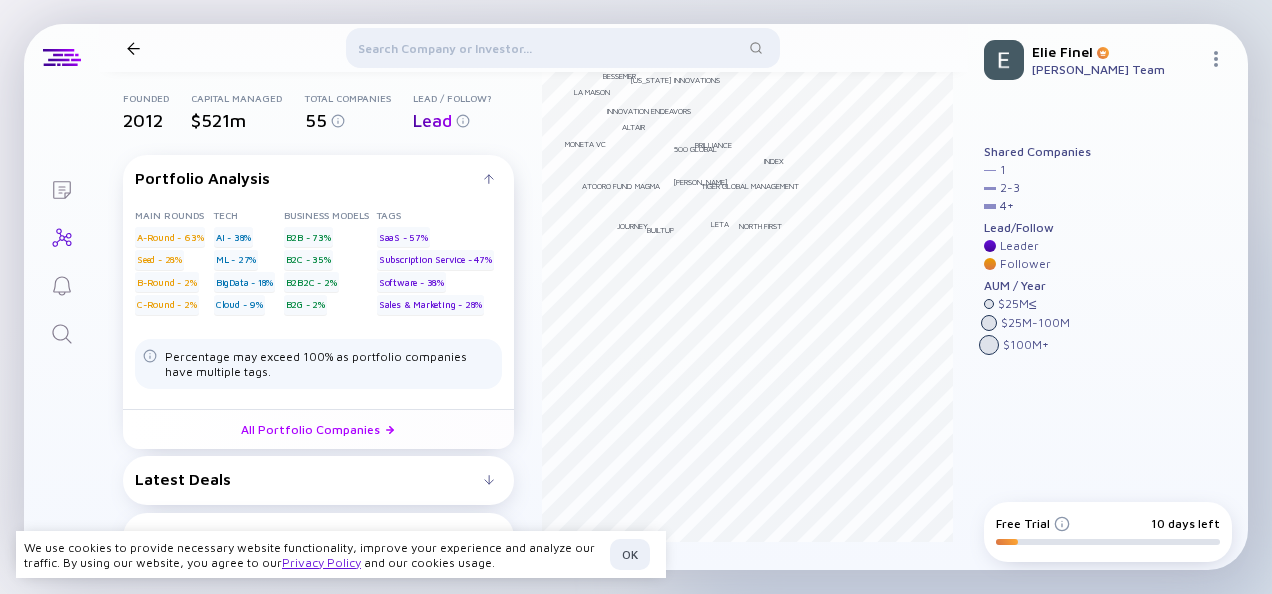 scroll, scrollTop: 135, scrollLeft: 0, axis: vertical 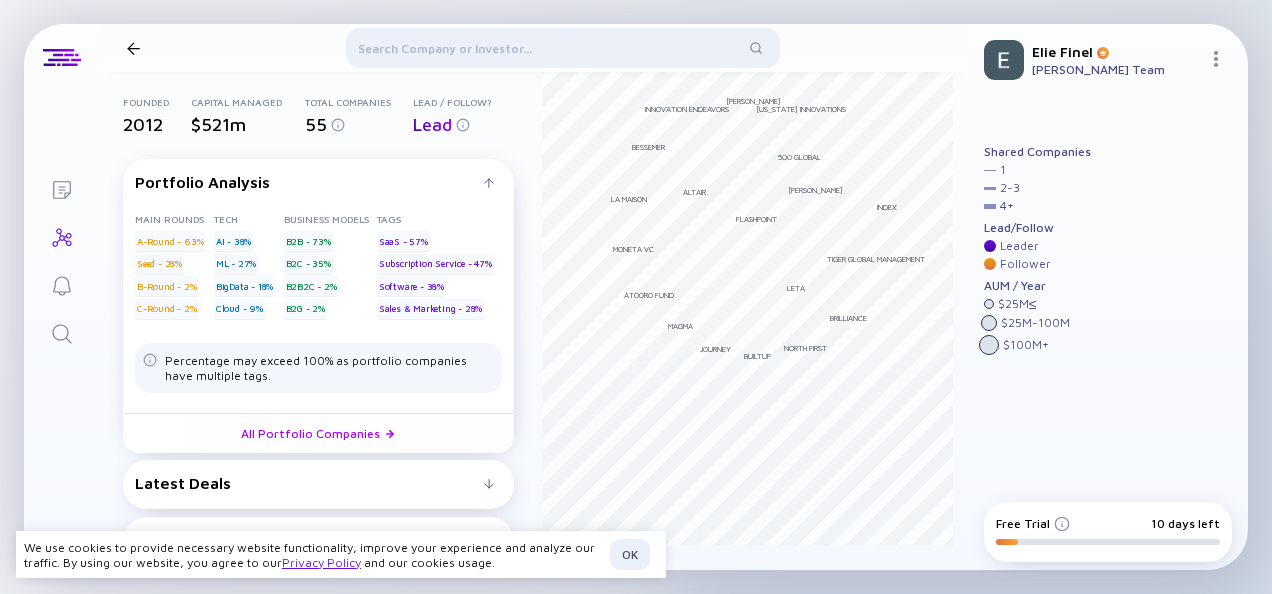 click at bounding box center [562, 52] 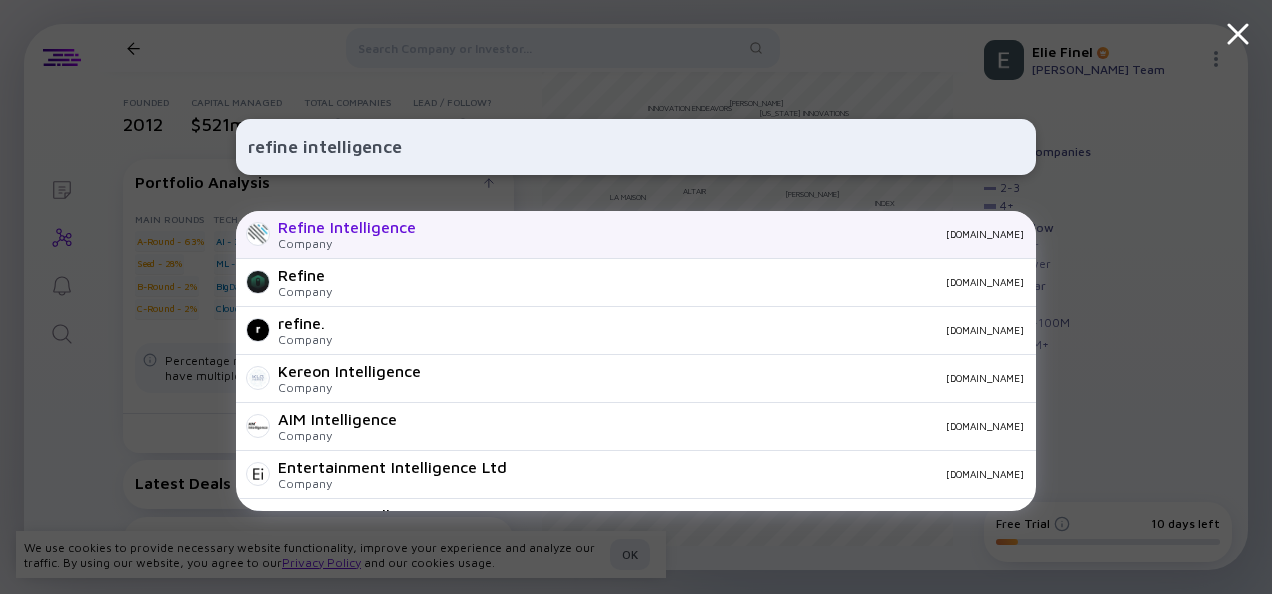 type on "refine intelligence" 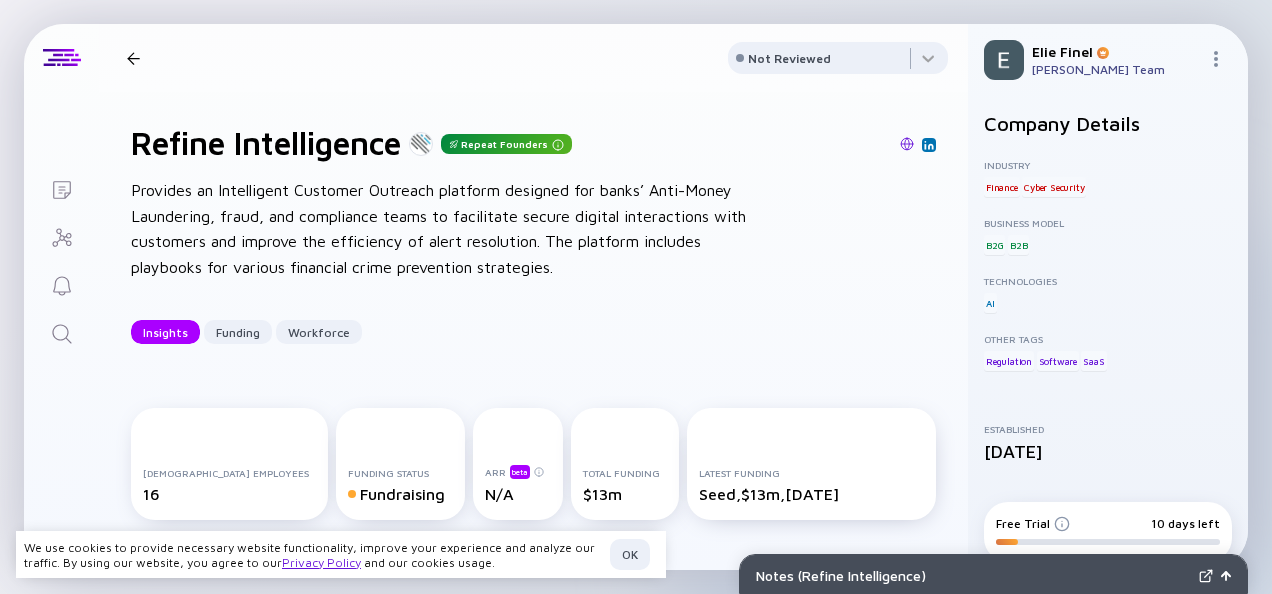 scroll, scrollTop: 0, scrollLeft: 0, axis: both 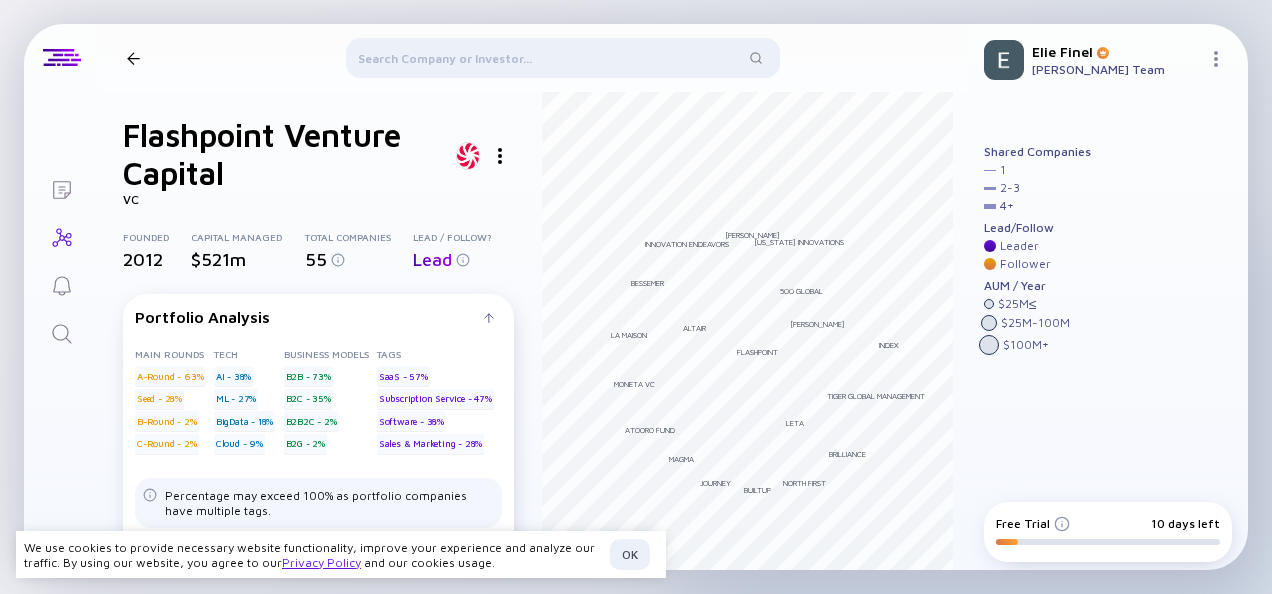 click at bounding box center [562, 62] 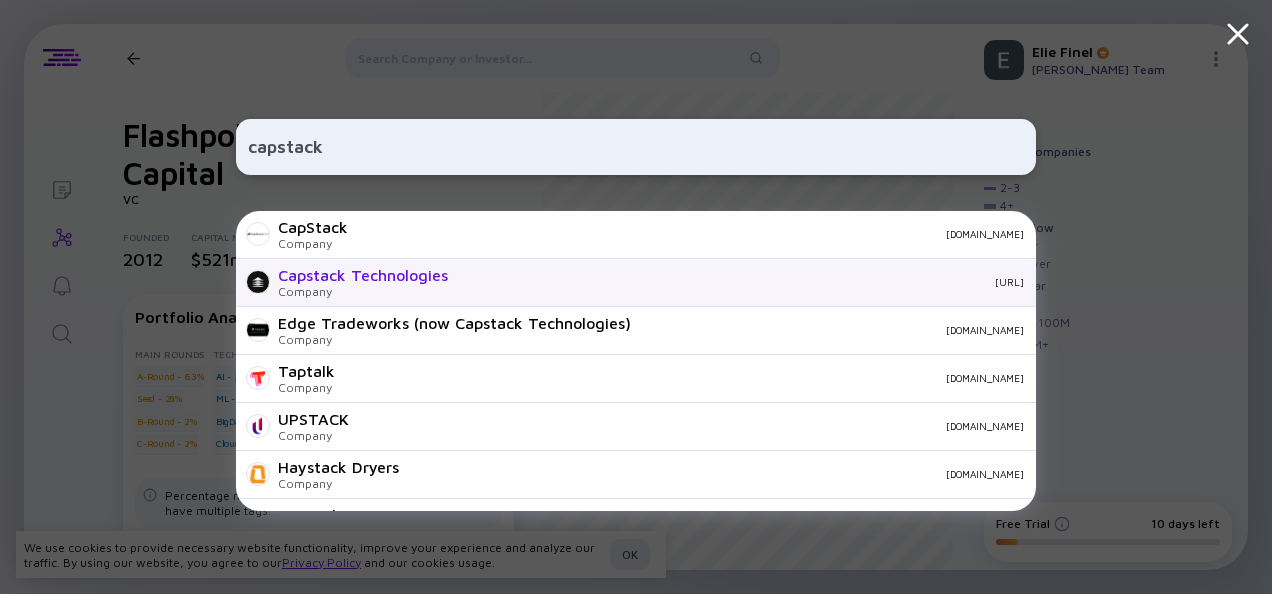type on "capstack" 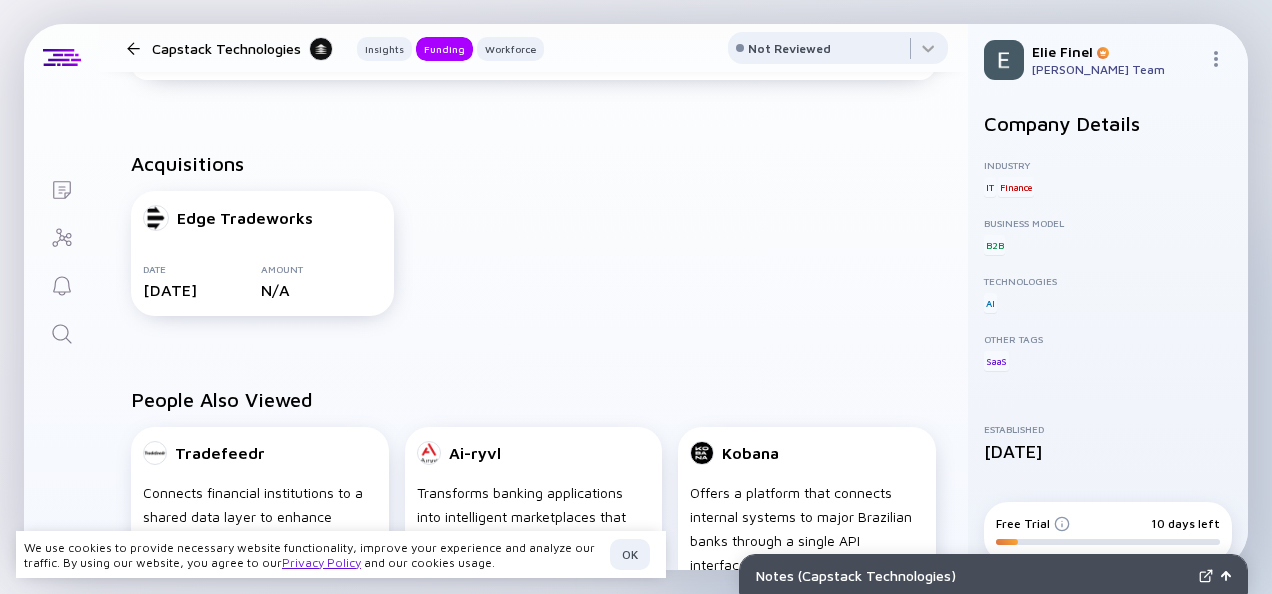 scroll, scrollTop: 1150, scrollLeft: 0, axis: vertical 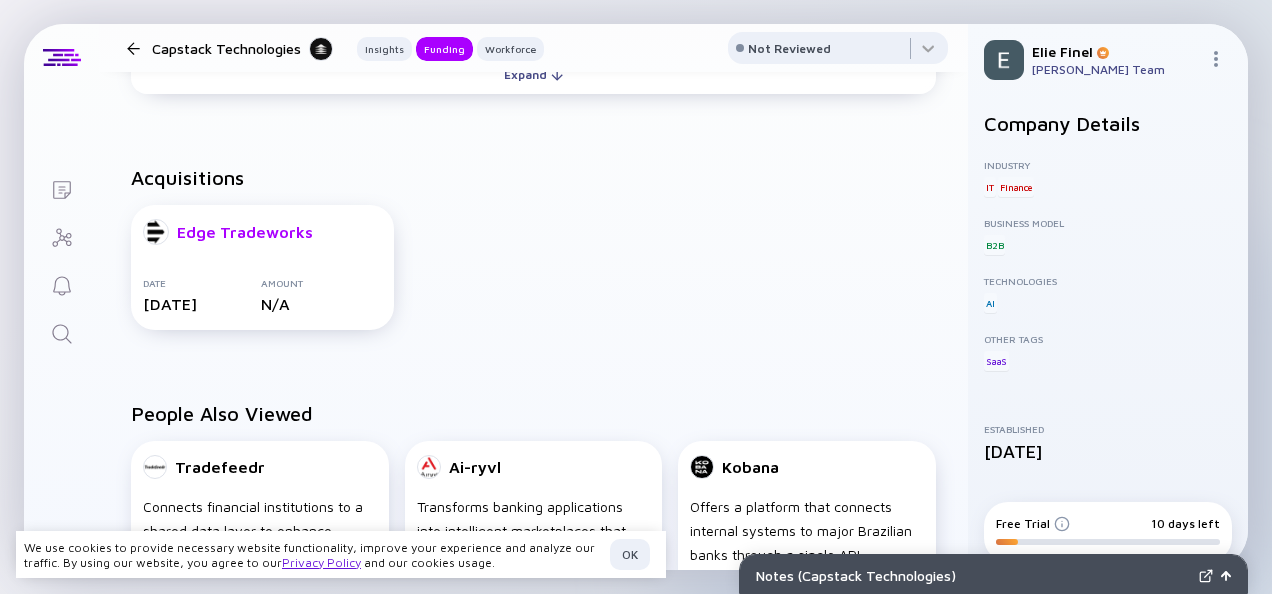 click on "Edge Tradeworks" at bounding box center [228, 232] 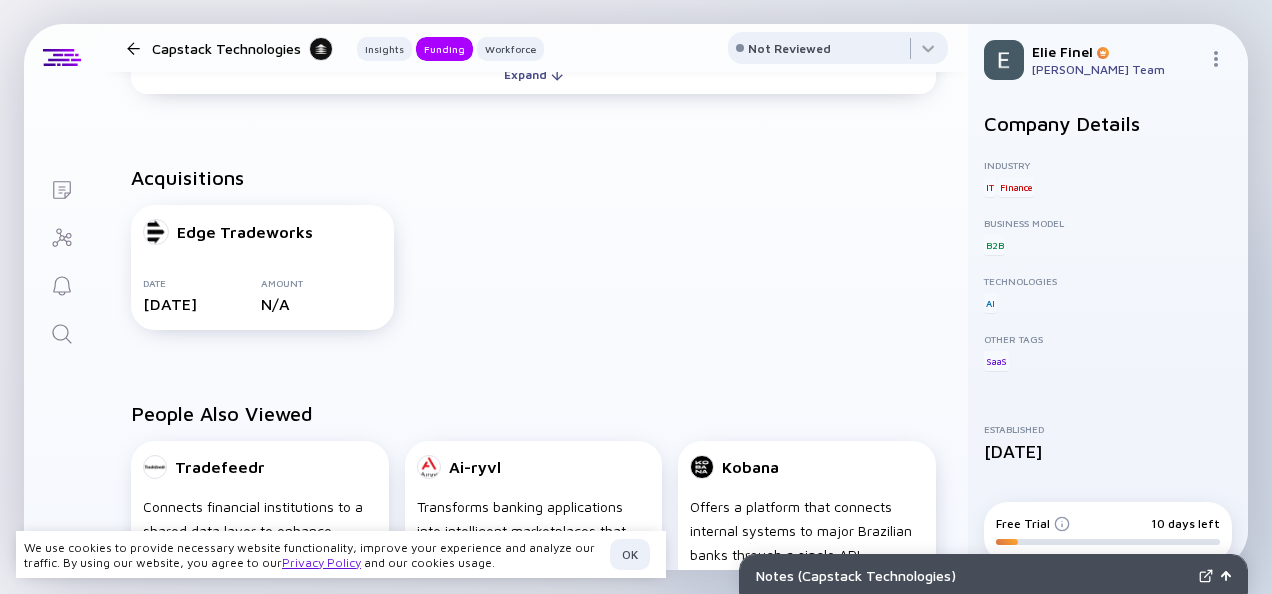 click at bounding box center (133, 48) 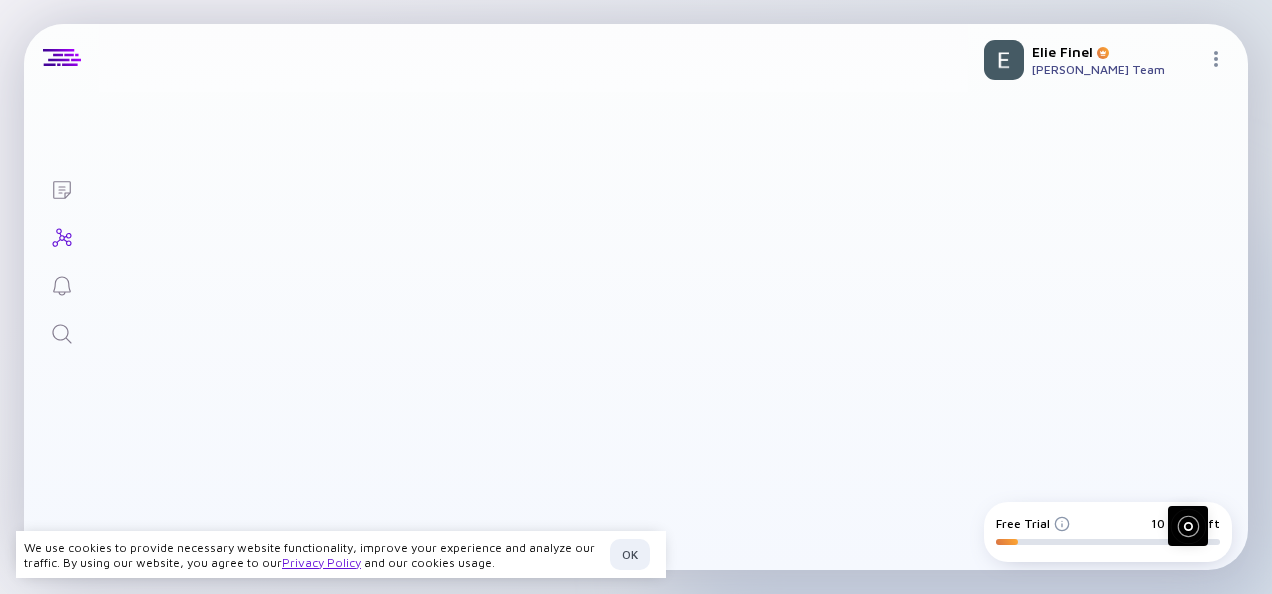 scroll, scrollTop: 135, scrollLeft: 0, axis: vertical 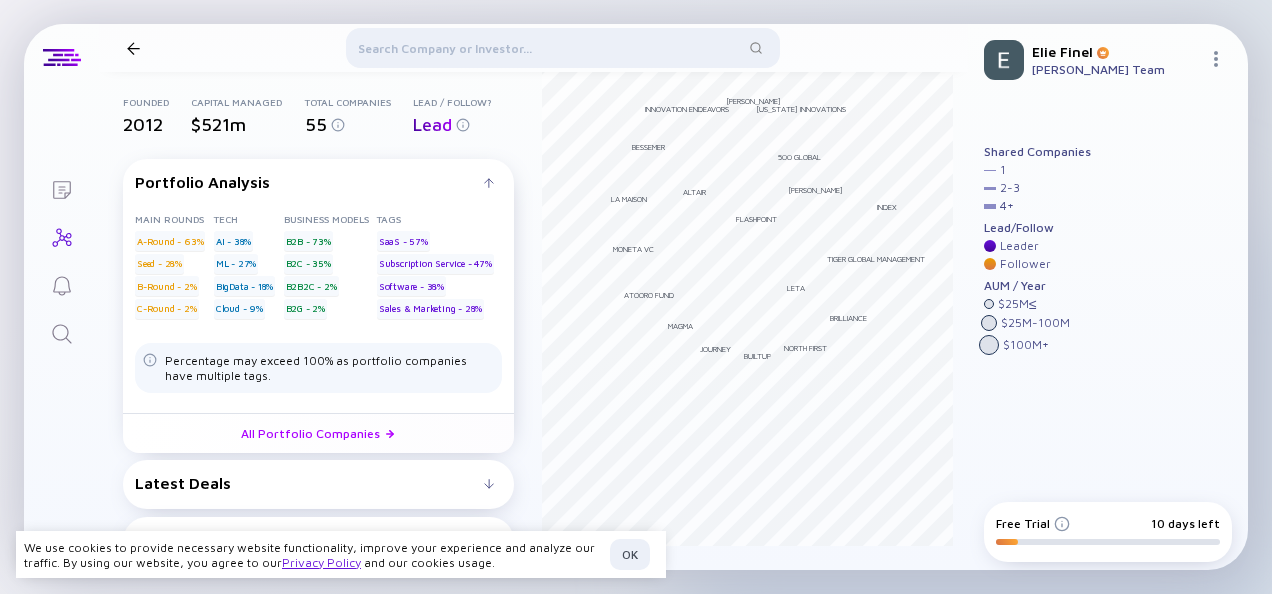 click at bounding box center (562, 52) 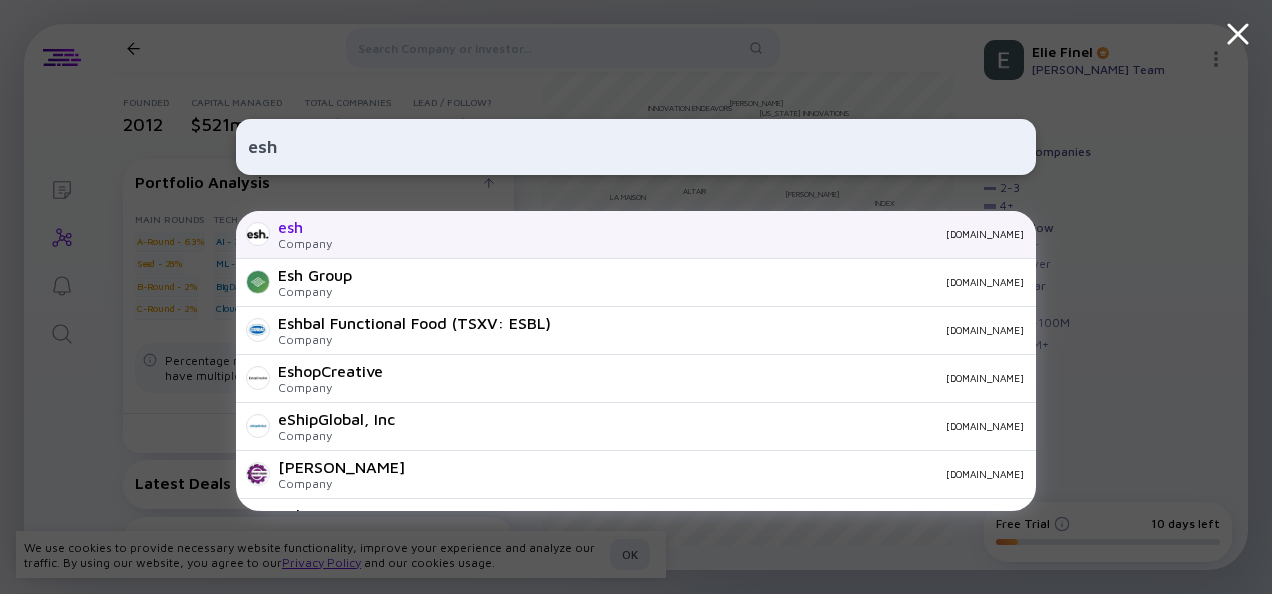 type on "esh" 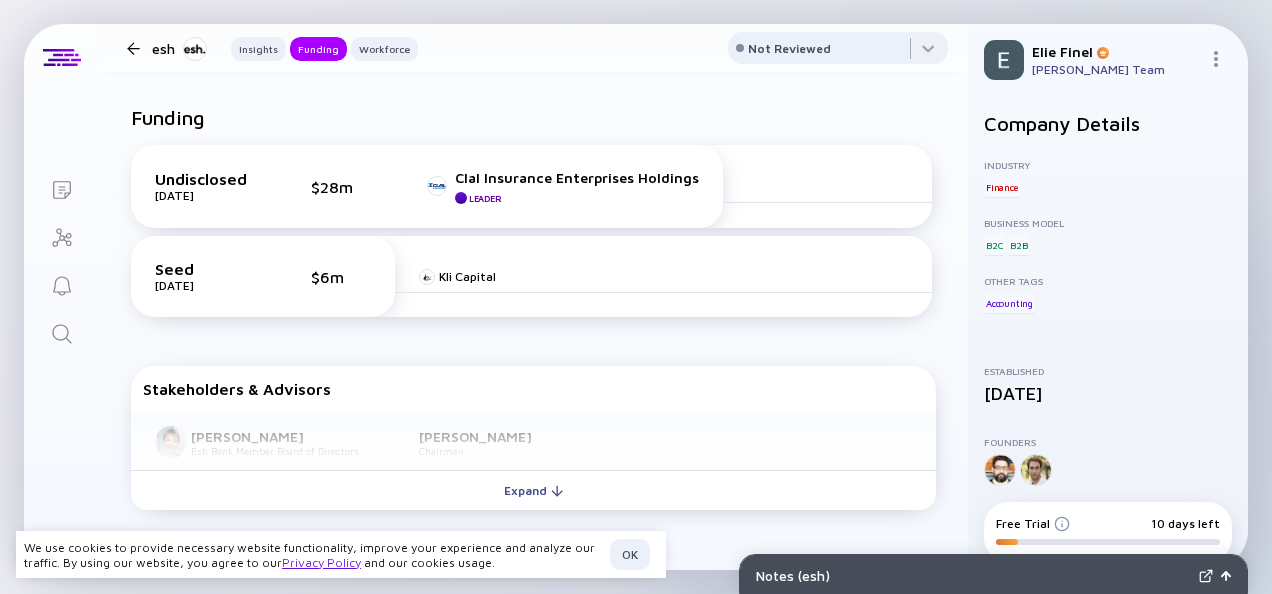 scroll, scrollTop: 525, scrollLeft: 0, axis: vertical 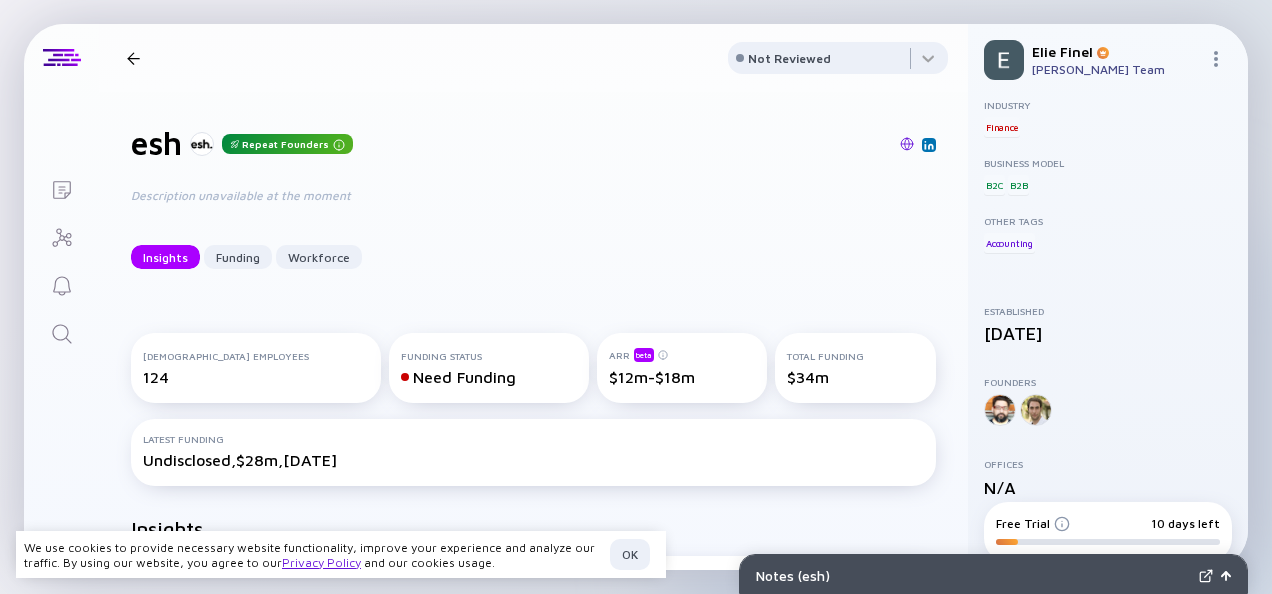 click on "esh Insights Funding Workforce" at bounding box center (268, 58) 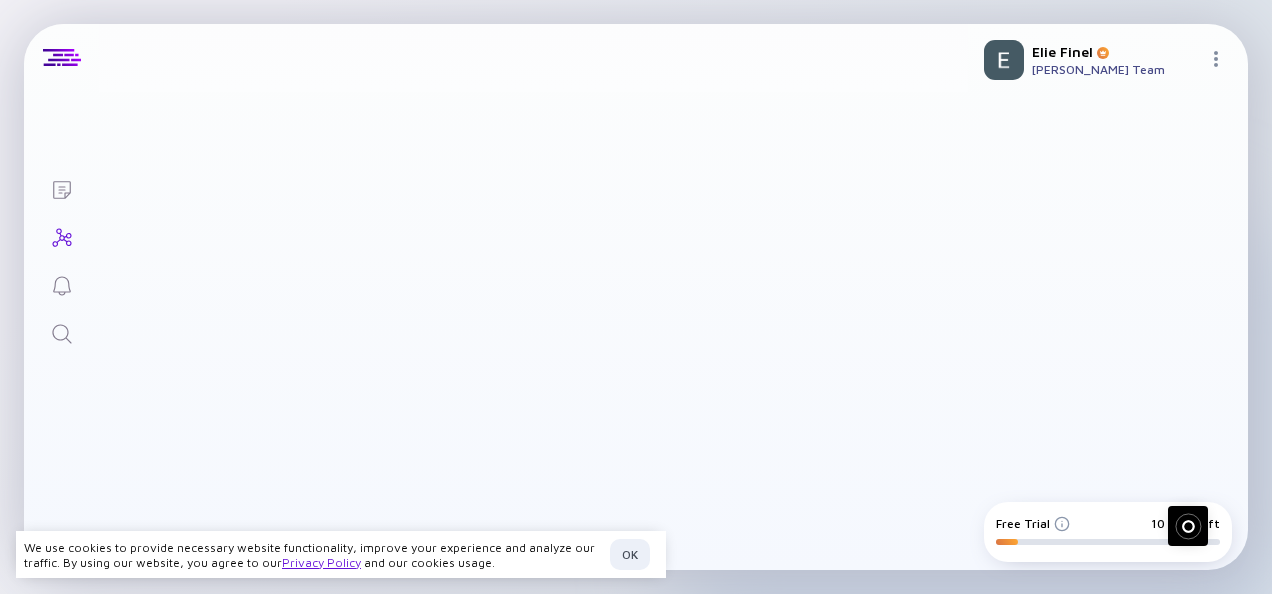 scroll, scrollTop: 0, scrollLeft: 0, axis: both 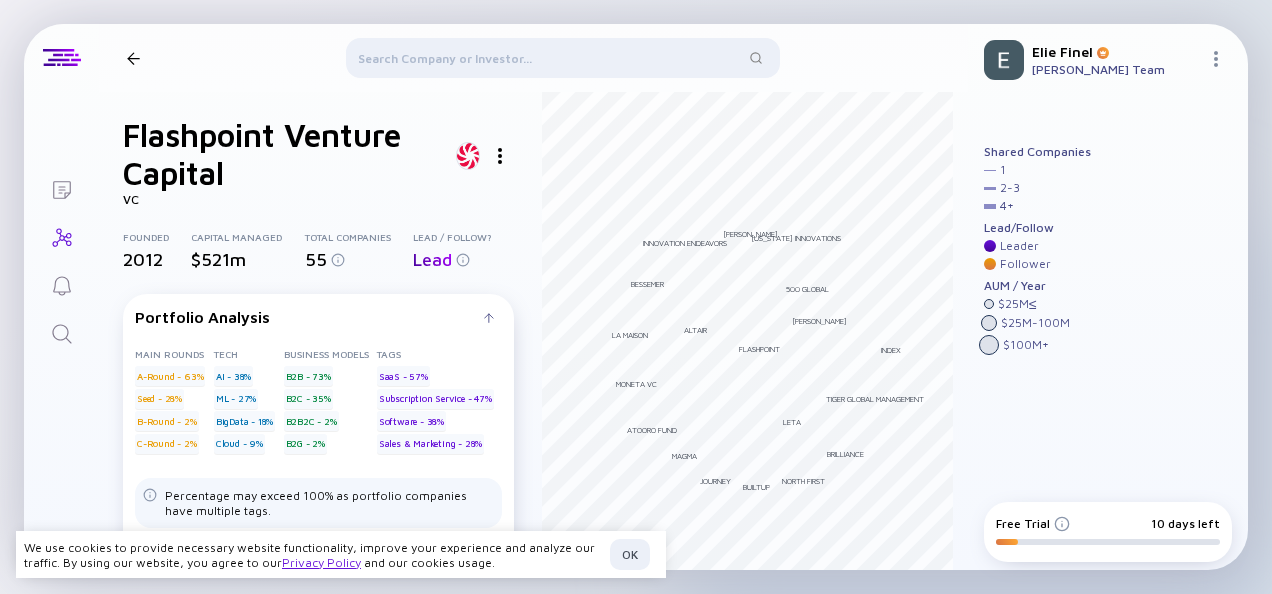 click at bounding box center [562, 62] 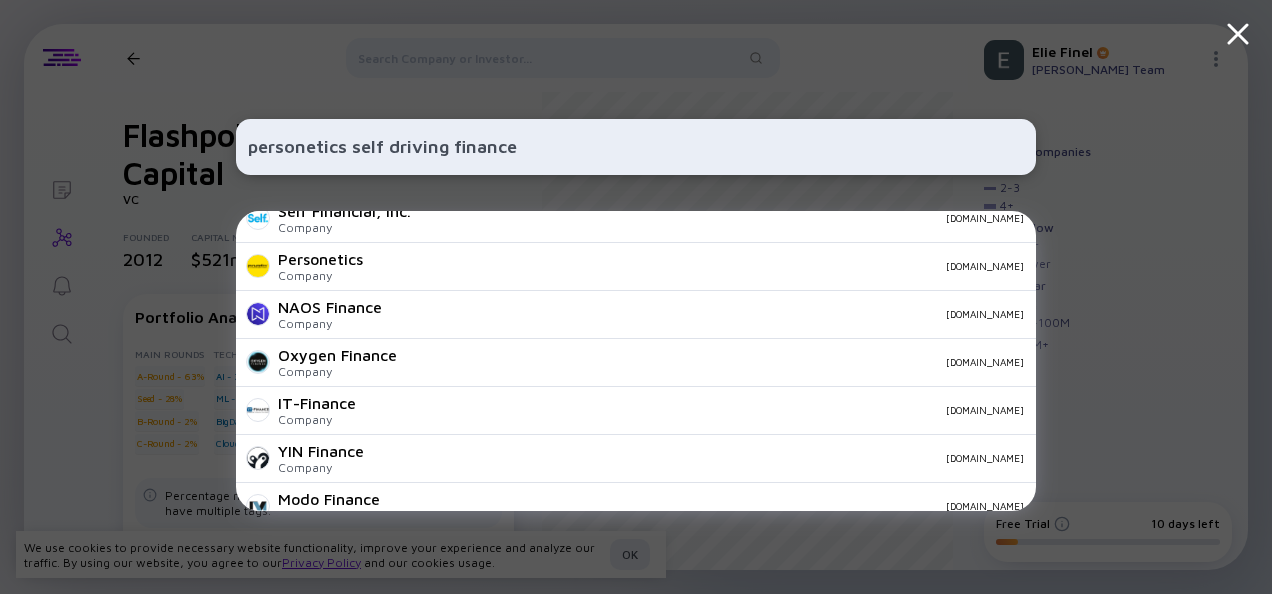 scroll, scrollTop: 25, scrollLeft: 0, axis: vertical 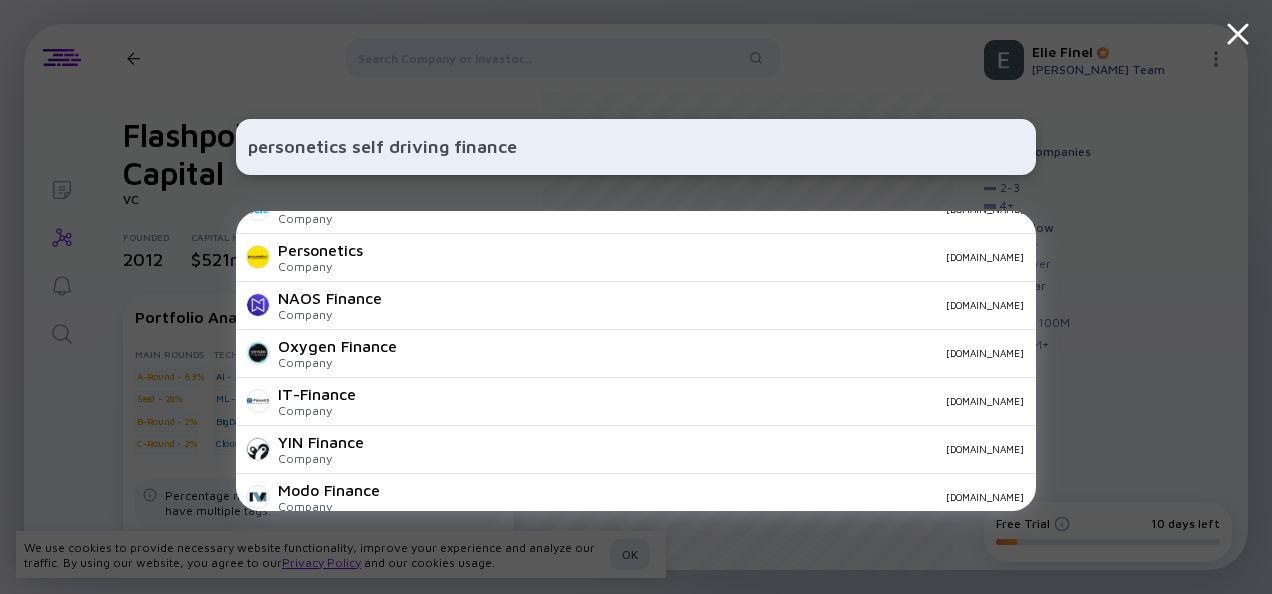 click on "personetics self driving finance" at bounding box center (636, 147) 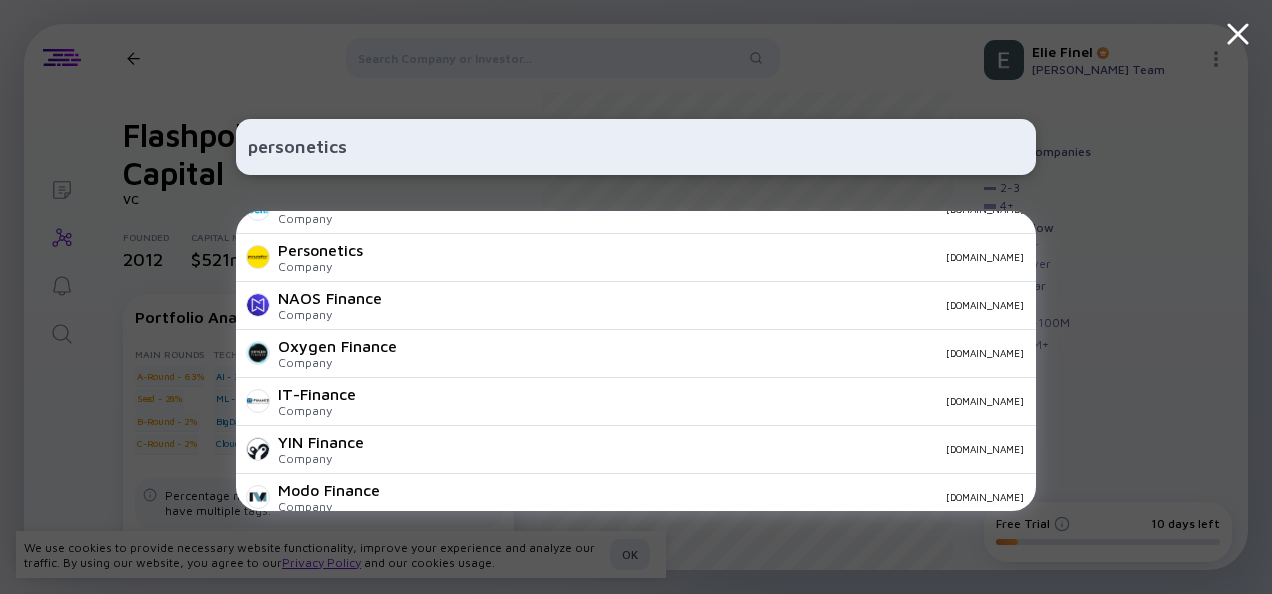 scroll, scrollTop: 0, scrollLeft: 0, axis: both 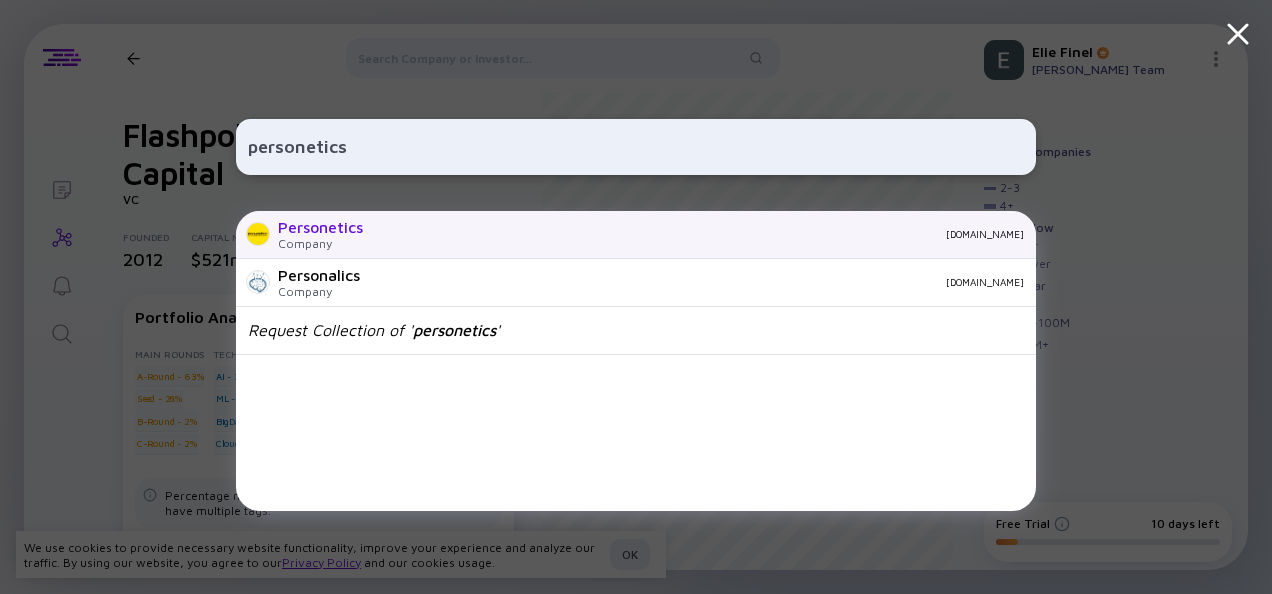 type on "personetics" 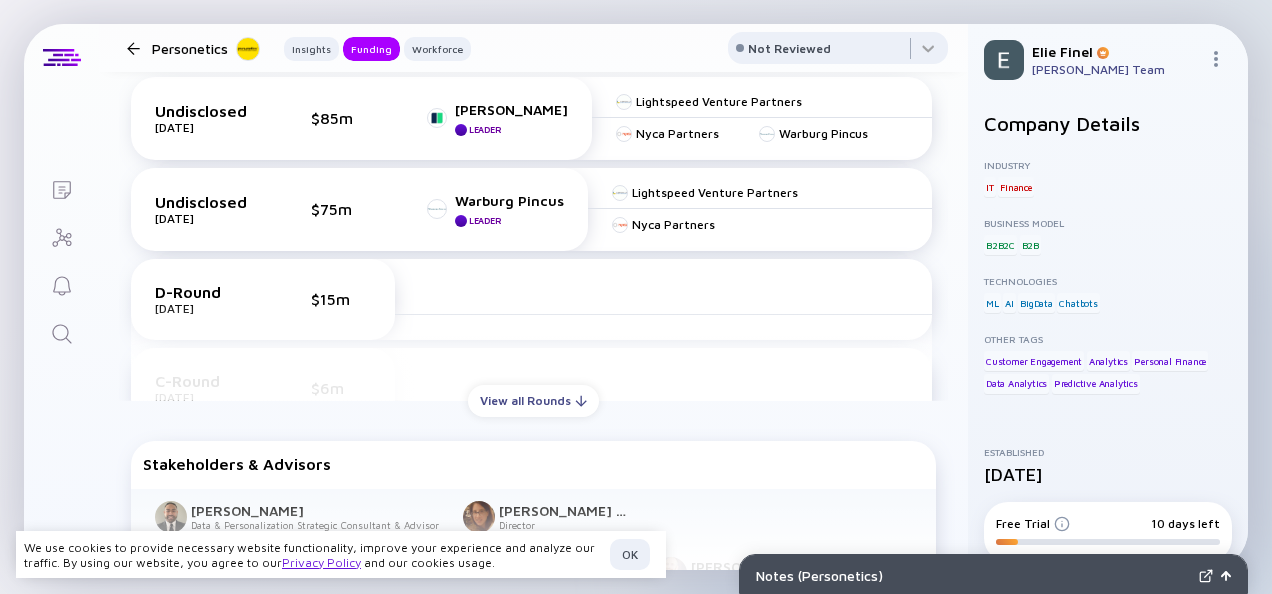 scroll, scrollTop: 825, scrollLeft: 0, axis: vertical 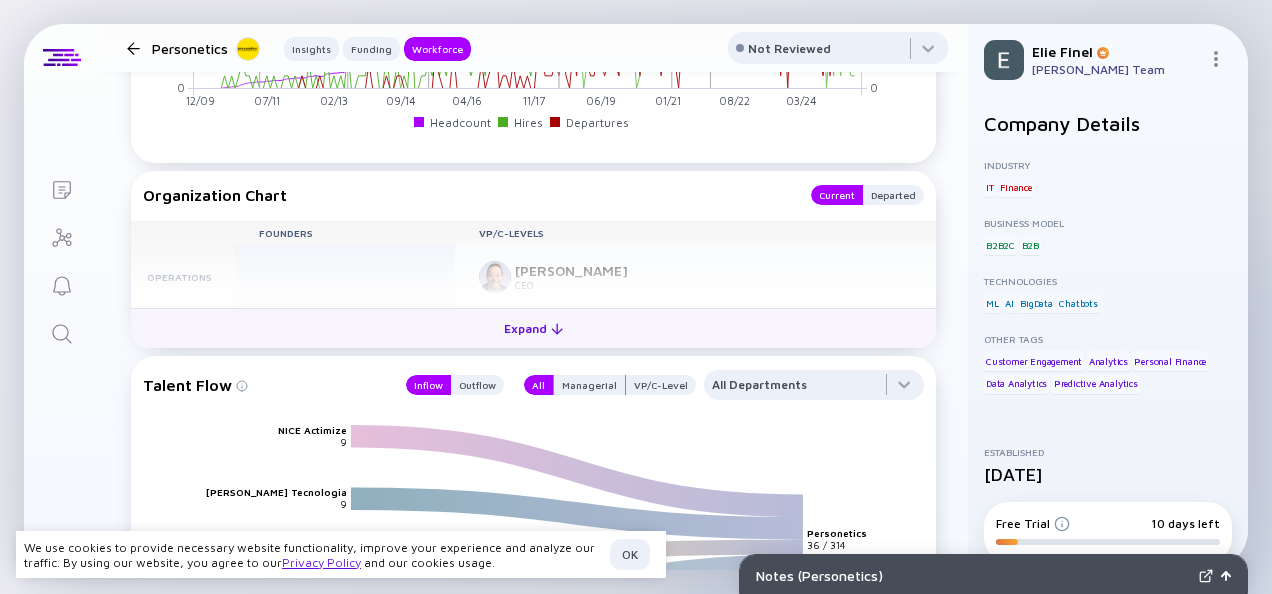 click on "Expand" at bounding box center [533, 328] 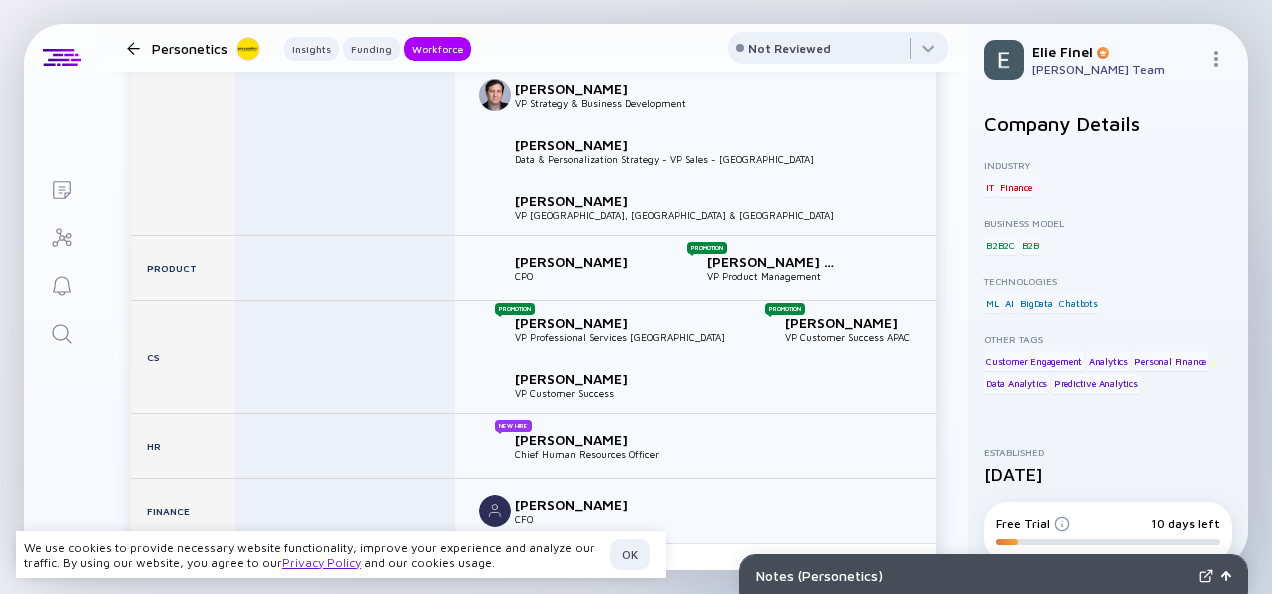 scroll, scrollTop: 2775, scrollLeft: 0, axis: vertical 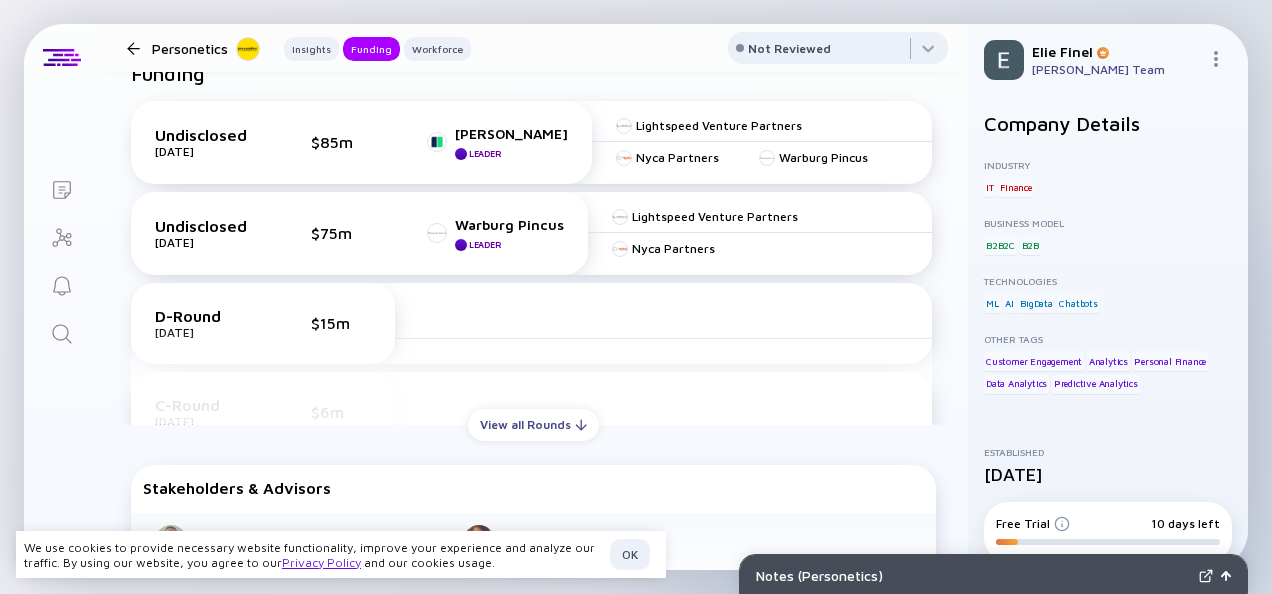 click at bounding box center [133, 48] 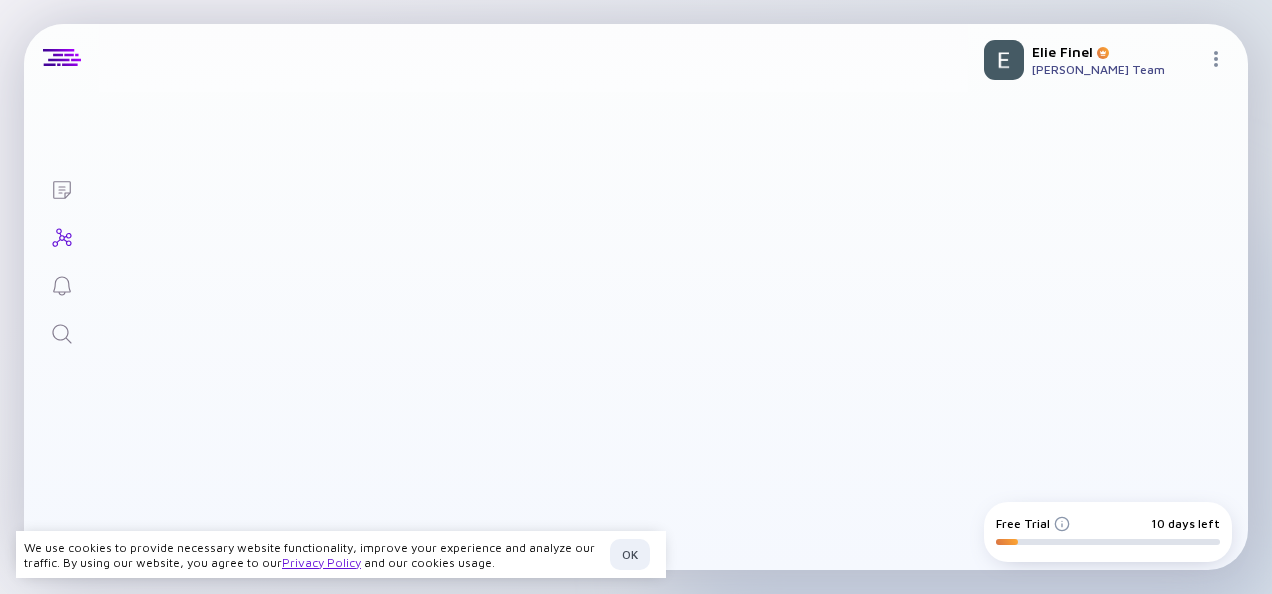 scroll, scrollTop: 135, scrollLeft: 0, axis: vertical 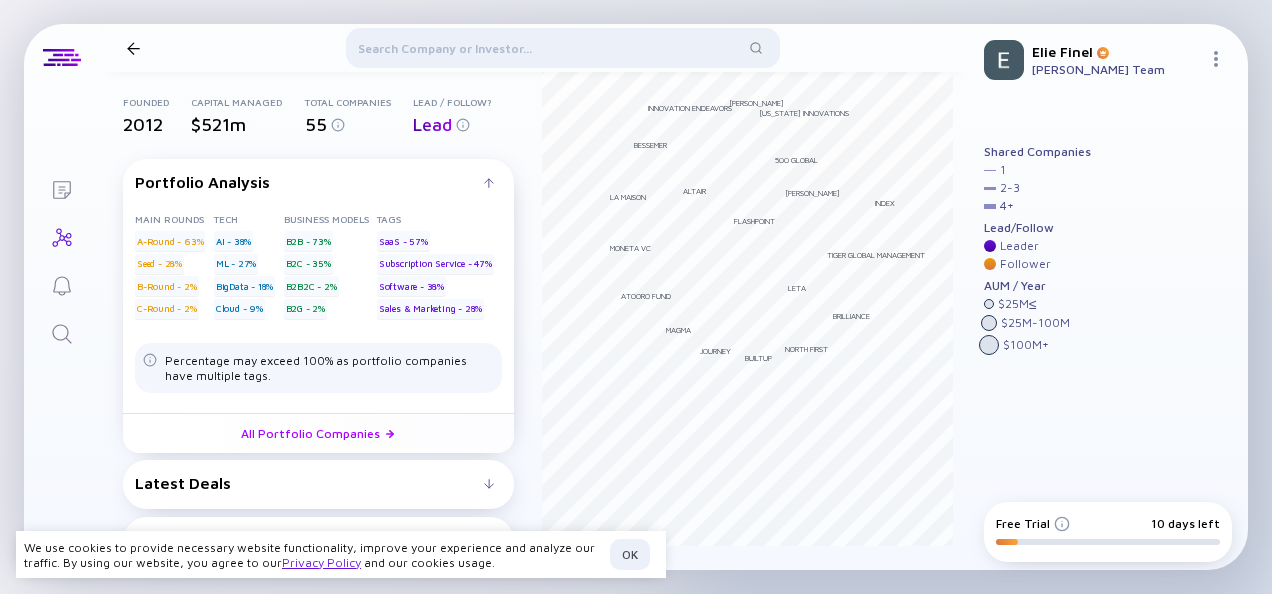 click at bounding box center [562, 52] 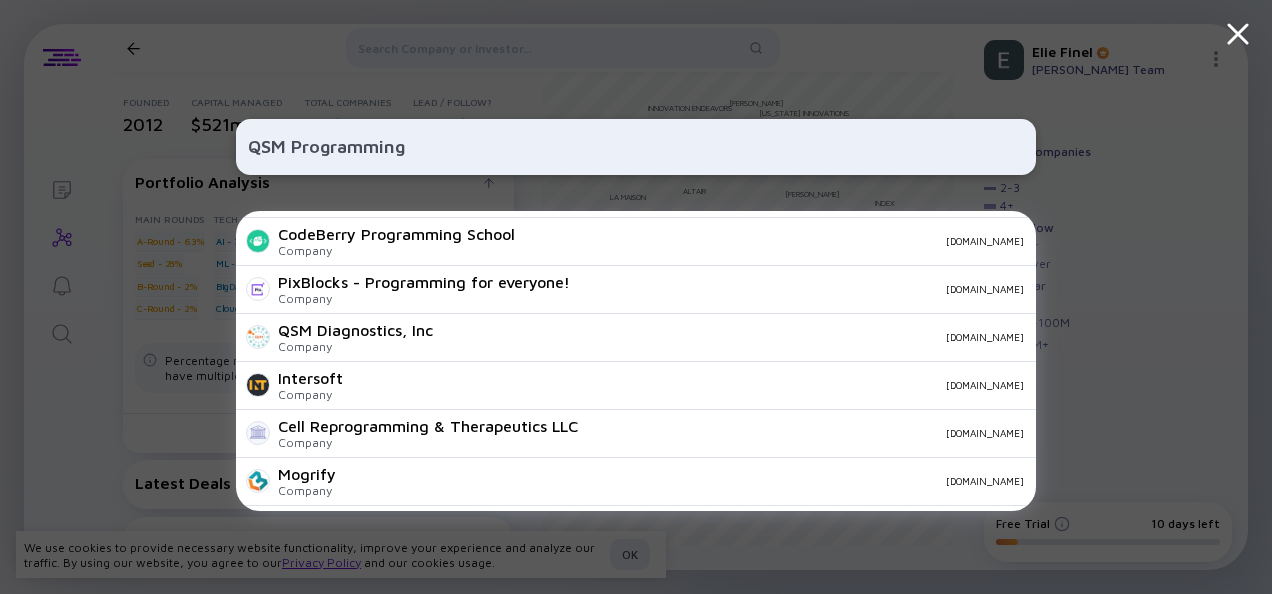 scroll, scrollTop: 0, scrollLeft: 0, axis: both 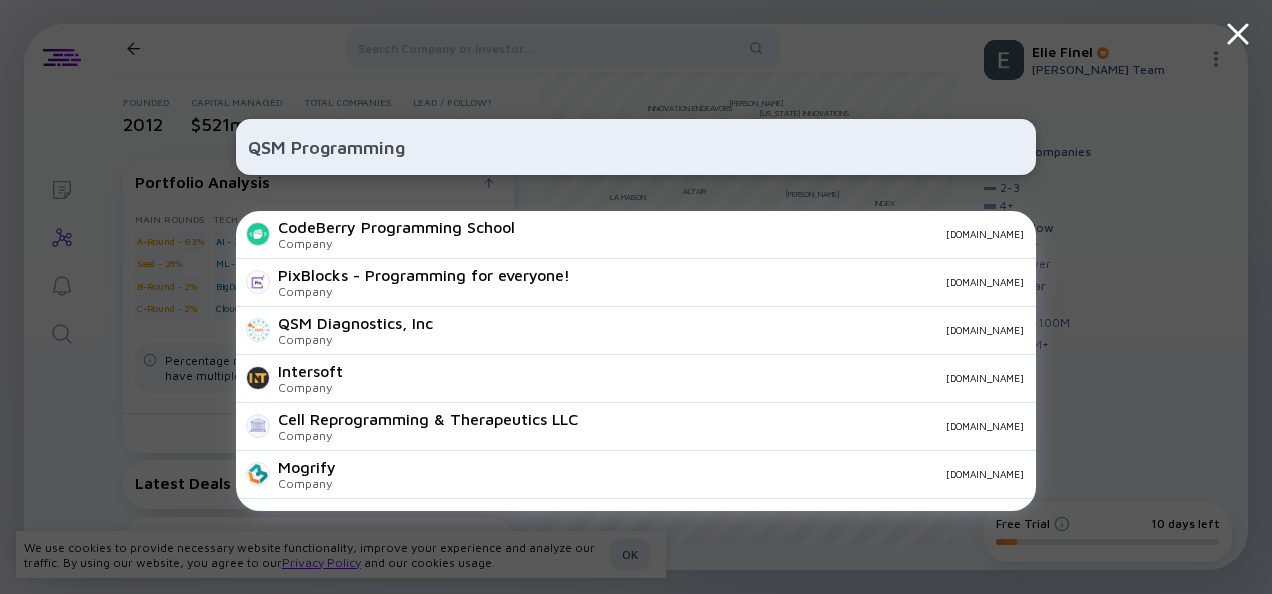 click on "QSM Programming" at bounding box center [636, 147] 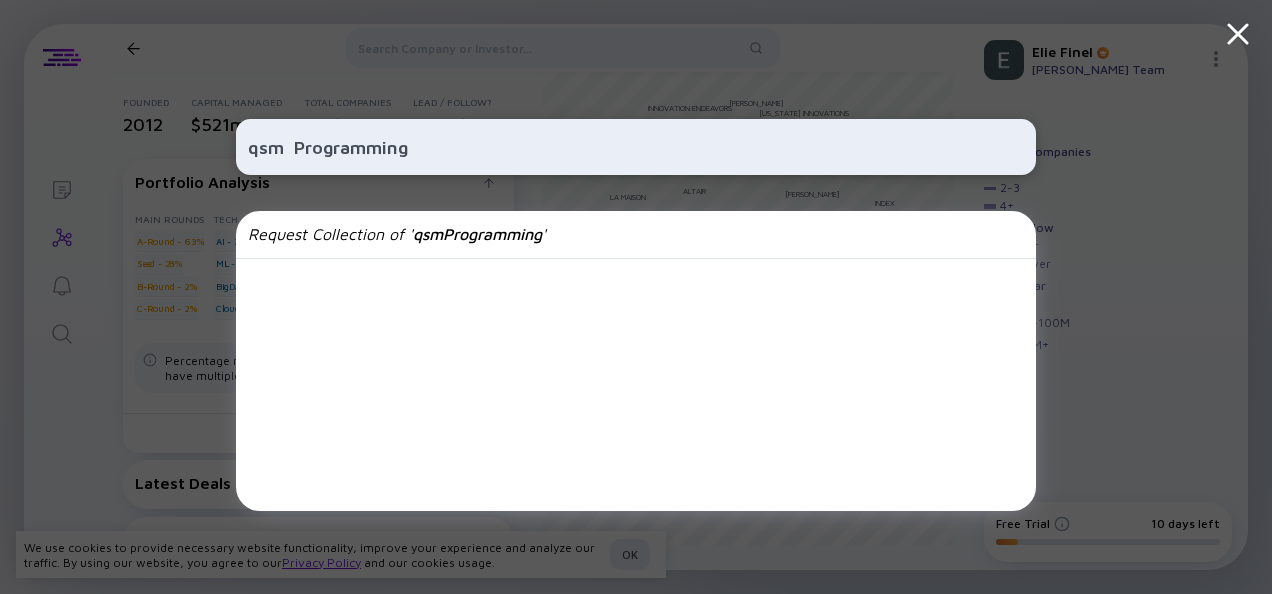 click on "qsm  Programming" at bounding box center (636, 147) 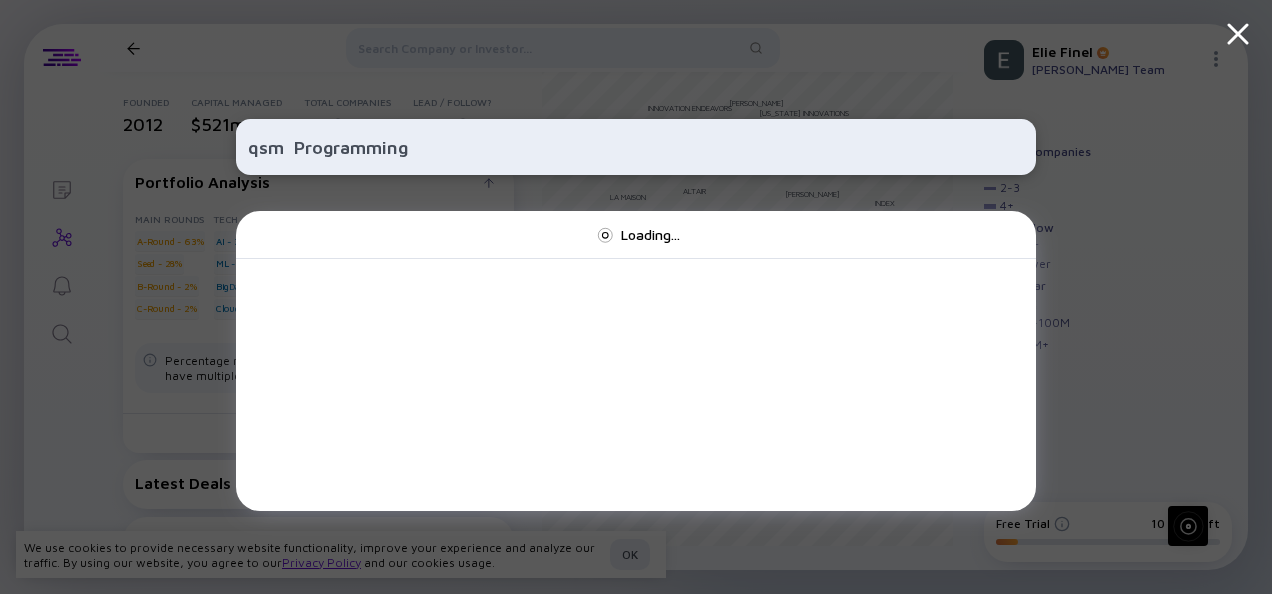 click on "qsm  Programming" at bounding box center [636, 147] 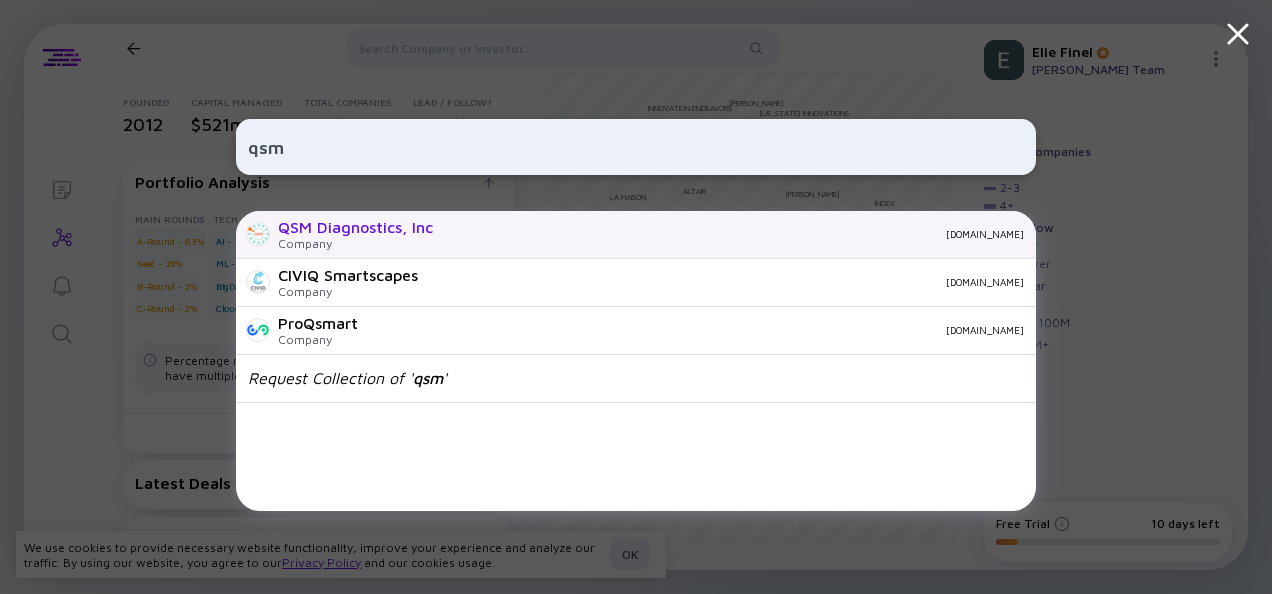 type on "qsm" 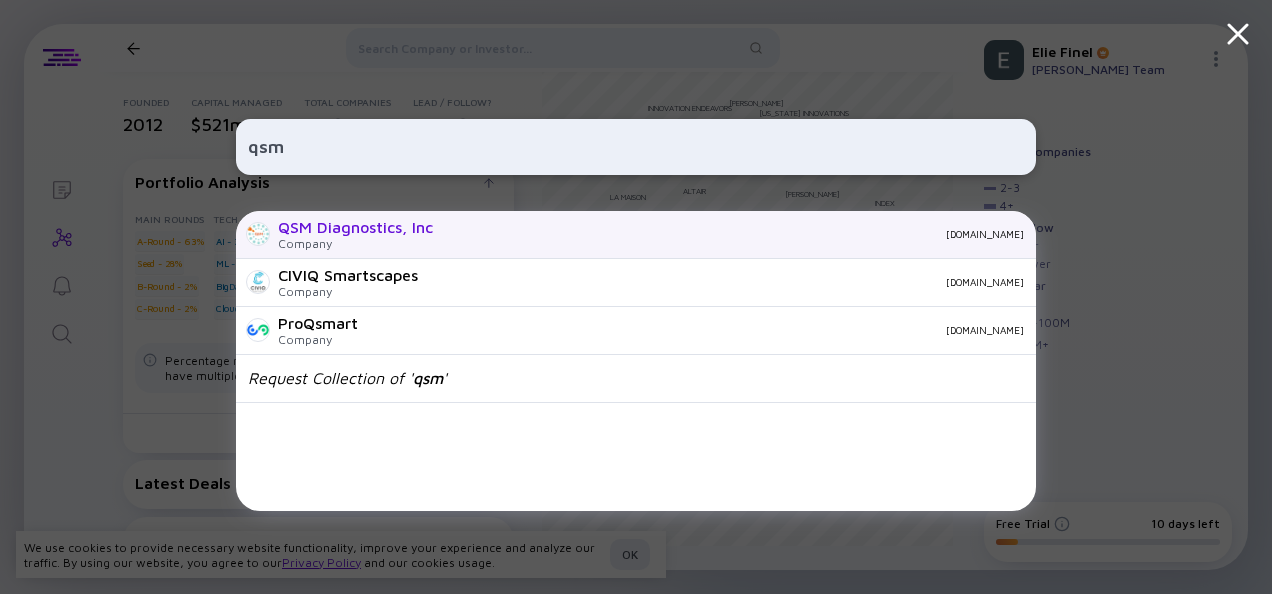 click on "QSM Diagnostics, Inc" at bounding box center [355, 227] 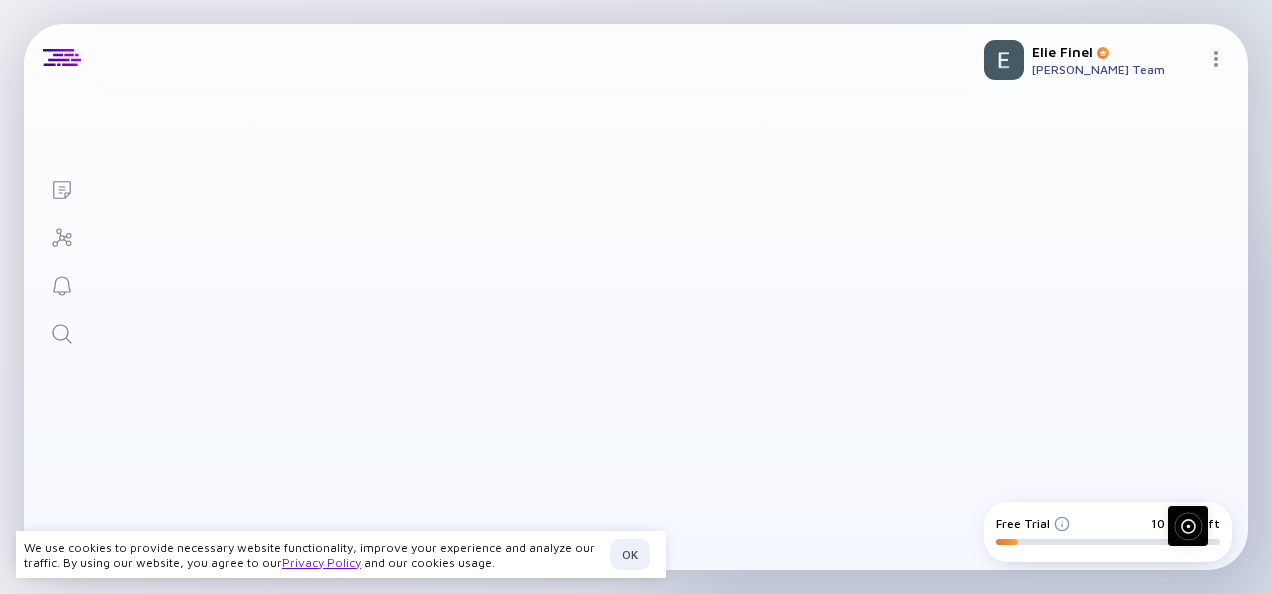 scroll, scrollTop: 0, scrollLeft: 0, axis: both 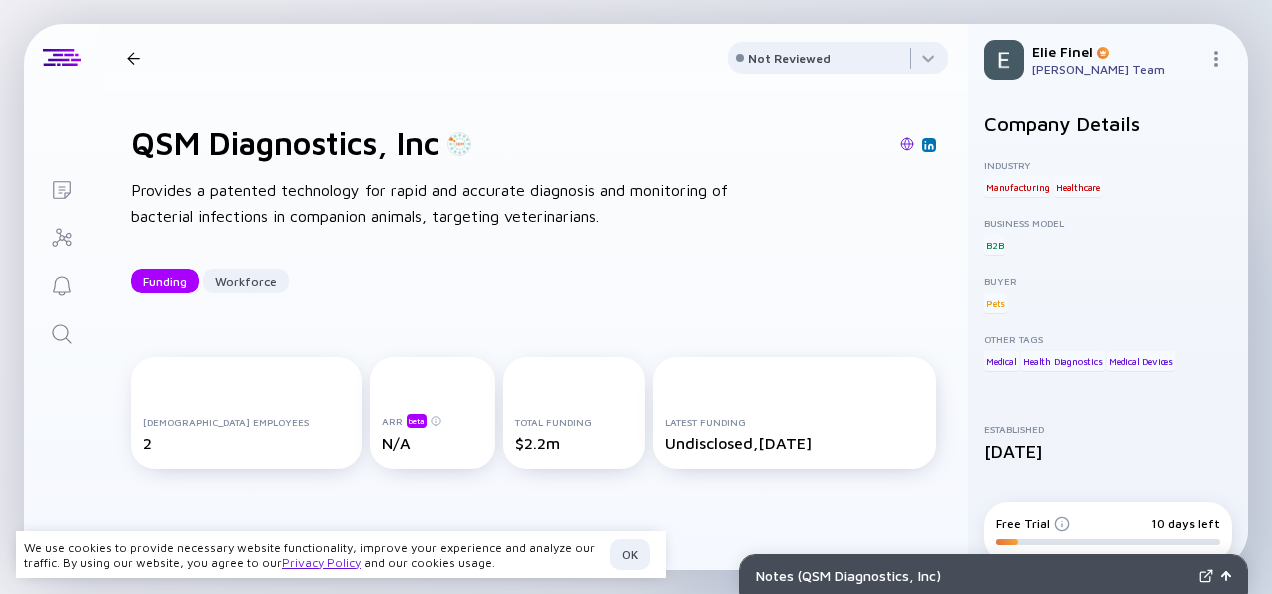 click on "QSM Diagnostics, Inc Funding Workforce Not Reviewed" at bounding box center [533, 58] 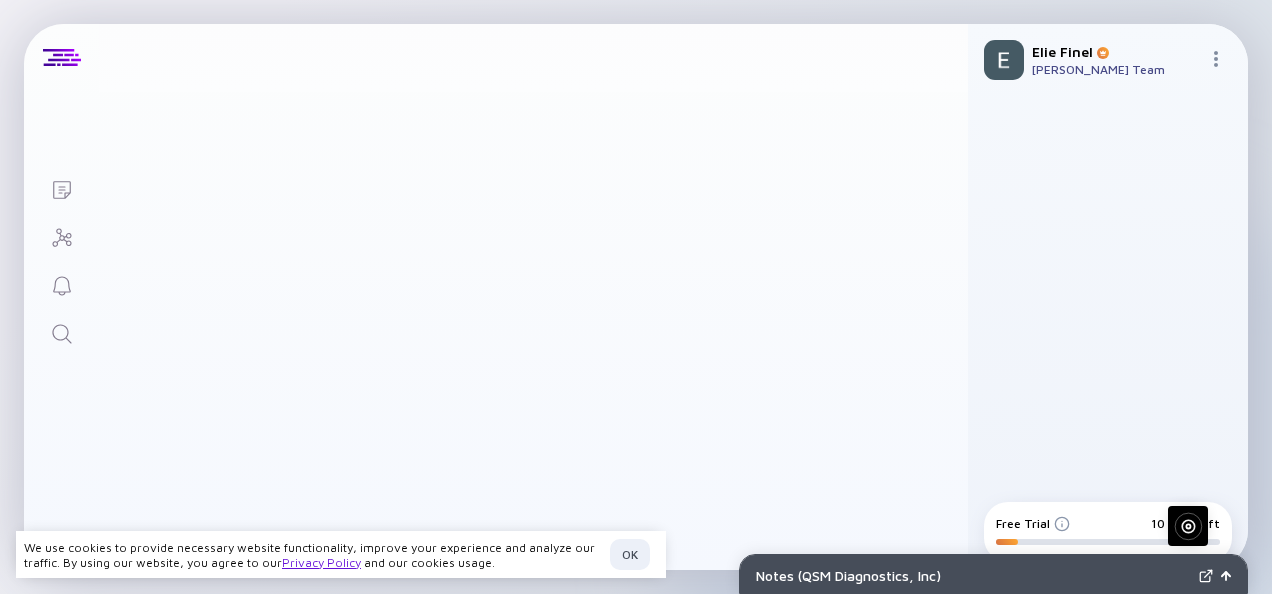 click on "QSM Diagnostics, Inc Provides a patented technology for rapid and accurate diagnosis and monitoring of bacterial infections in companion animals, targeting veterinarians. Funding Workforce" at bounding box center [513, 208] 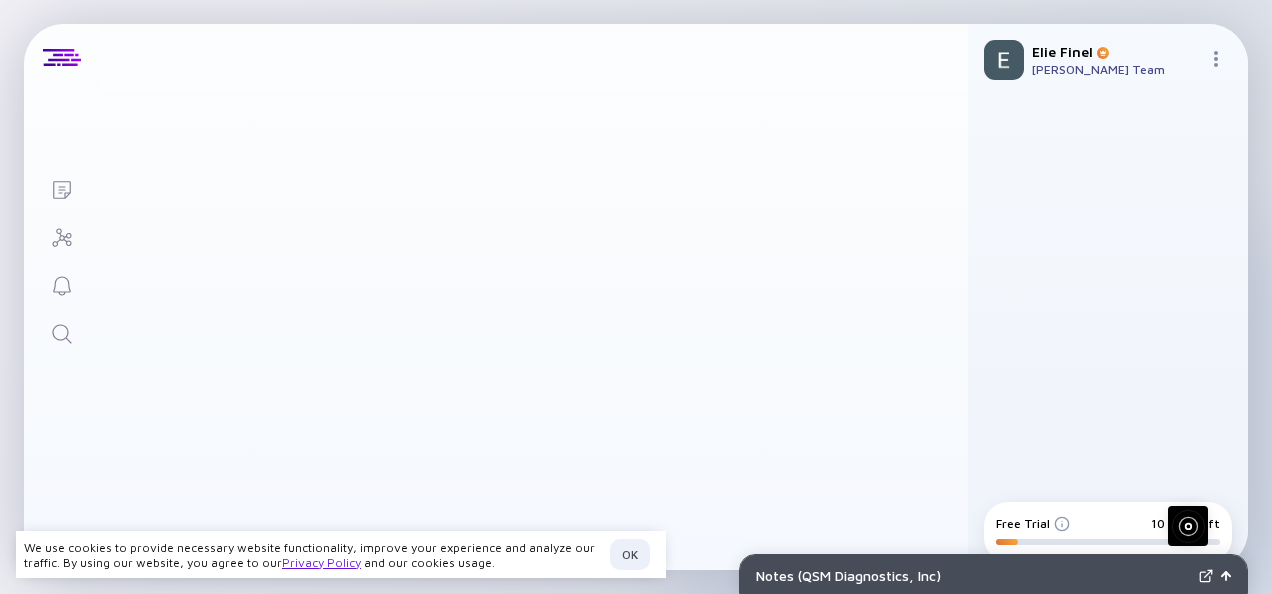 click on "QSM Diagnostics, Inc Funding Workforce" at bounding box center [294, 48] 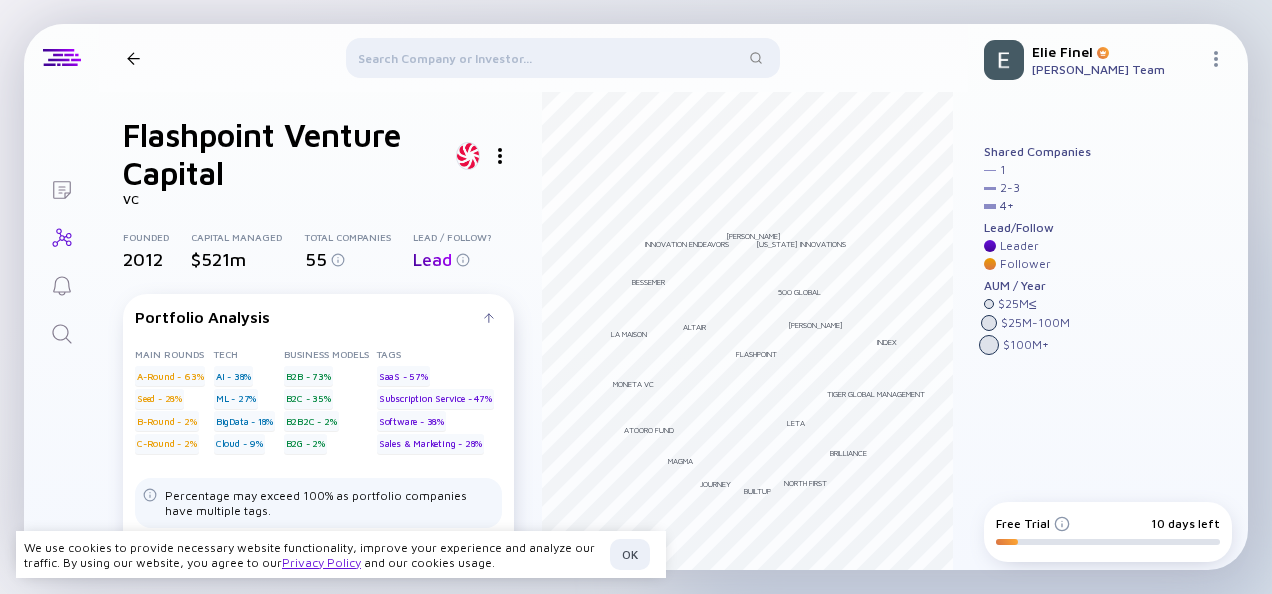 click at bounding box center [562, 62] 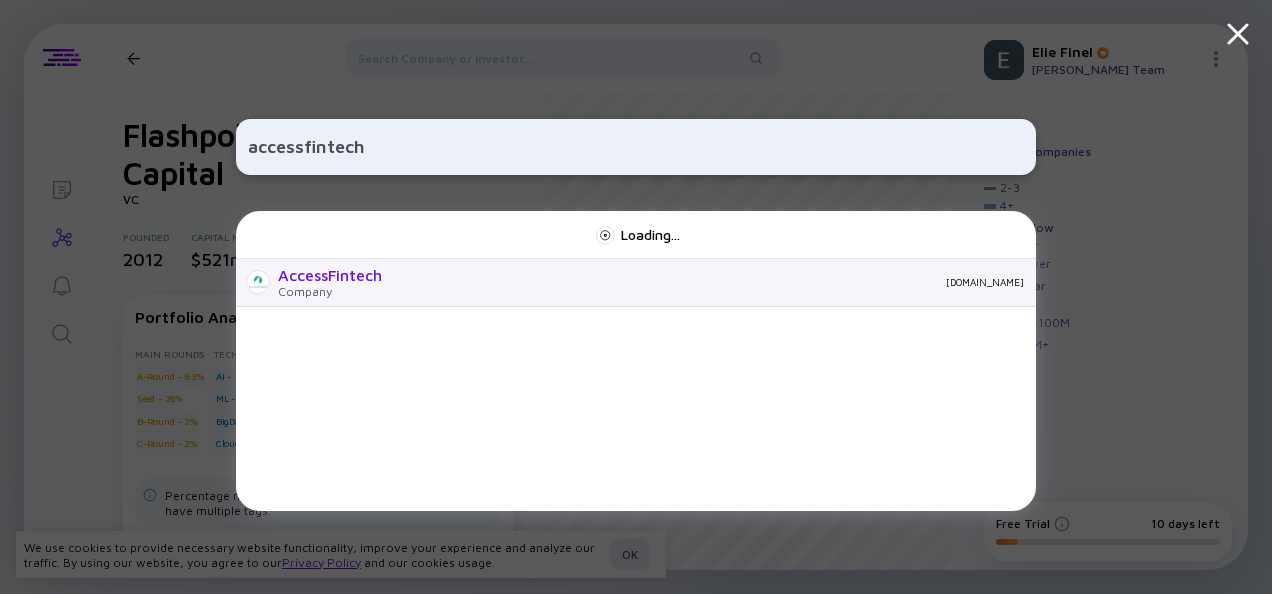 type on "accessfintech" 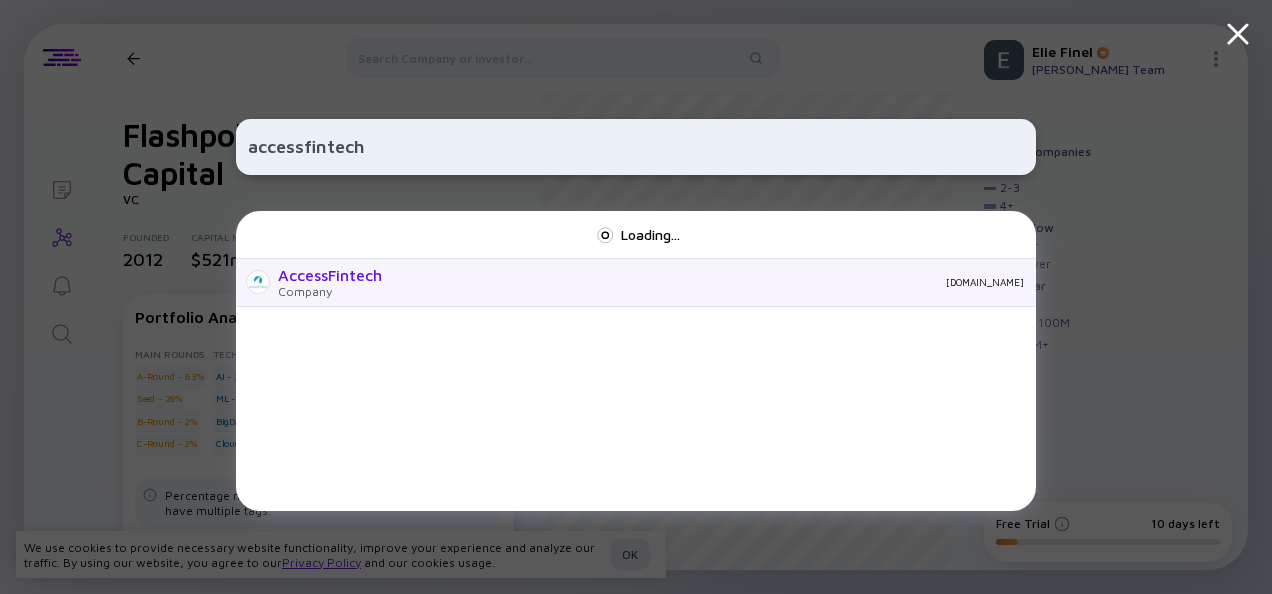click on "AccessFintech" at bounding box center [330, 275] 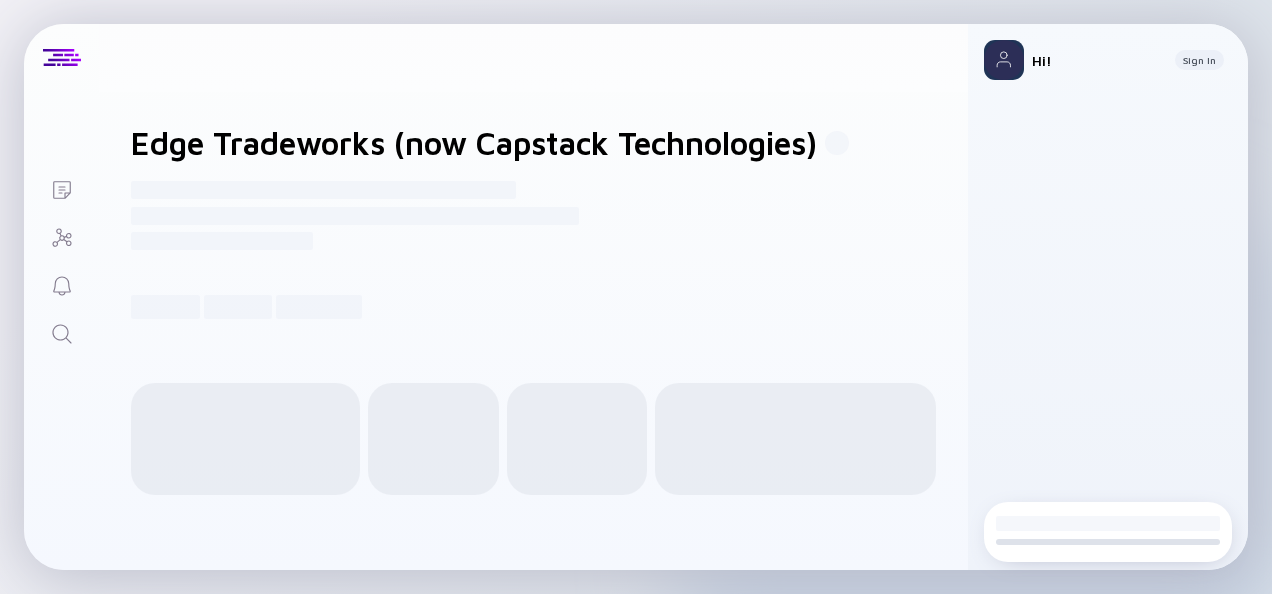 scroll, scrollTop: 0, scrollLeft: 0, axis: both 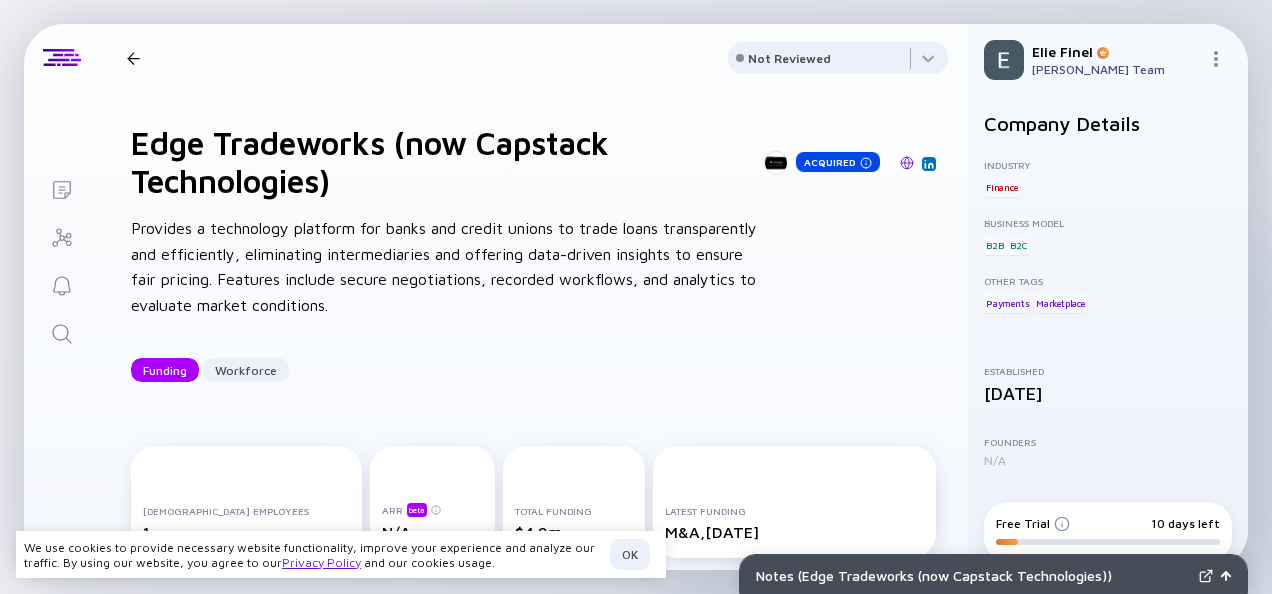 click at bounding box center [133, 58] 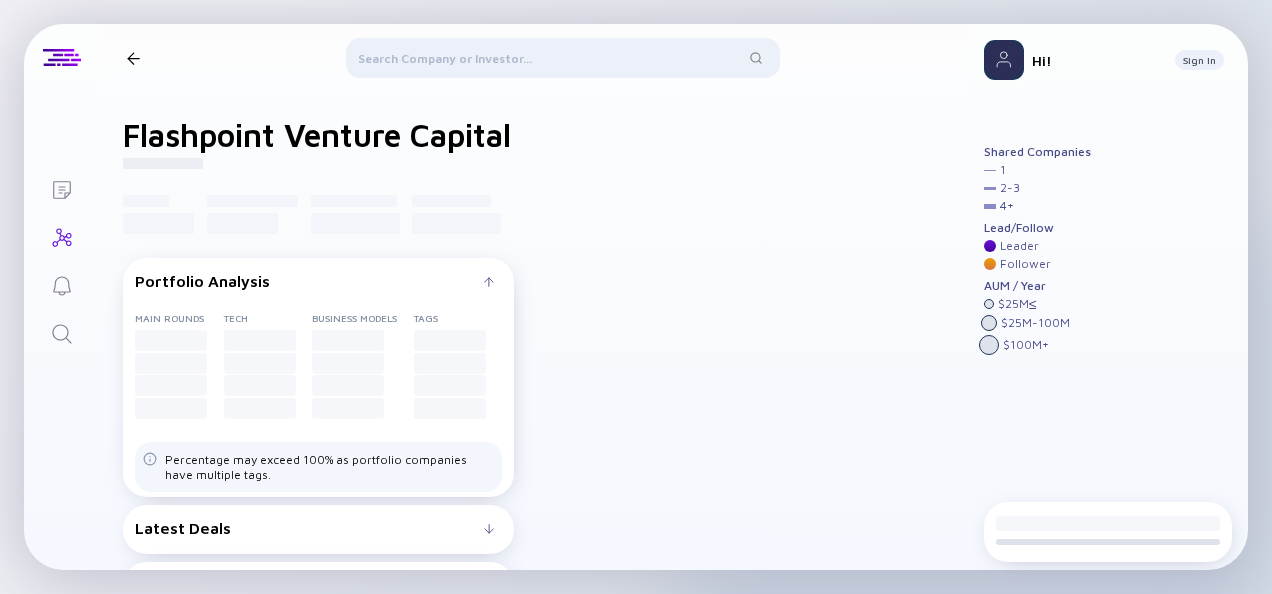 scroll, scrollTop: 0, scrollLeft: 0, axis: both 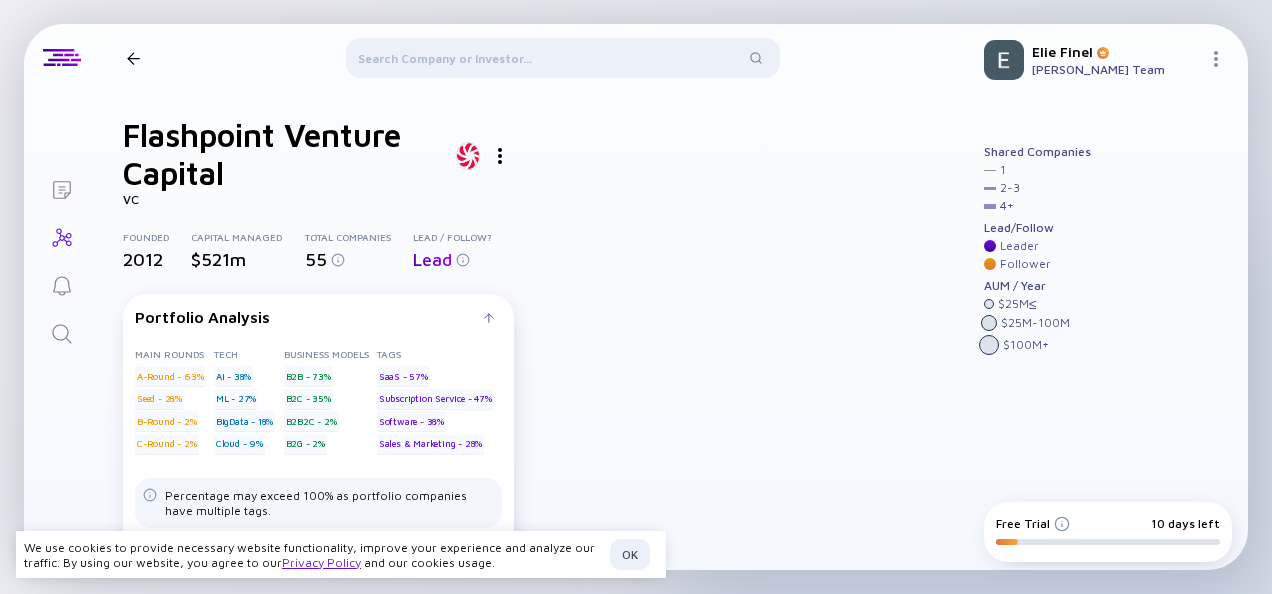 click at bounding box center (562, 62) 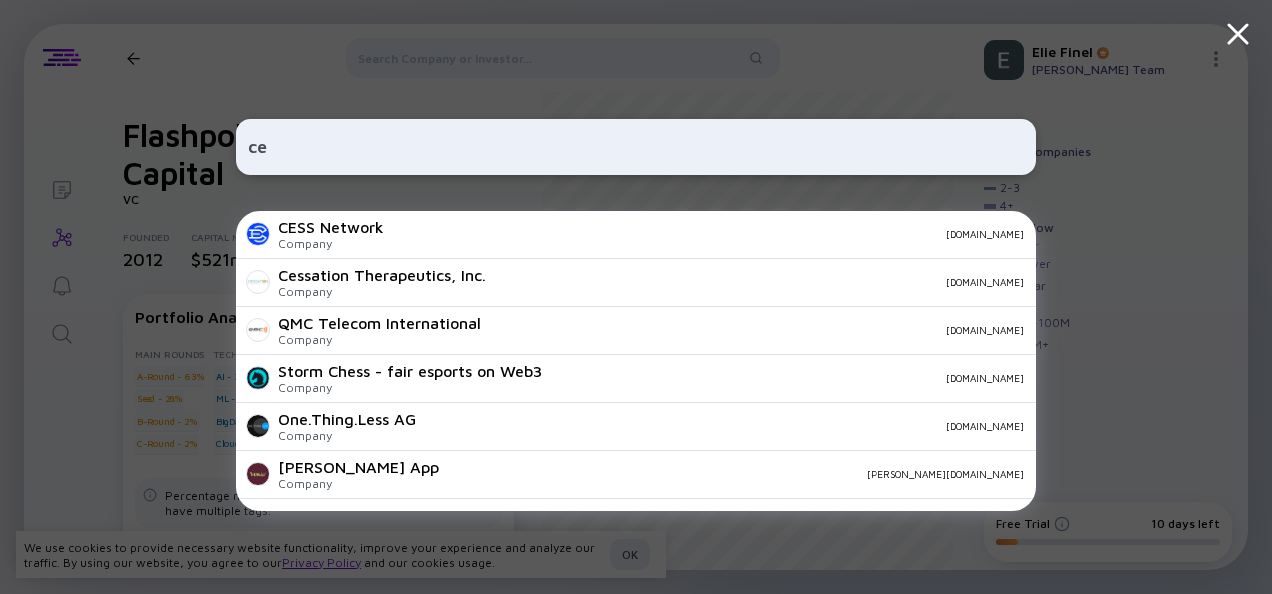 type on "c" 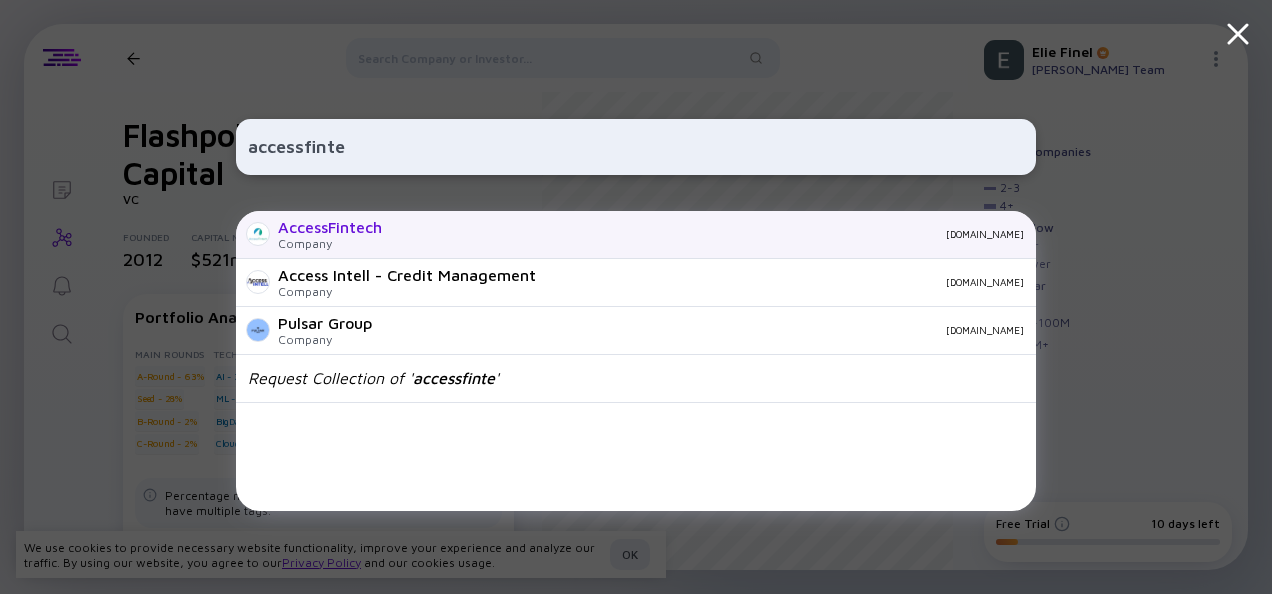 type on "accessfinte" 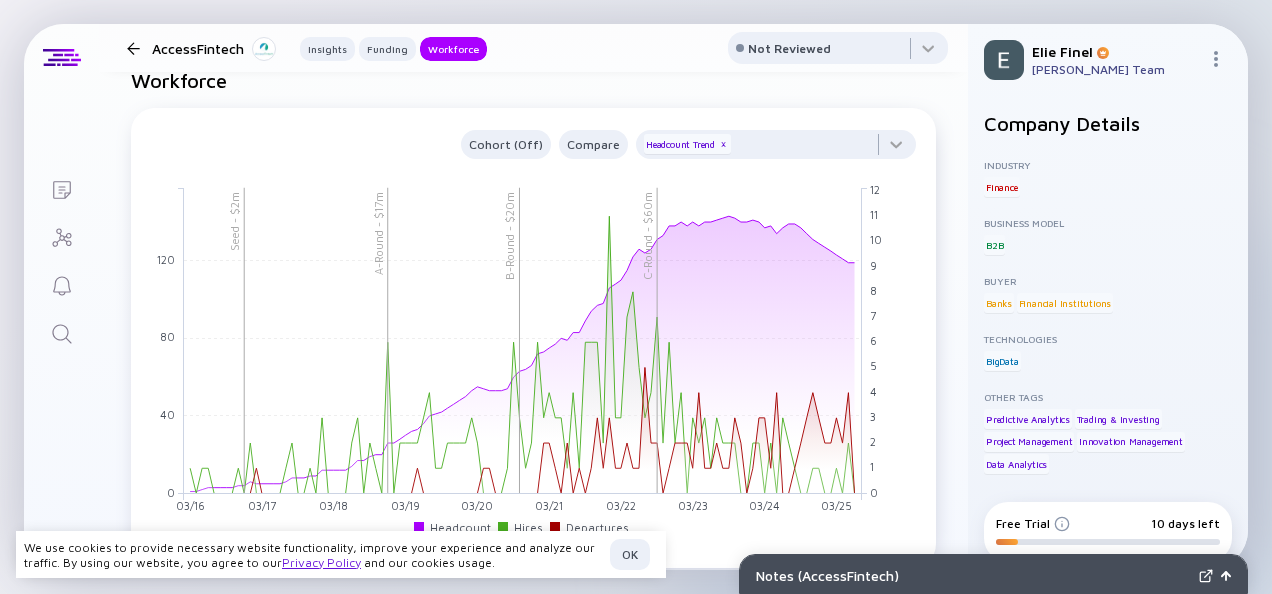 scroll, scrollTop: 2275, scrollLeft: 0, axis: vertical 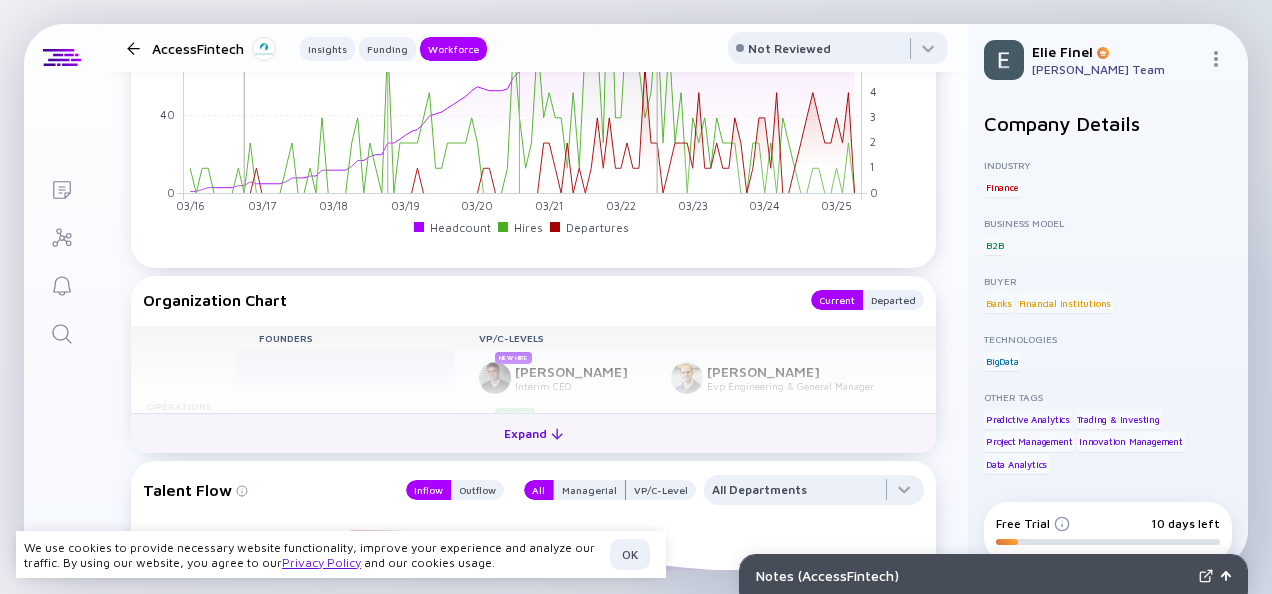 click on "Expand" at bounding box center (533, 433) 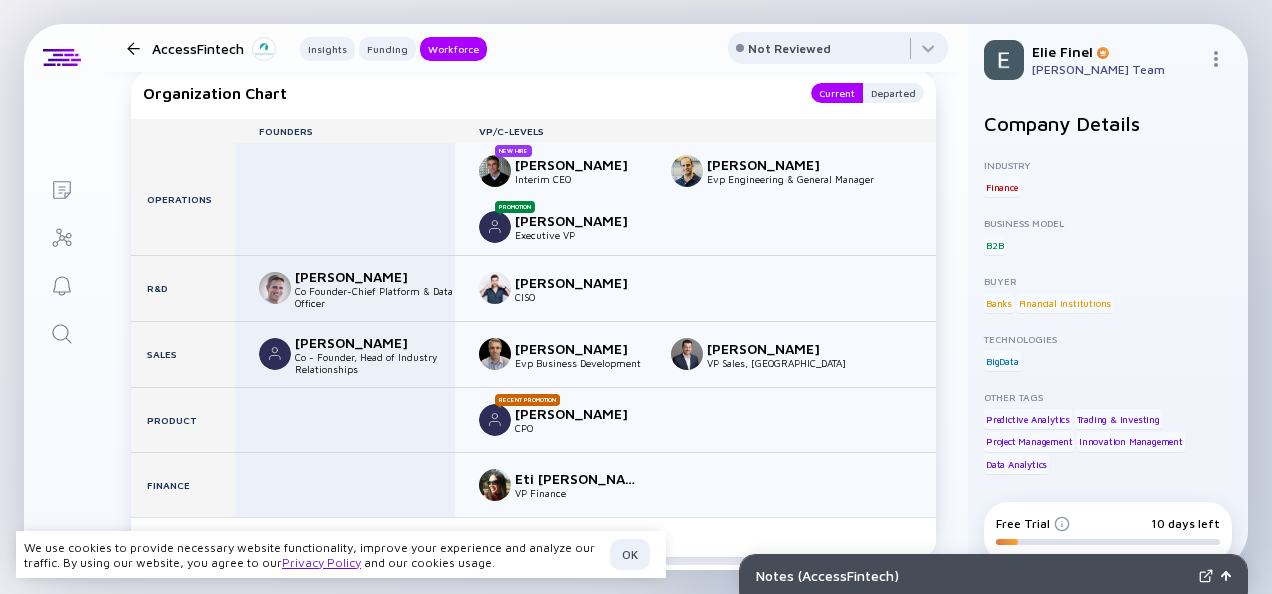 scroll, scrollTop: 2475, scrollLeft: 0, axis: vertical 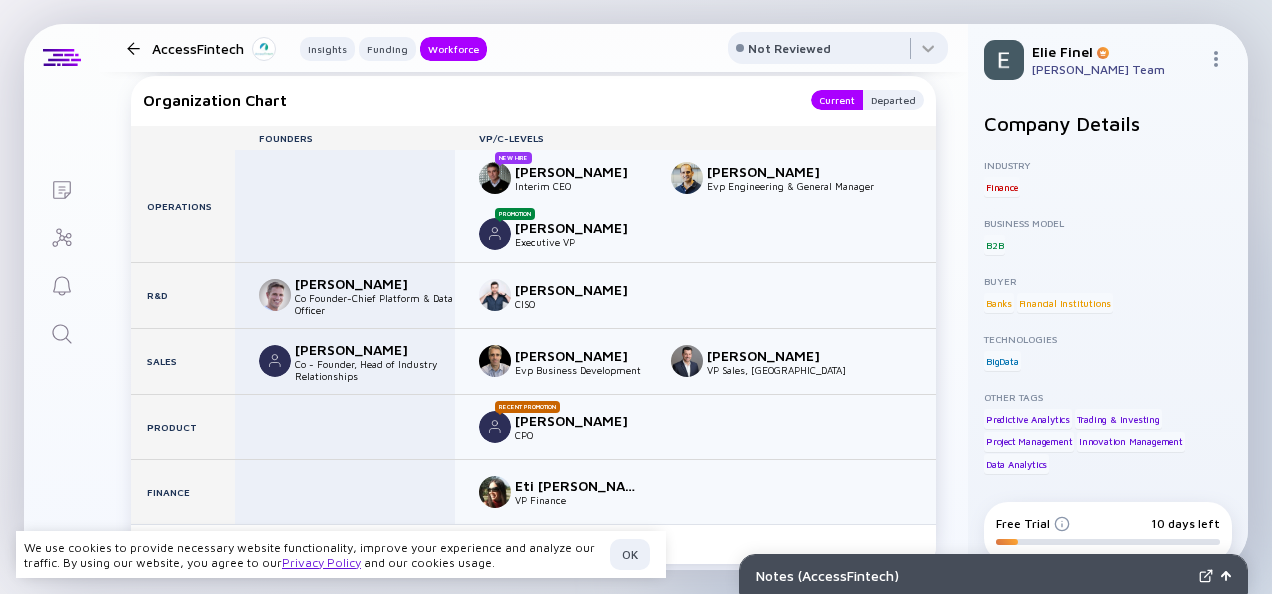click on "AccessFintech Insights Funding Workforce" at bounding box center [303, 48] 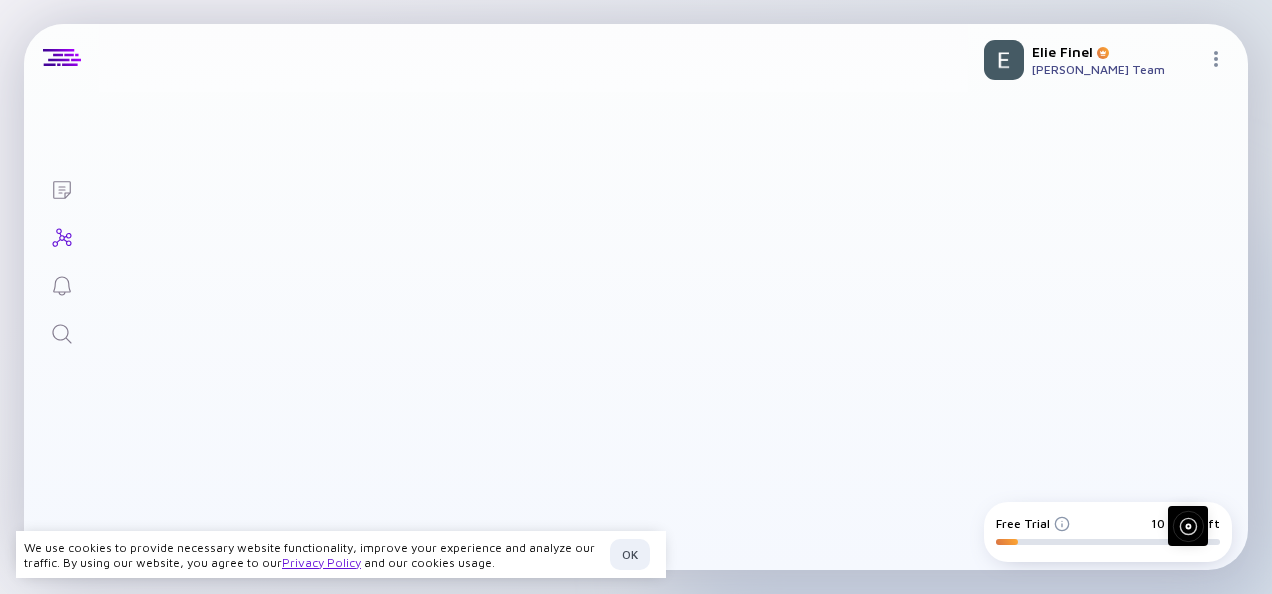 scroll, scrollTop: 135, scrollLeft: 0, axis: vertical 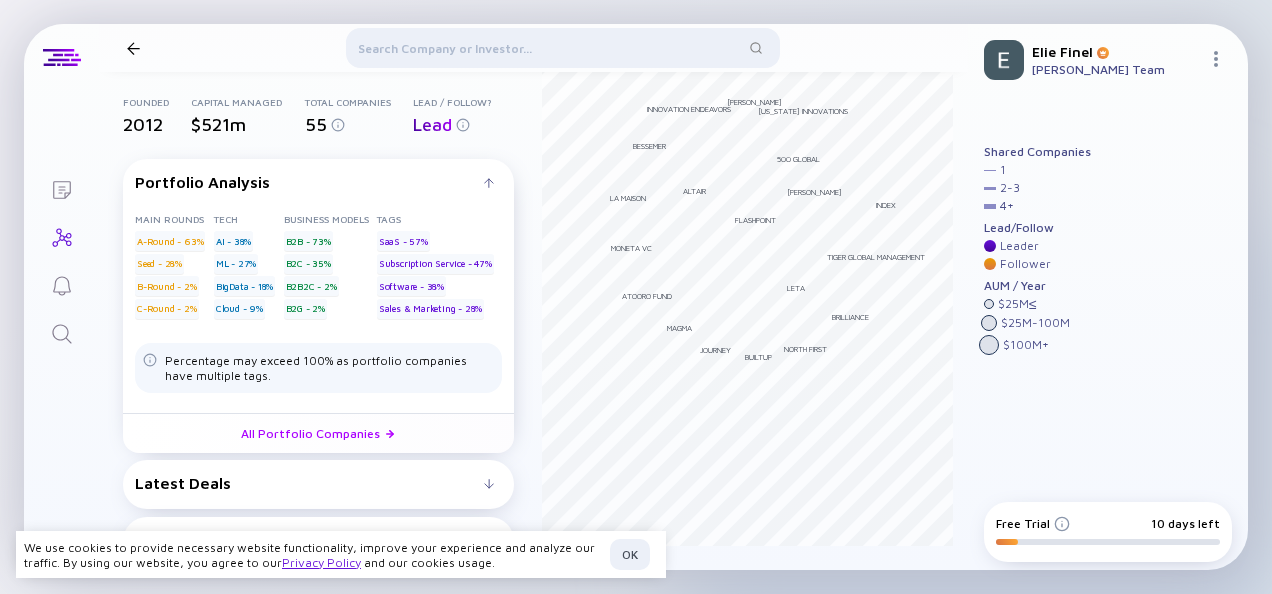 click at bounding box center (562, 52) 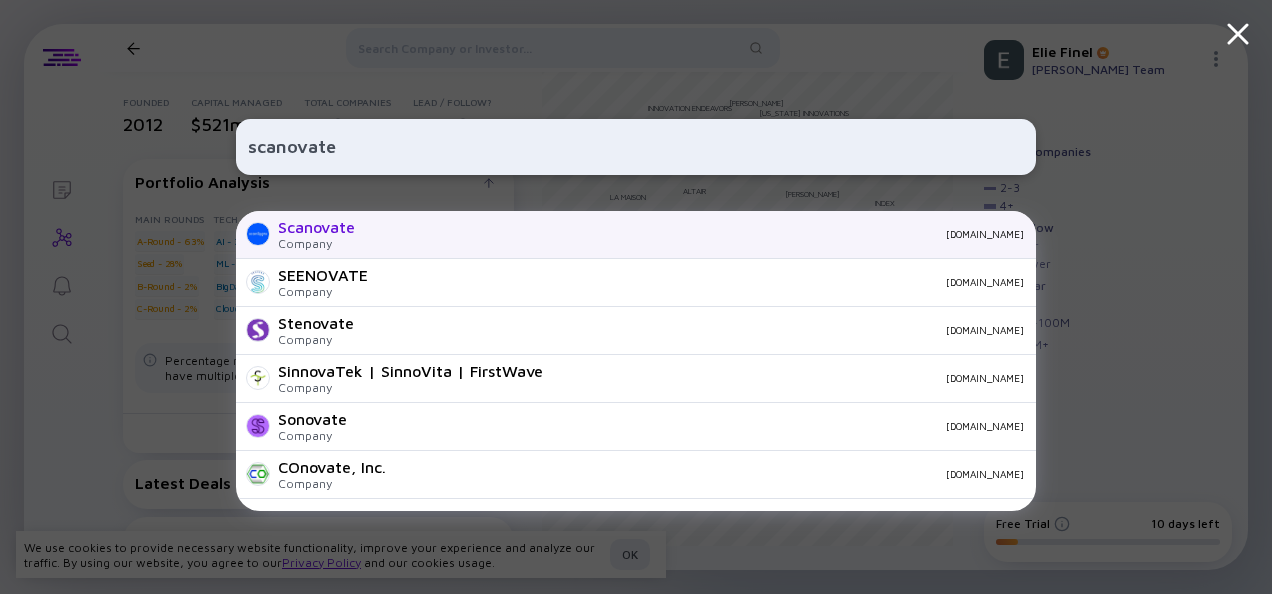 type on "scanovate" 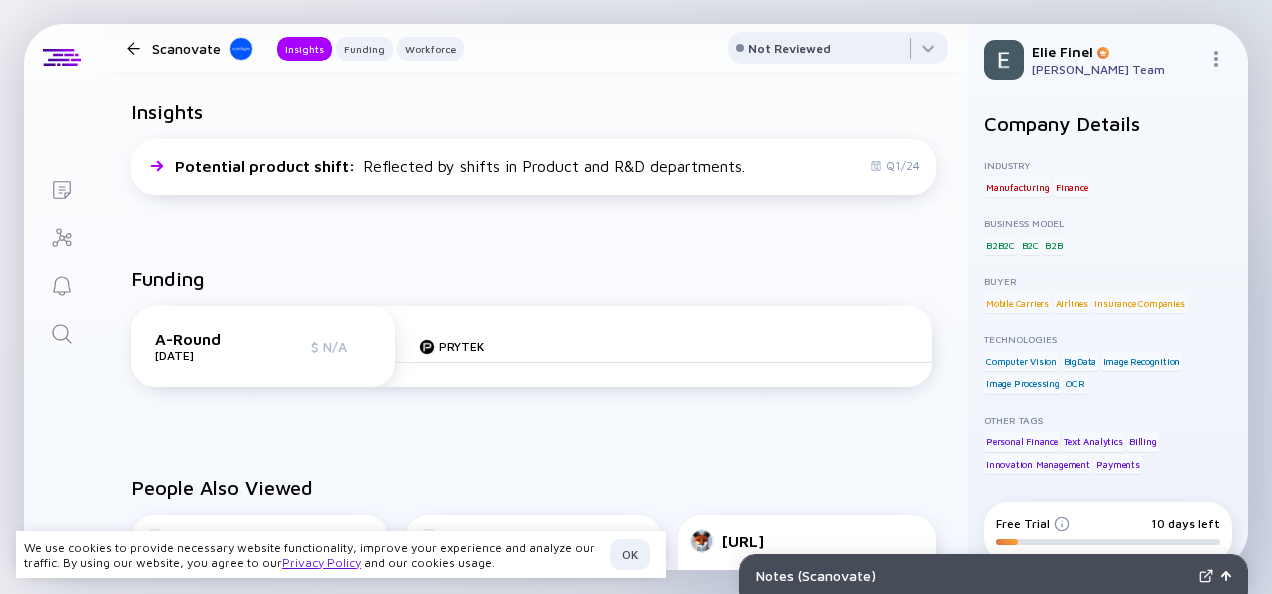 scroll, scrollTop: 550, scrollLeft: 0, axis: vertical 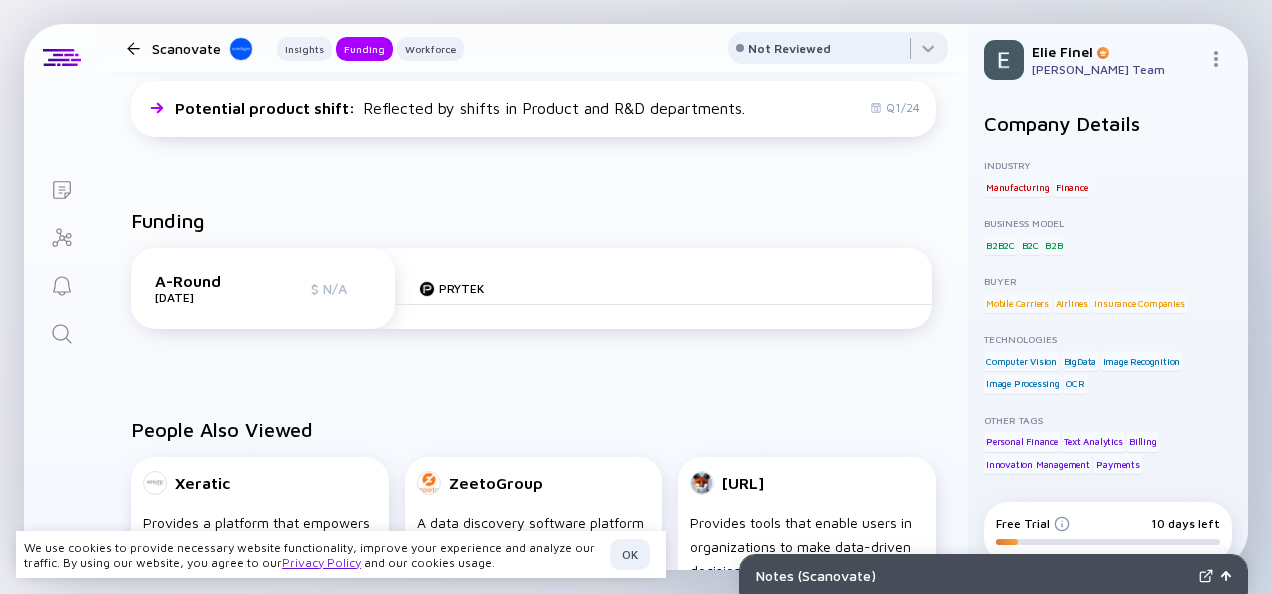 click at bounding box center [133, 48] 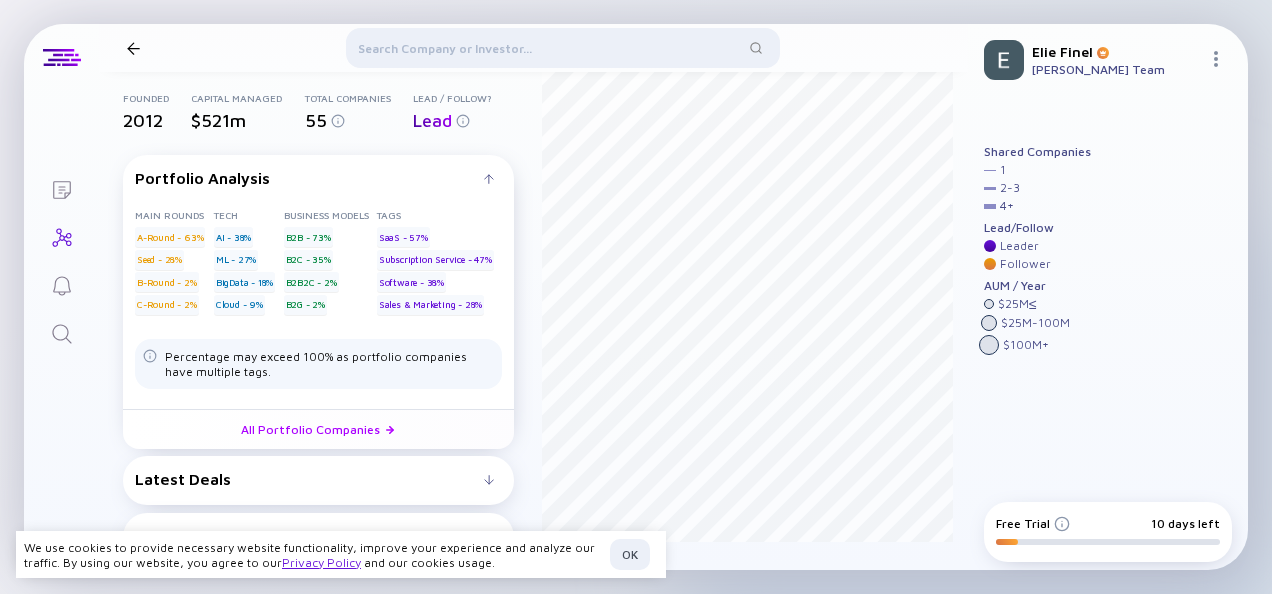 scroll, scrollTop: 135, scrollLeft: 0, axis: vertical 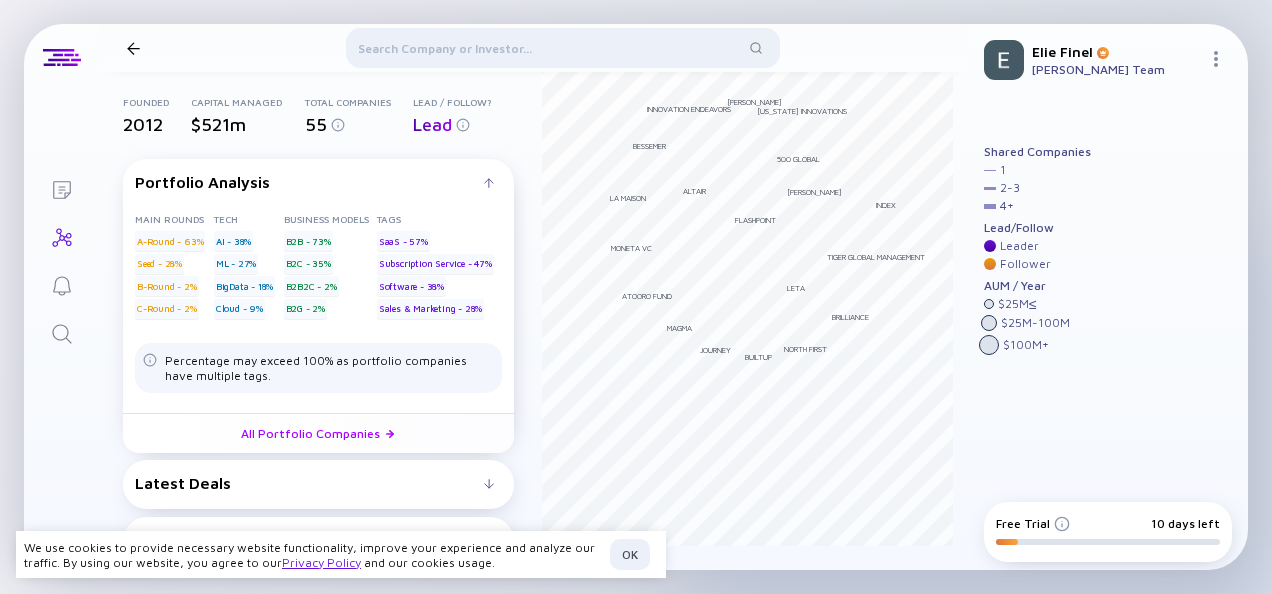 click at bounding box center [562, 52] 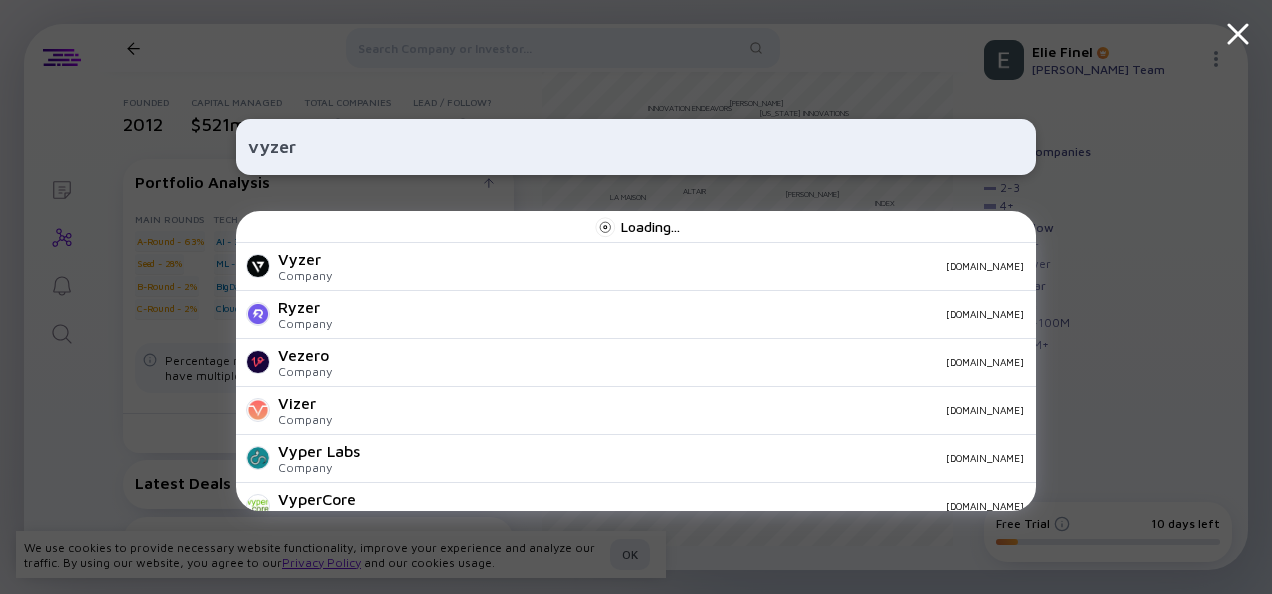 type on "vyzer" 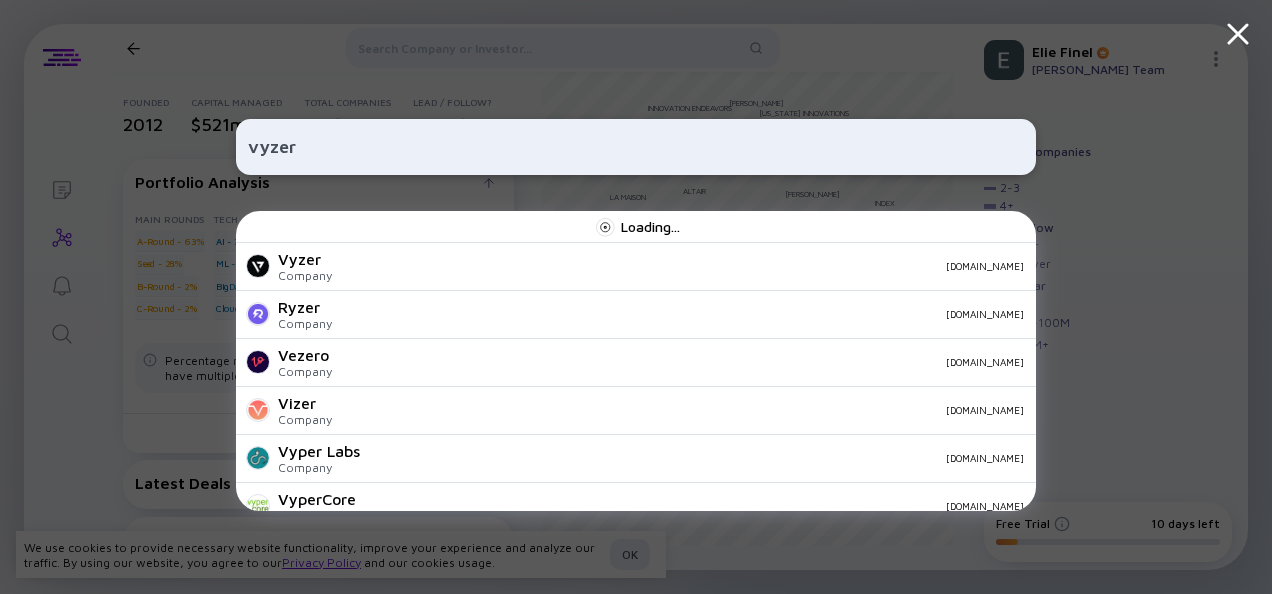 click on "Vyzer Company vyzer.co" at bounding box center [636, 267] 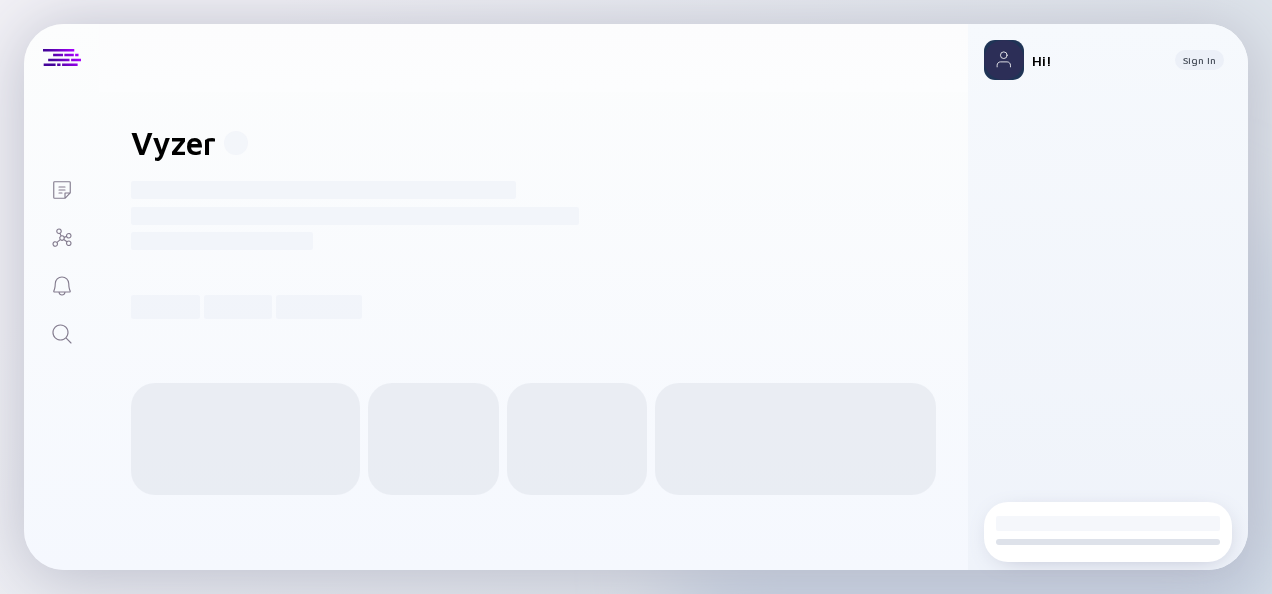 scroll, scrollTop: 0, scrollLeft: 0, axis: both 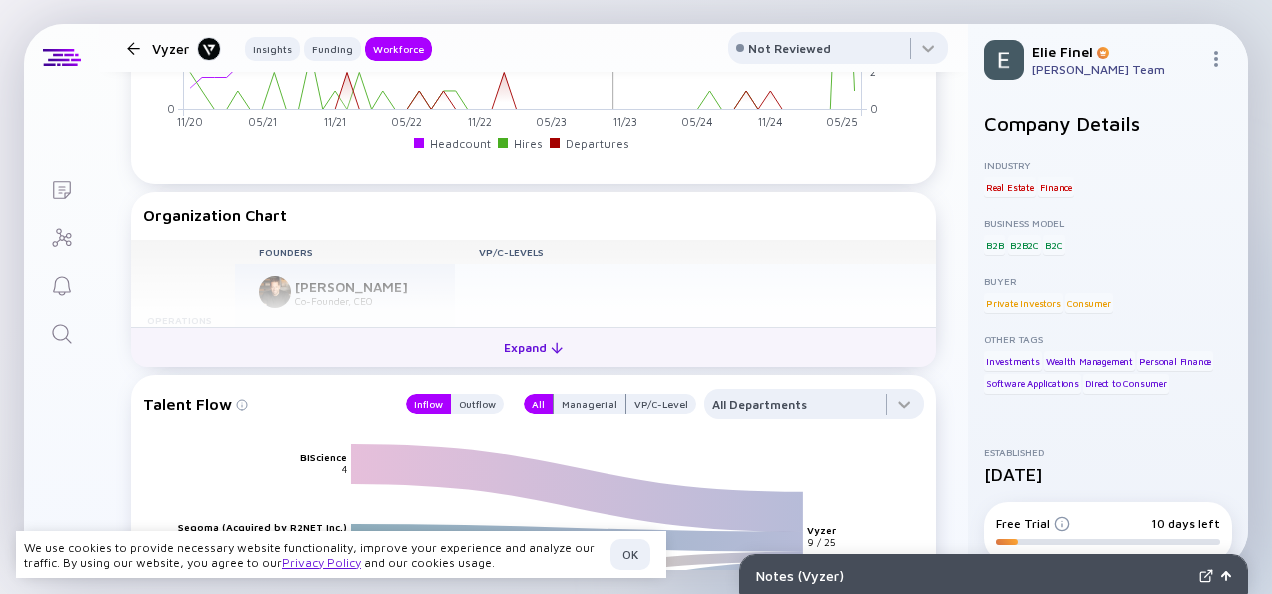click on "Expand" at bounding box center (533, 347) 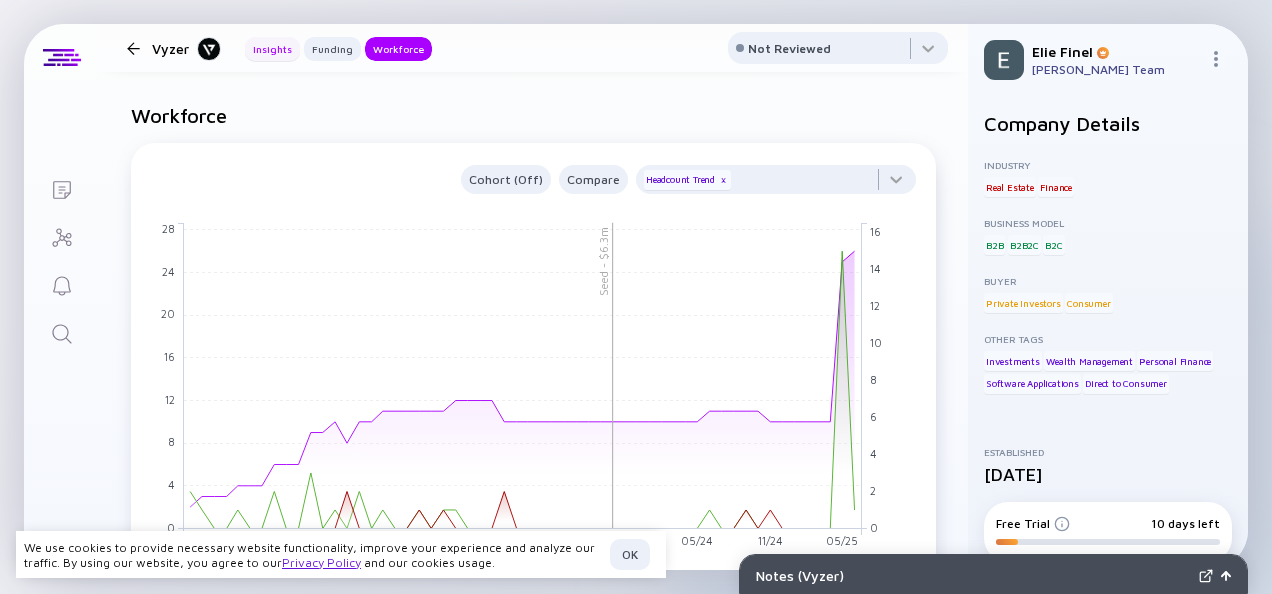 scroll, scrollTop: 1200, scrollLeft: 0, axis: vertical 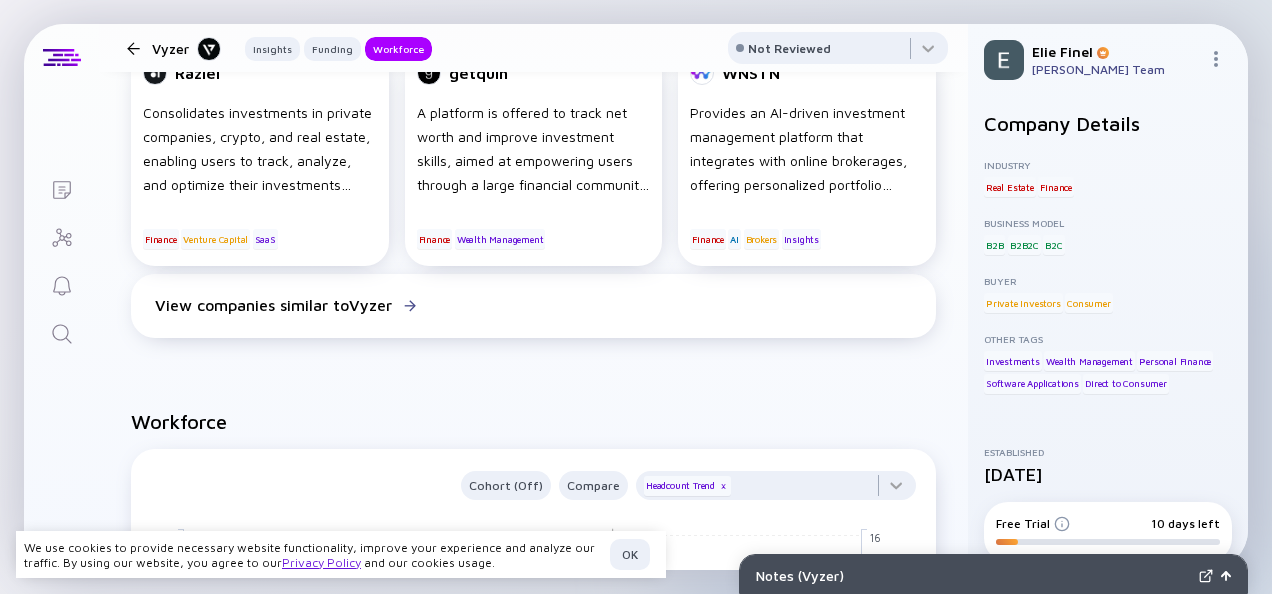 click on "Vyzer Insights Funding Workforce" at bounding box center (275, 48) 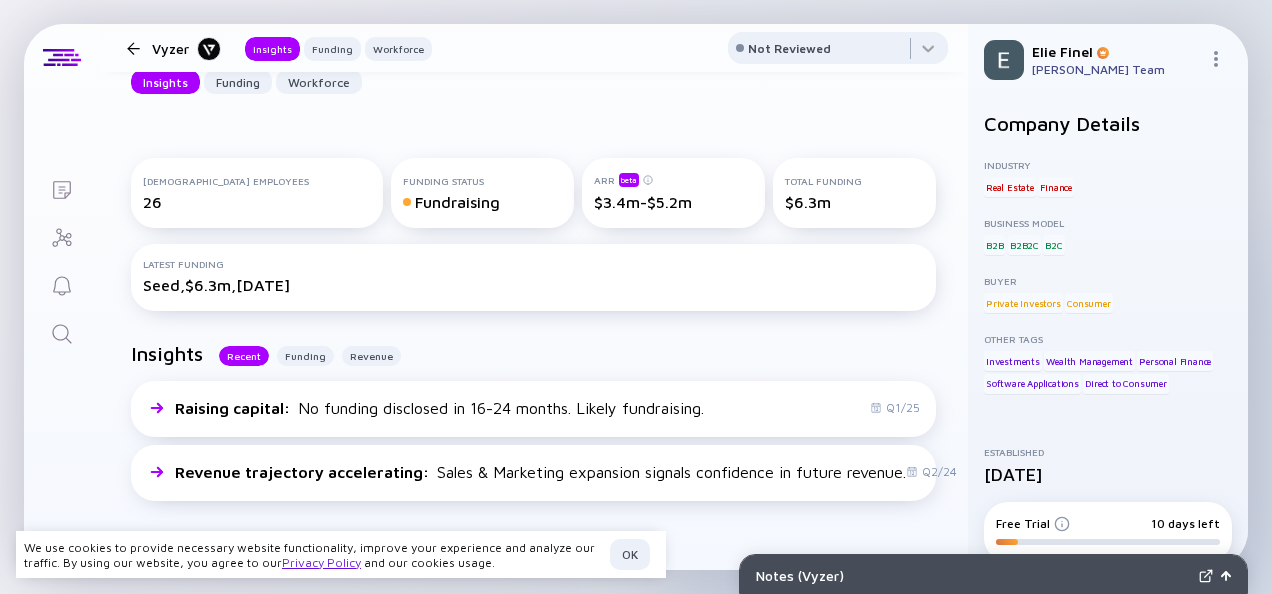 scroll, scrollTop: 170, scrollLeft: 0, axis: vertical 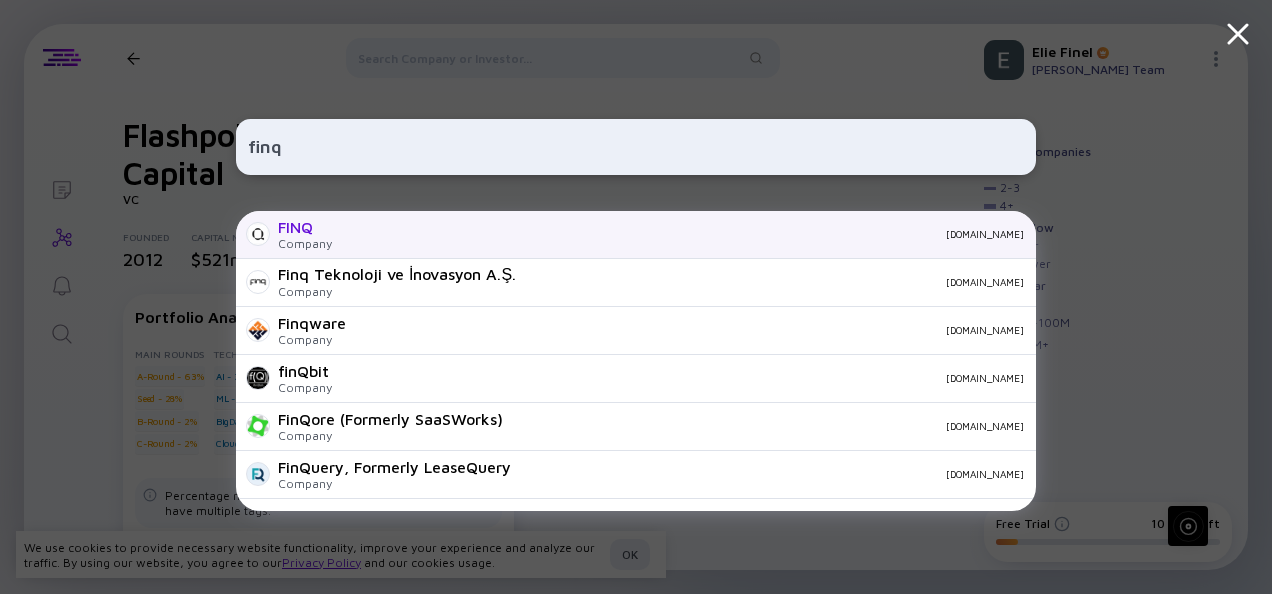 type on "finq" 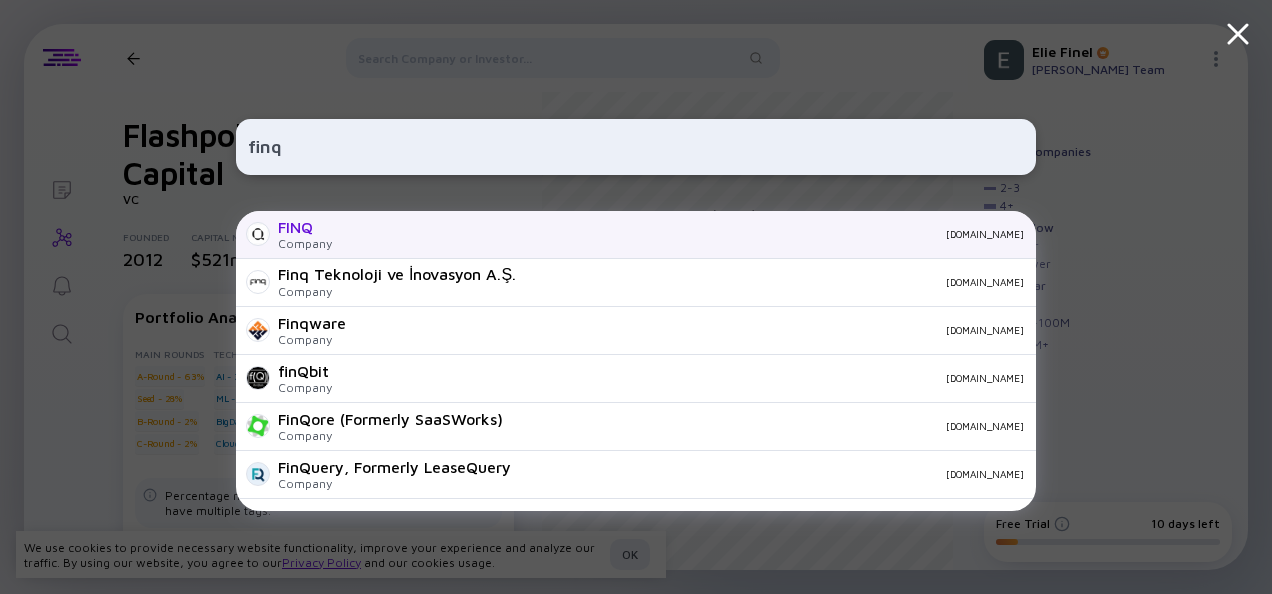 click on "[DOMAIN_NAME]" at bounding box center (686, 234) 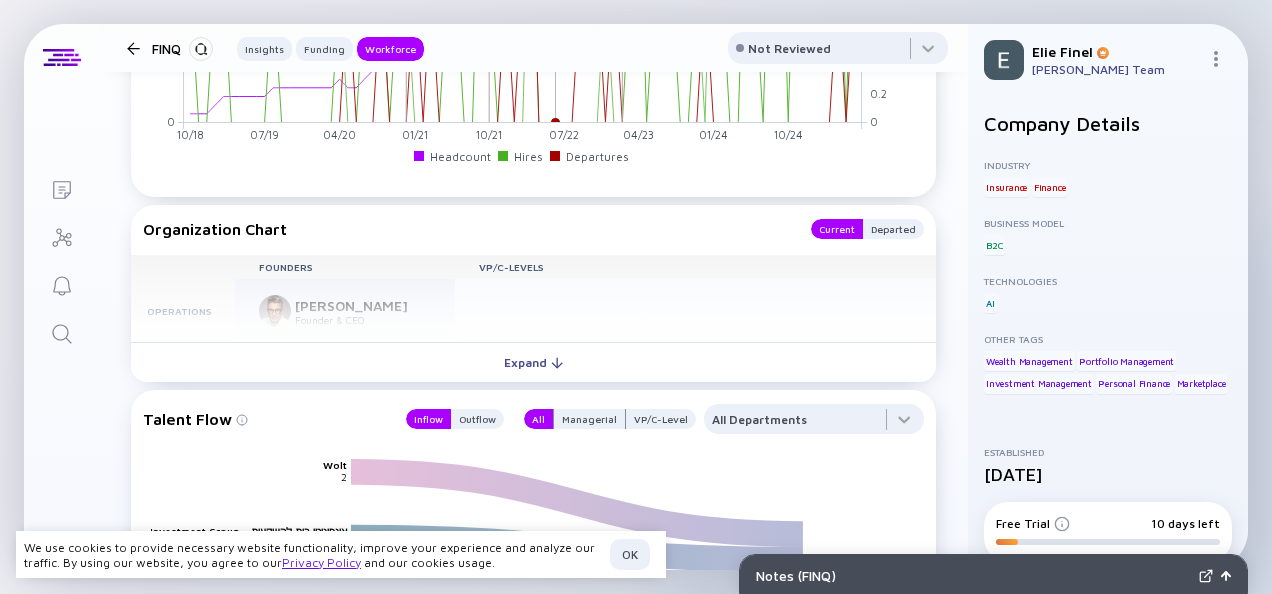 scroll, scrollTop: 2025, scrollLeft: 0, axis: vertical 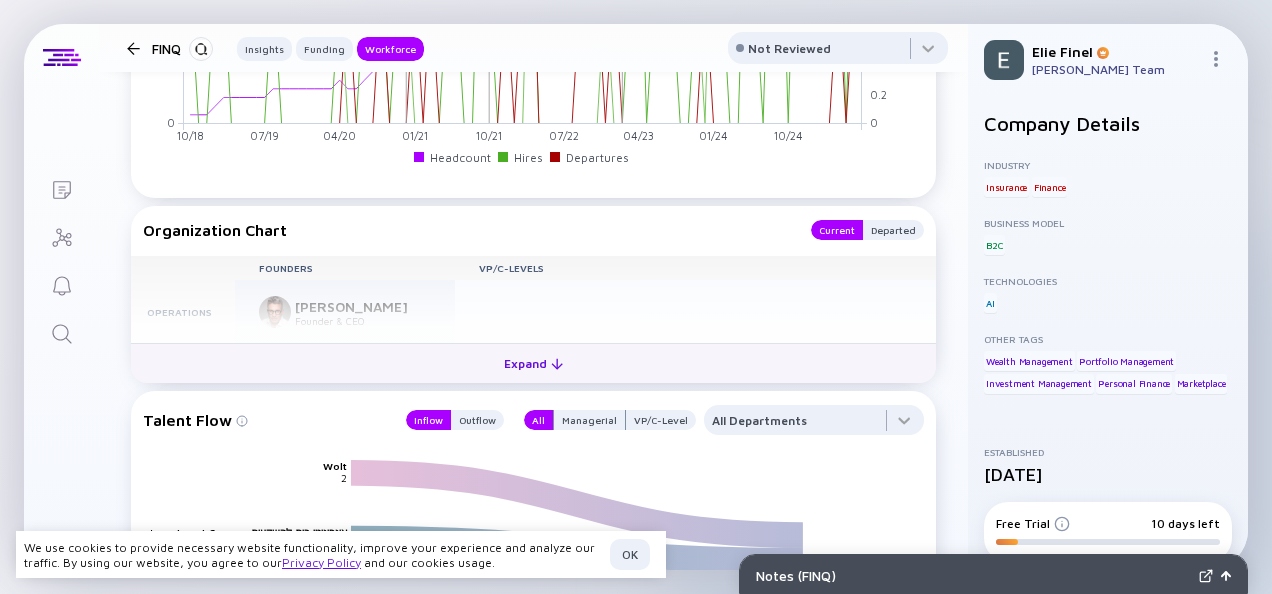 click on "Expand" at bounding box center (533, 363) 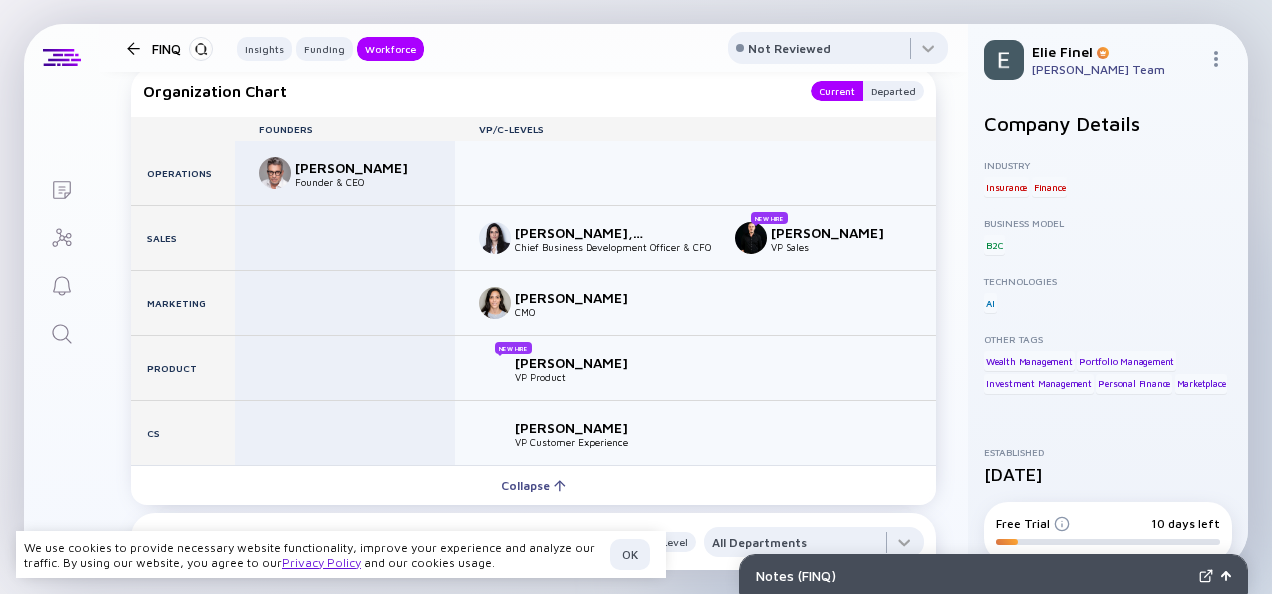 scroll, scrollTop: 2175, scrollLeft: 0, axis: vertical 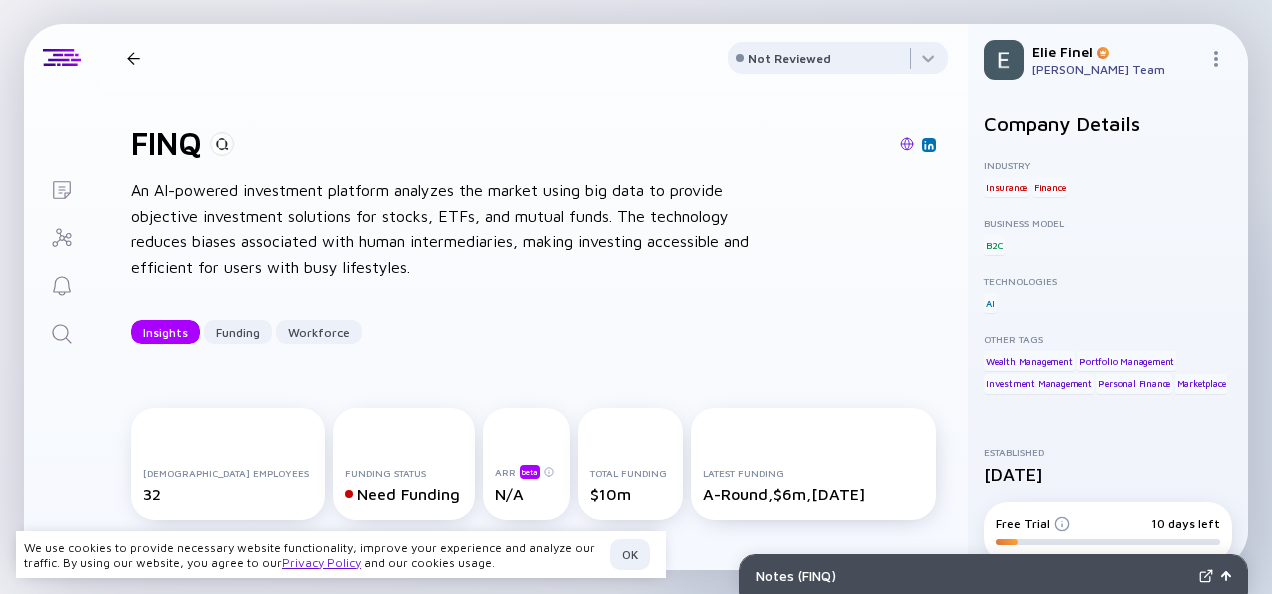 click at bounding box center (133, 58) 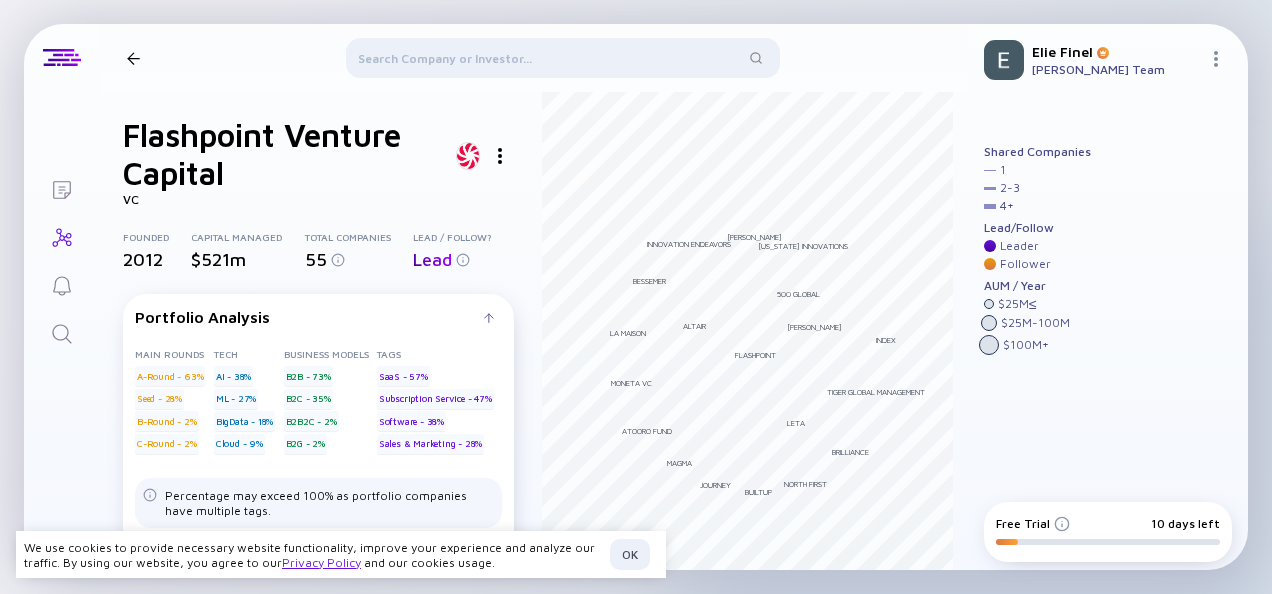 click at bounding box center [562, 62] 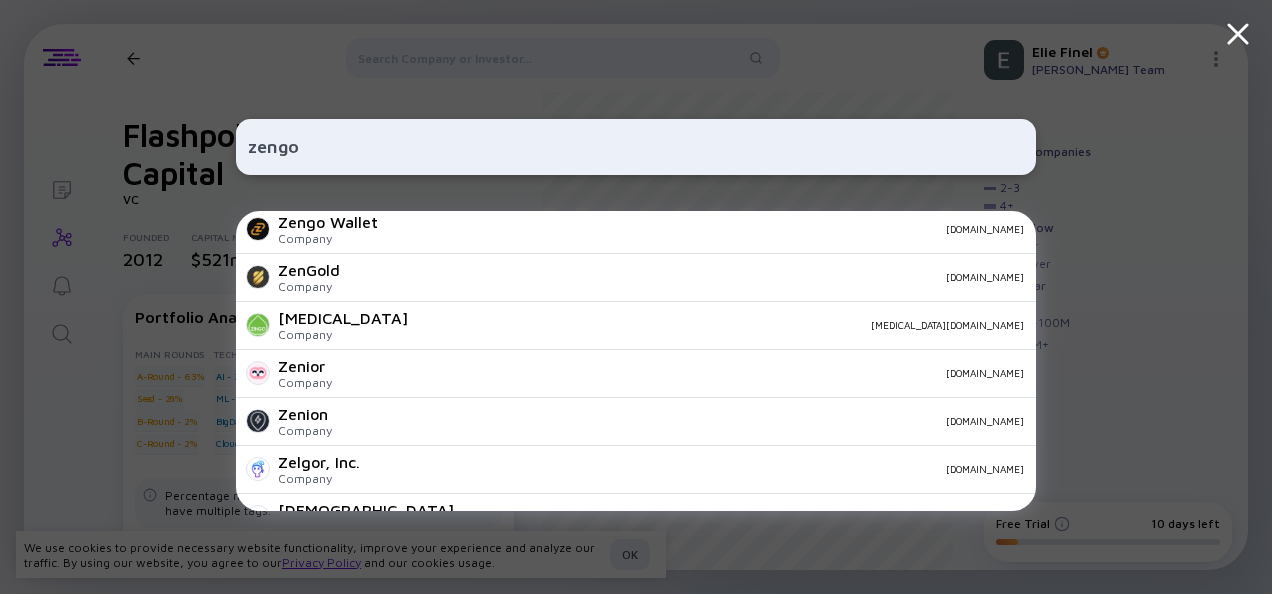 scroll, scrollTop: 0, scrollLeft: 0, axis: both 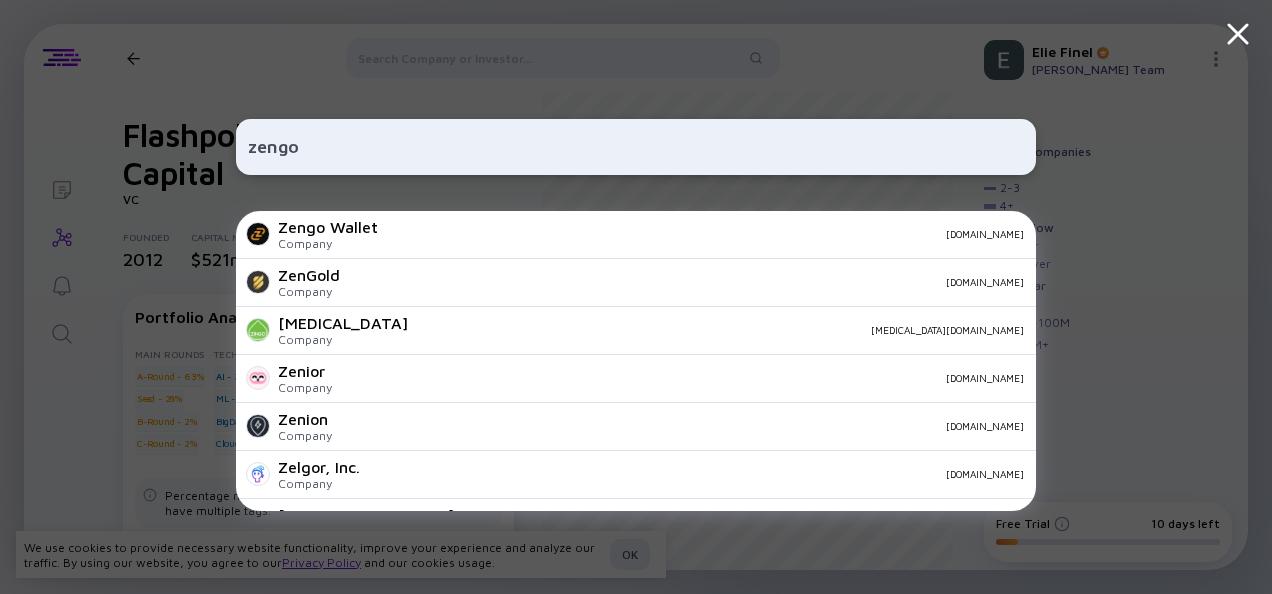 type on "zengo" 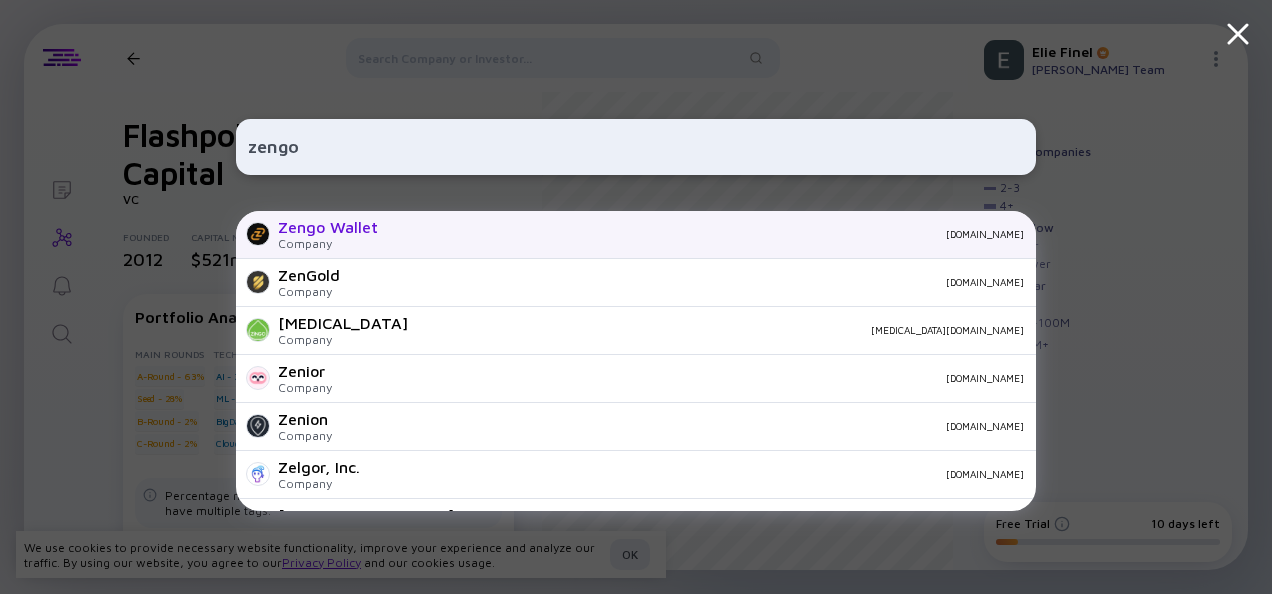 click on "Zengo Wallet" at bounding box center (328, 227) 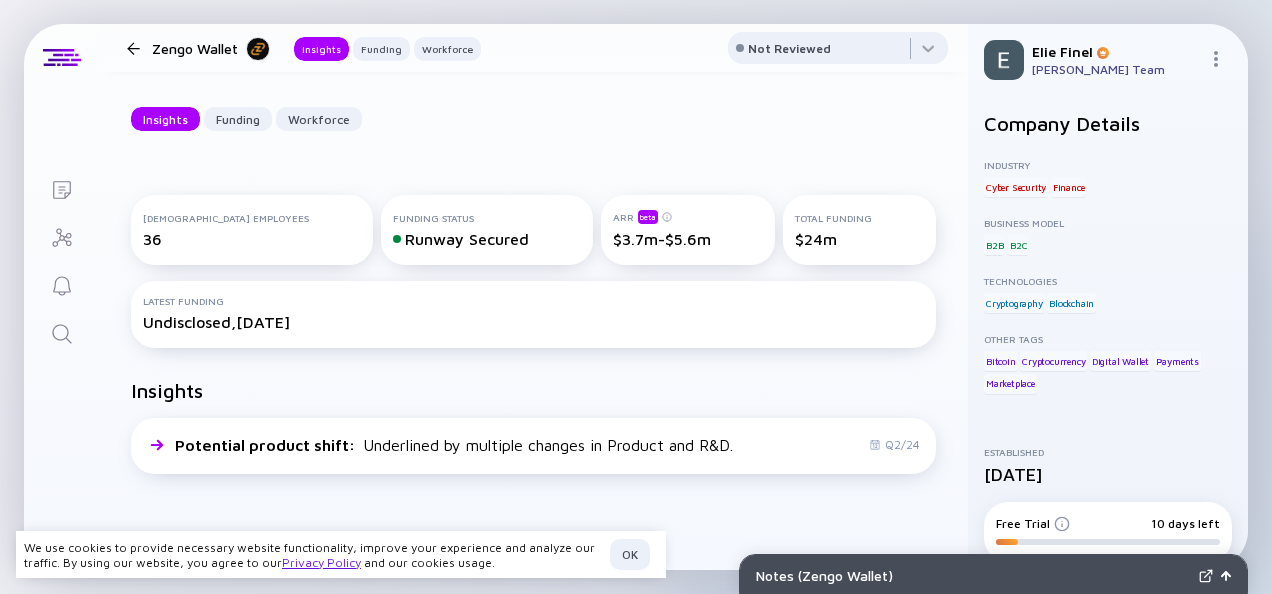 scroll, scrollTop: 175, scrollLeft: 0, axis: vertical 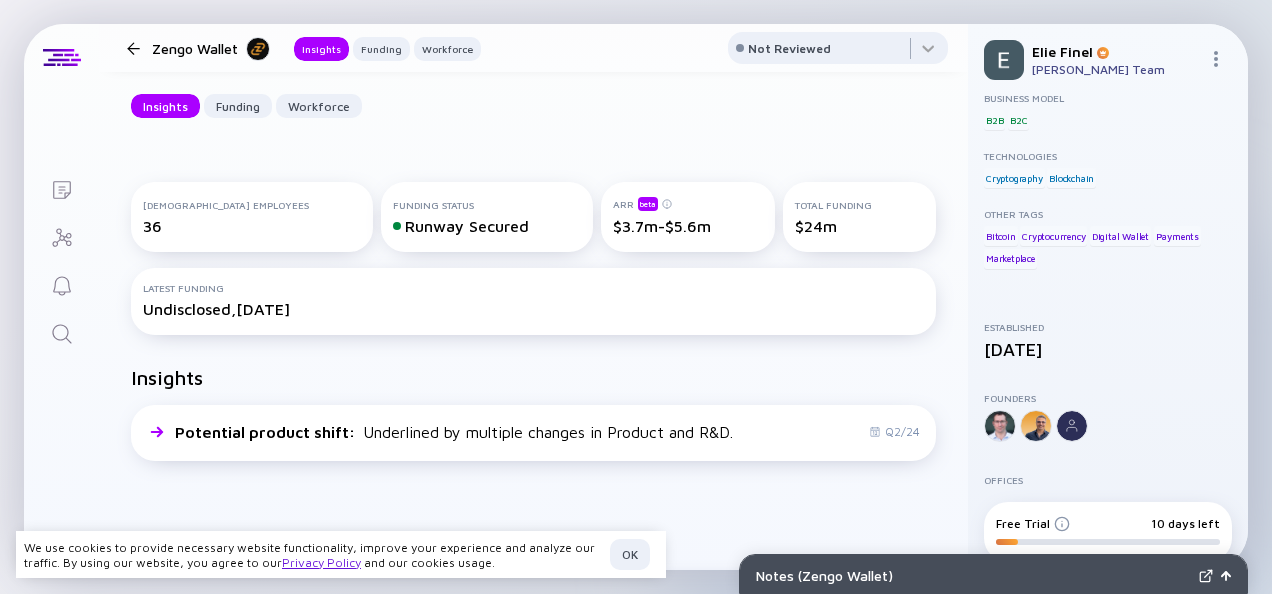 click on "Insights Potential product shift :   Underlined by multiple changes in Product and R&D. Q2/24" at bounding box center (533, 417) 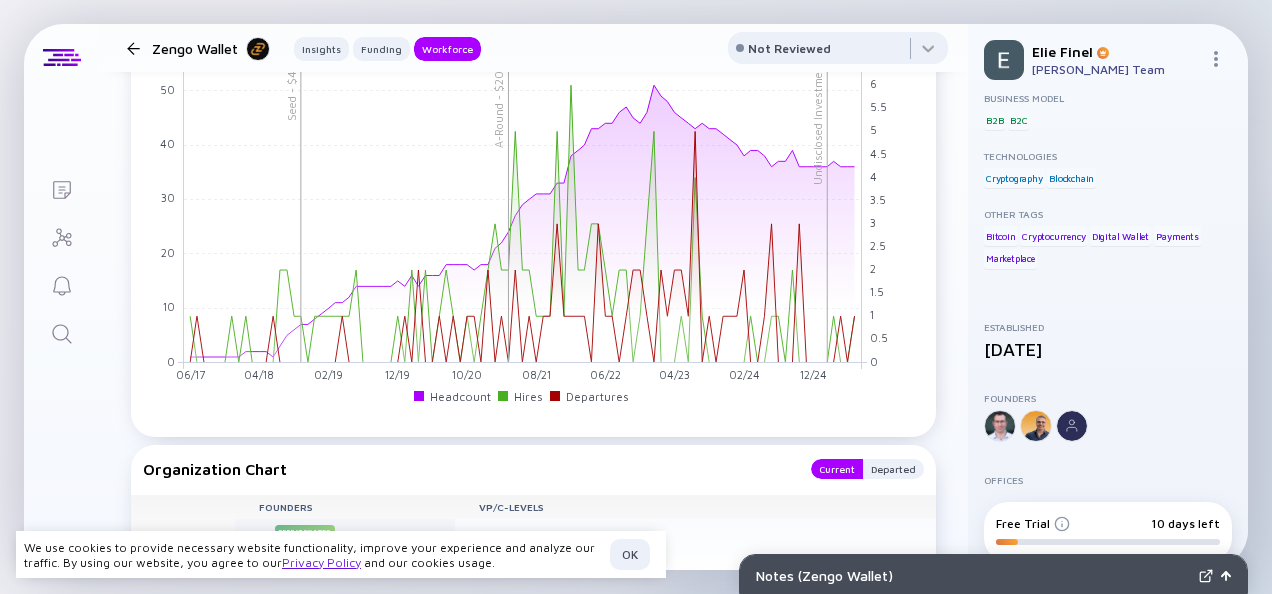 scroll, scrollTop: 2375, scrollLeft: 0, axis: vertical 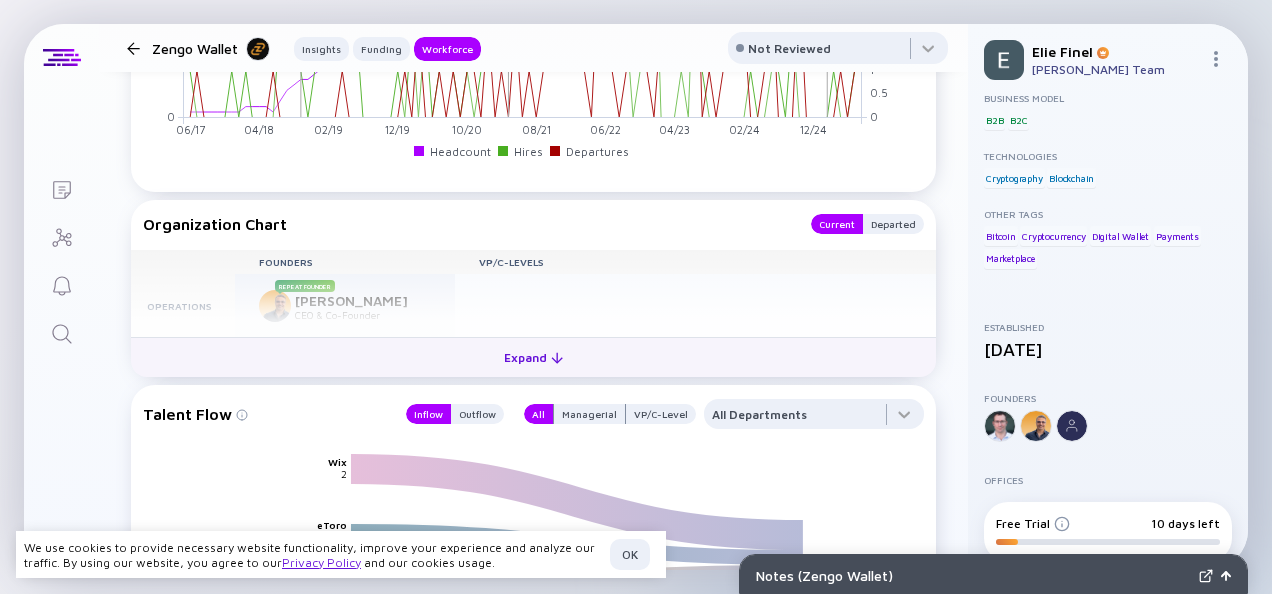click on "Expand" at bounding box center [533, 357] 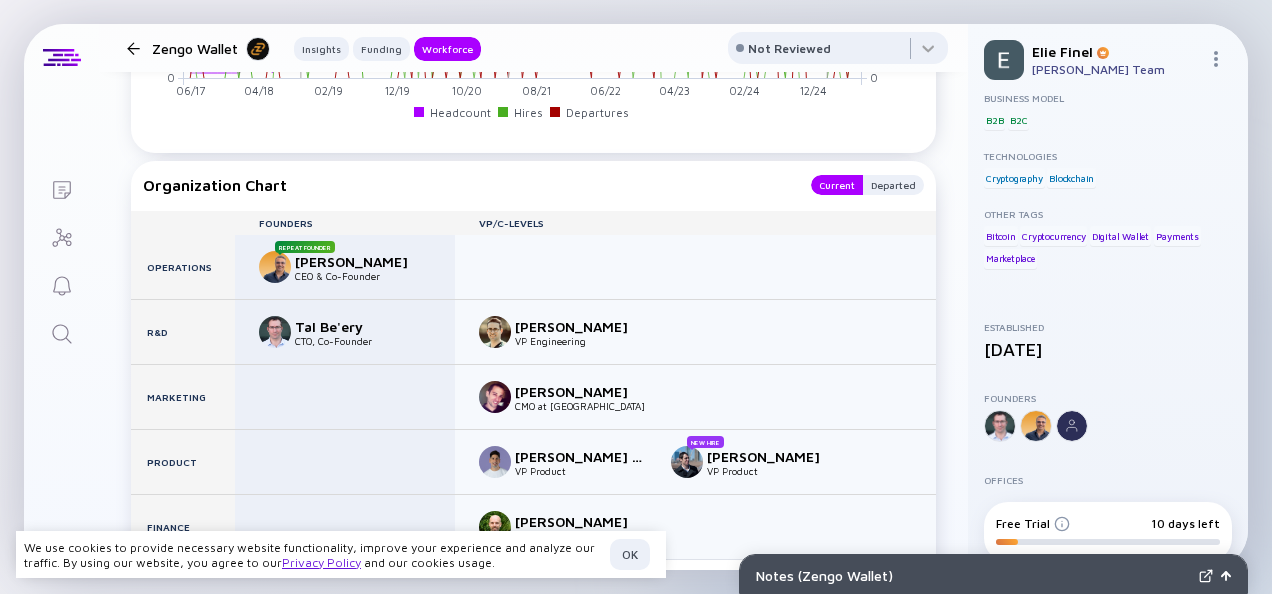 scroll, scrollTop: 2475, scrollLeft: 0, axis: vertical 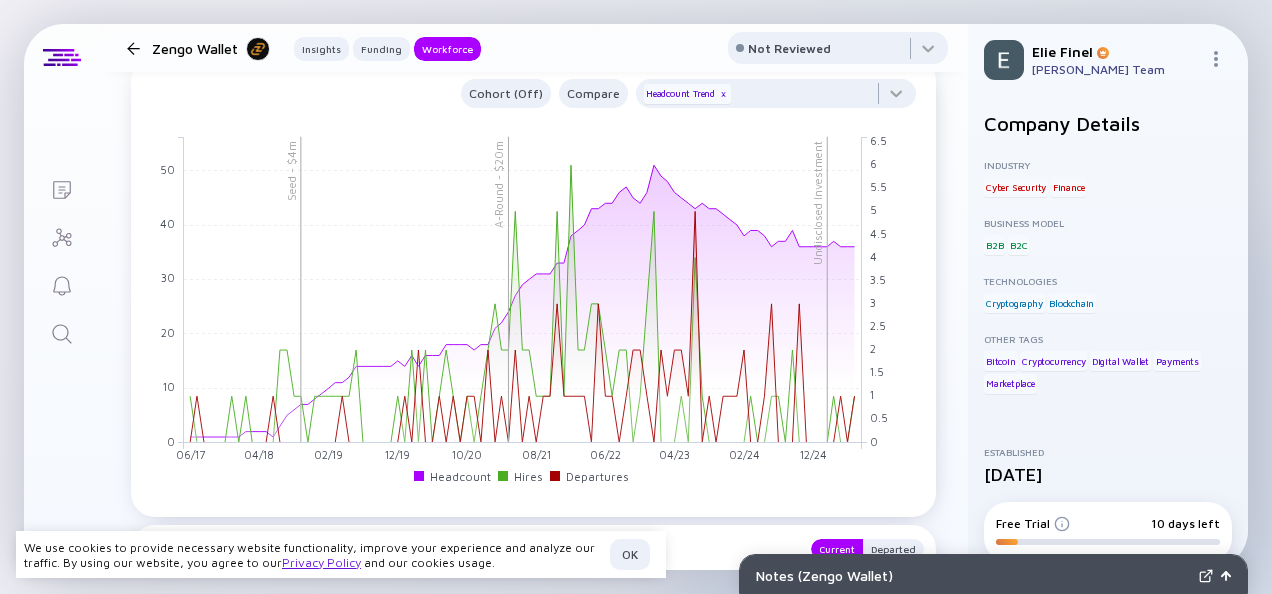 click on "Undisclosed Investment A-Round - $20m Seed - $4m 06/17 07/17 08/17 09/17 10/17 11/17 12/17 01/18 02/18 03/18 04/18 05/18 06/18 07/18 08/18 09/18 10/18 11/18 12/18 01/19 02/19 03/19 04/19 05/19 06/19 07/19 08/19 09/19 10/19 11/19 12/19 01/20 02/20 03/20 04/20 05/20 06/20 07/20 08/20 09/20 10/20 11/20 12/20 01/21 02/21 03/21 04/21 05/21 06/21 07/21 08/21 09/21 10/21 11/21 12/21 01/22 02/22 03/22 04/22 05/22 06/22 07/22 08/22 09/22 10/22 11/22 12/22 01/23 02/23 03/23 04/23 05/23 06/23 07/23 08/23 09/23 10/23 11/23 12/23 01/24 02/24 03/24 04/24 05/24 06/24 07/24 08/24 09/24 10/24 11/24 12/24 01/25 02/25 03/25 04/25 05/25 06/25 0 5 10 15 20 25 30 35 40 45 50 55 0 0.5 1 1.5 2 2.5 3 3.5 4 4.5 5 5.5 6 6.5 Headcount Hires Departures" 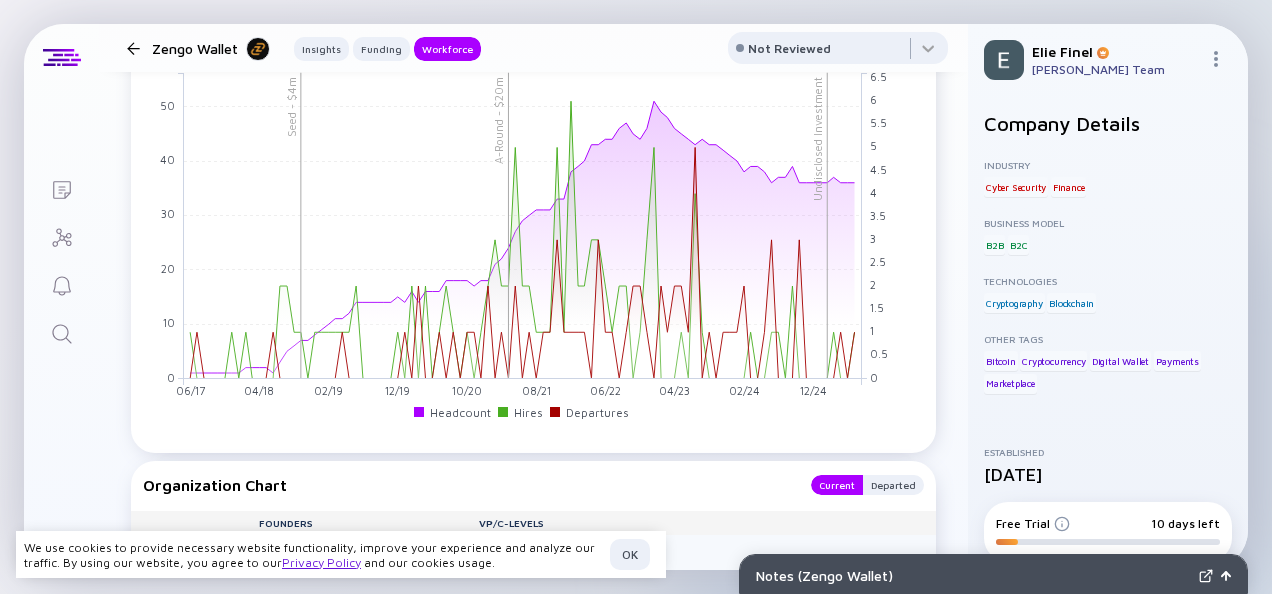scroll, scrollTop: 2125, scrollLeft: 0, axis: vertical 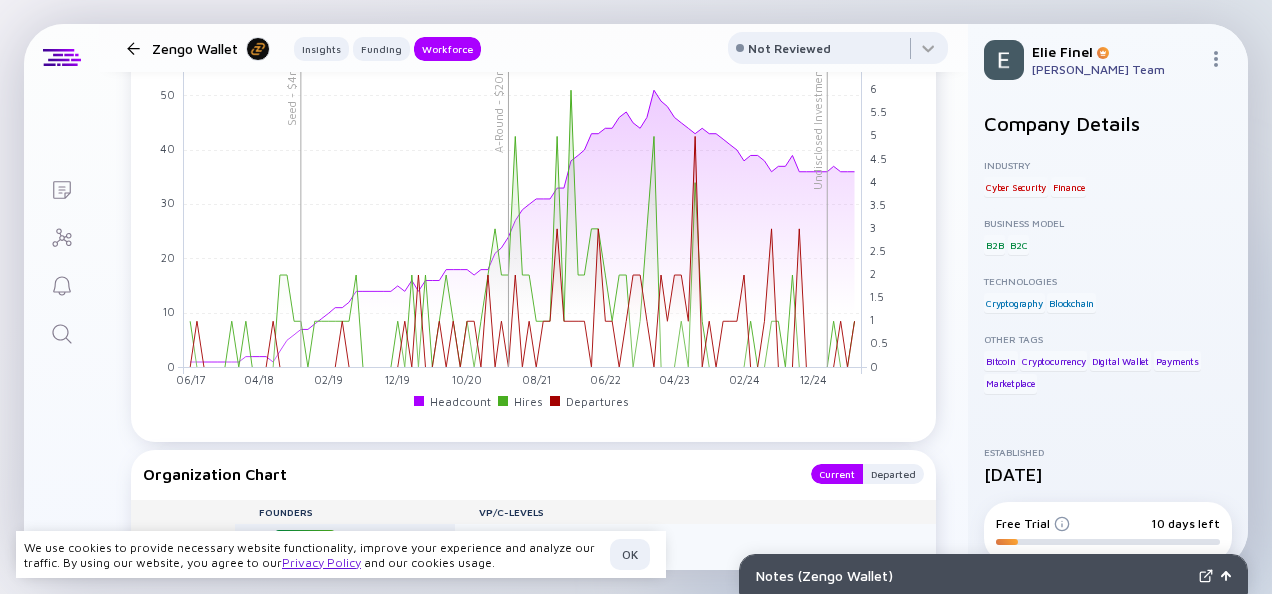 click on "Workforce   Cohort (Off) Compare   Headcount Trend x Undisclosed Investment A-Round - $20m Seed - $4m 06/17 07/17 08/17 09/17 10/17 11/17 12/17 01/18 02/18 03/18 04/18 05/18 06/18 07/18 08/18 09/18 10/18 11/18 12/18 01/19 02/19 03/19 04/19 05/19 06/19 07/19 08/19 09/19 10/19 11/19 12/19 01/20 02/20 03/20 04/20 05/20 06/20 07/20 08/20 09/20 10/20 11/20 12/20 01/21 02/21 03/21 04/21 05/21 06/21 07/21 08/21 09/21 10/21 11/21 12/21 01/22 02/22 03/22 04/22 05/22 06/22 07/22 08/22 09/22 10/22 11/22 12/22 01/23 02/23 03/23 04/23 05/23 06/23 07/23 08/23 09/23 10/23 11/23 12/23 01/24 02/24 03/24 04/24 05/24 06/24 07/24 08/24 09/24 10/24 11/24 12/24 01/25 02/25 03/25 04/25 05/25 06/25 0 5 10 15 20 25 30 35 40 45 50 55 0 0.5 1 1.5 2 2.5 3 3.5 4 4.5 5 5.5 6 6.5 Headcount Hires Departures 09/17 Headcount 1 Hires 0 Departures 0 Organization Chart Current Departed Founders VP/C-Levels Operations Repeat Founder [PERSON_NAME]  CEO & Co-Founder R&D Tal Be'ery CTO, Co-Founder [PERSON_NAME] VP Engineering Marketing Product 2" at bounding box center [533, 1134] 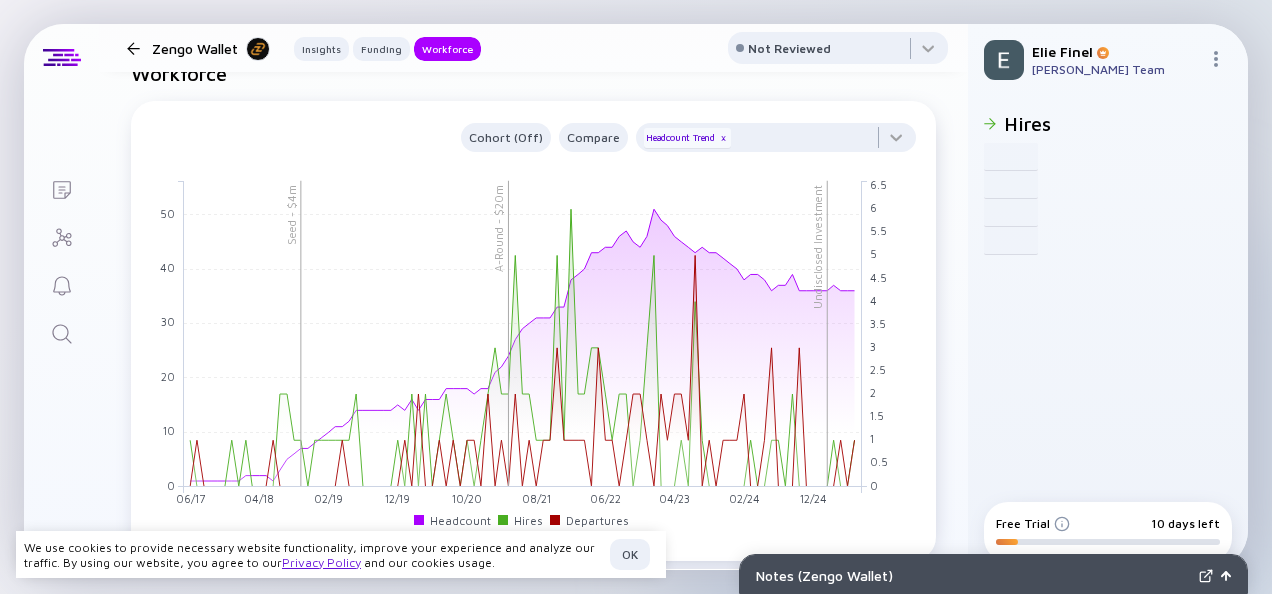 scroll, scrollTop: 1875, scrollLeft: 0, axis: vertical 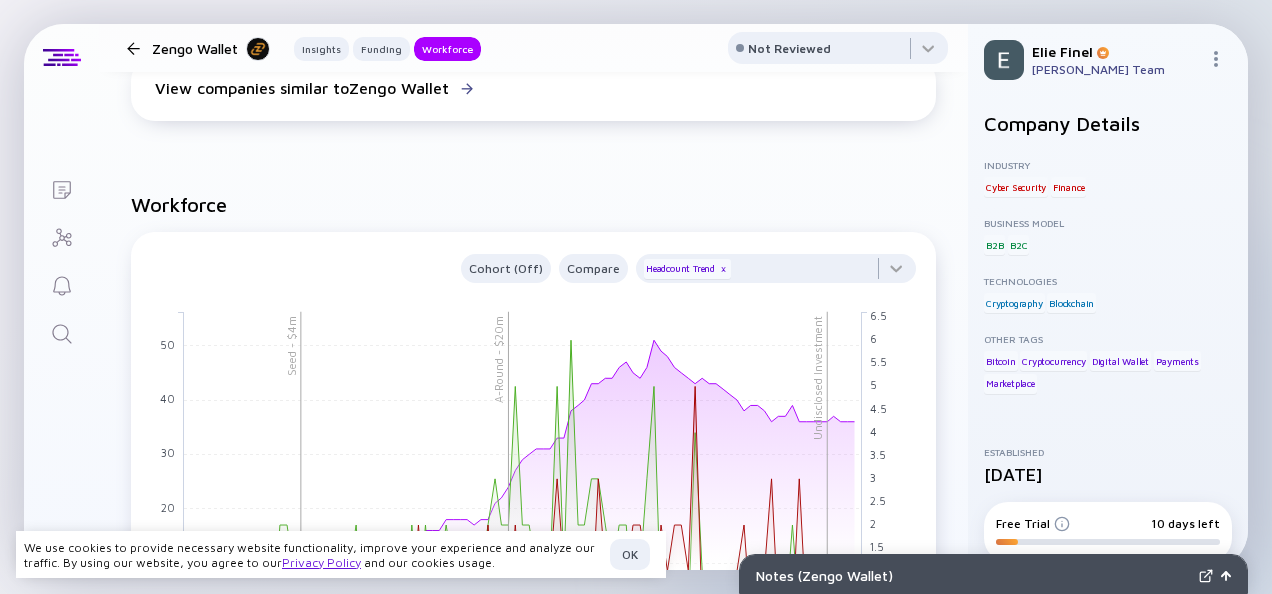 click on "Zengo Wallet Insights Funding Workforce" at bounding box center (300, 48) 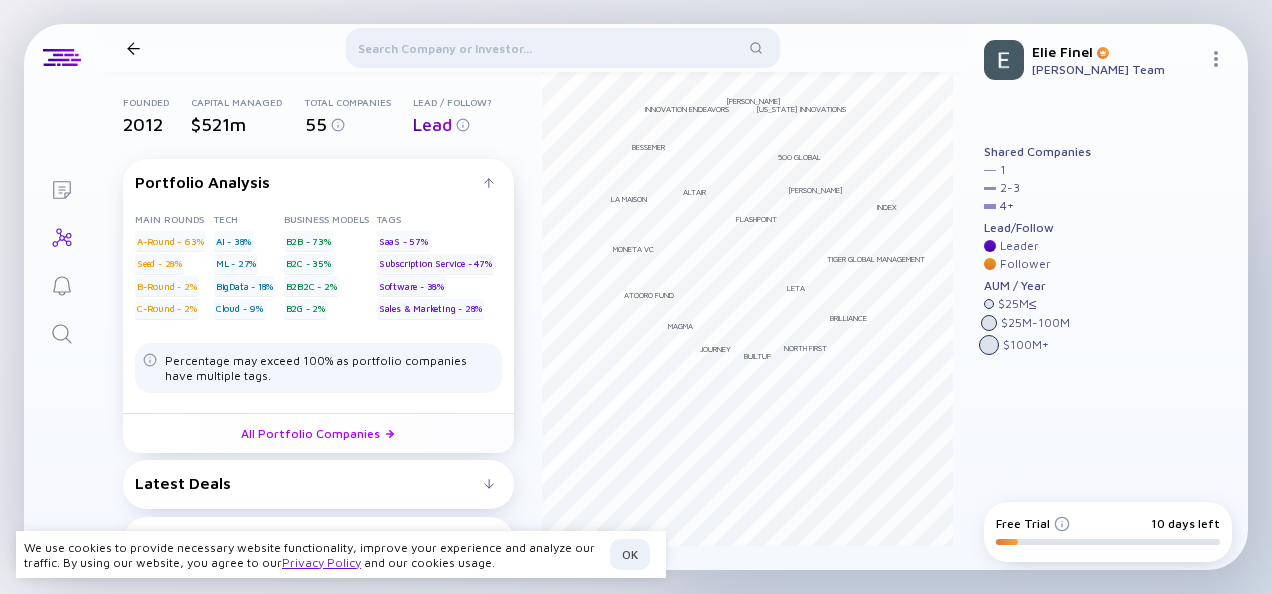 scroll, scrollTop: 0, scrollLeft: 0, axis: both 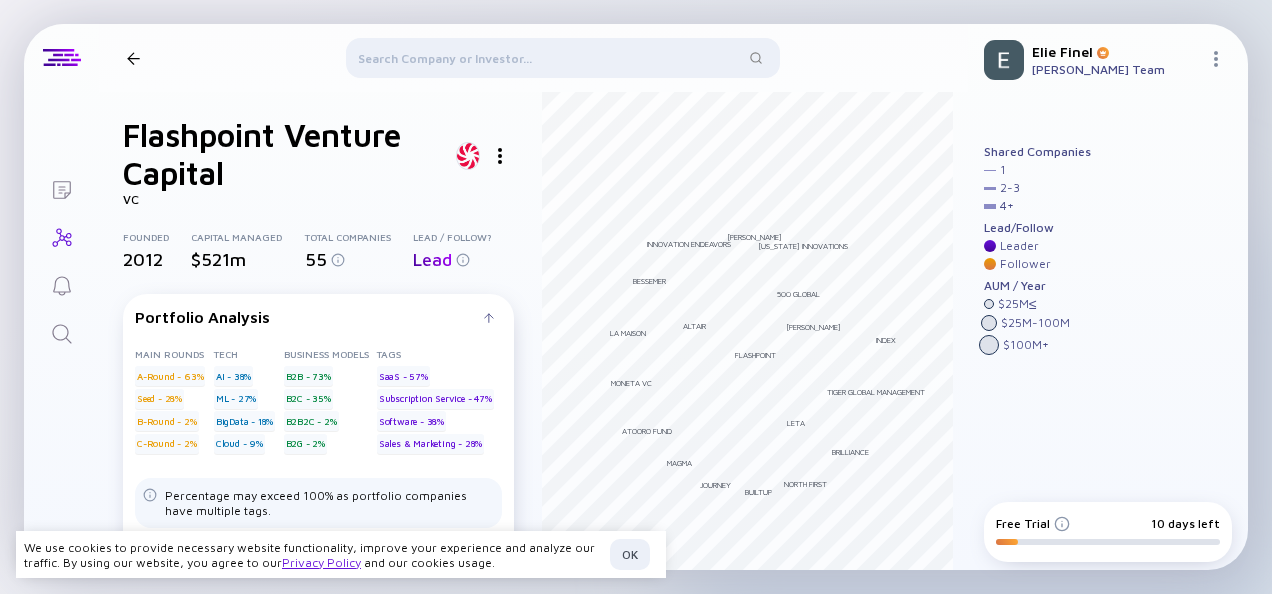 click at bounding box center (533, 58) 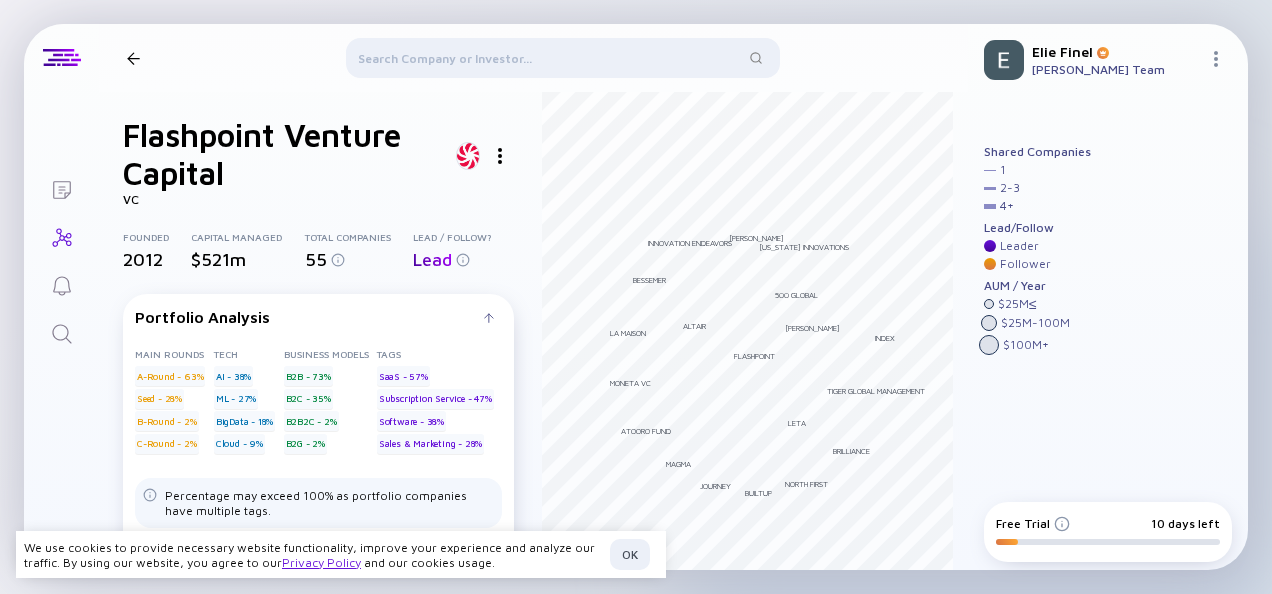 click at bounding box center (562, 62) 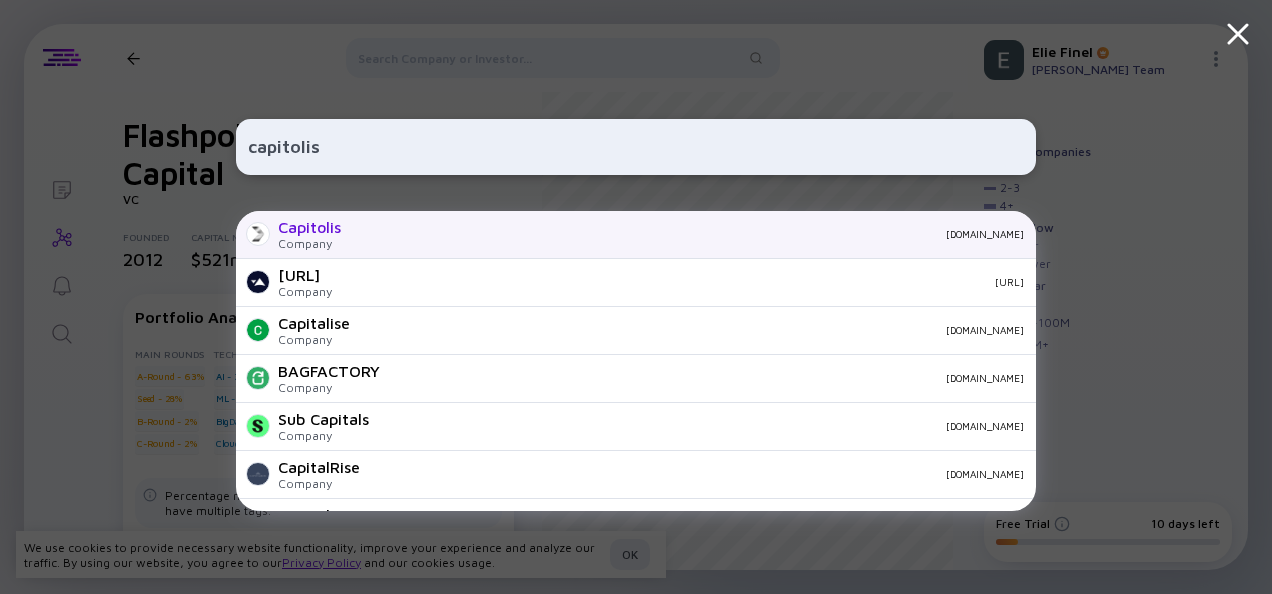 type on "capitolis" 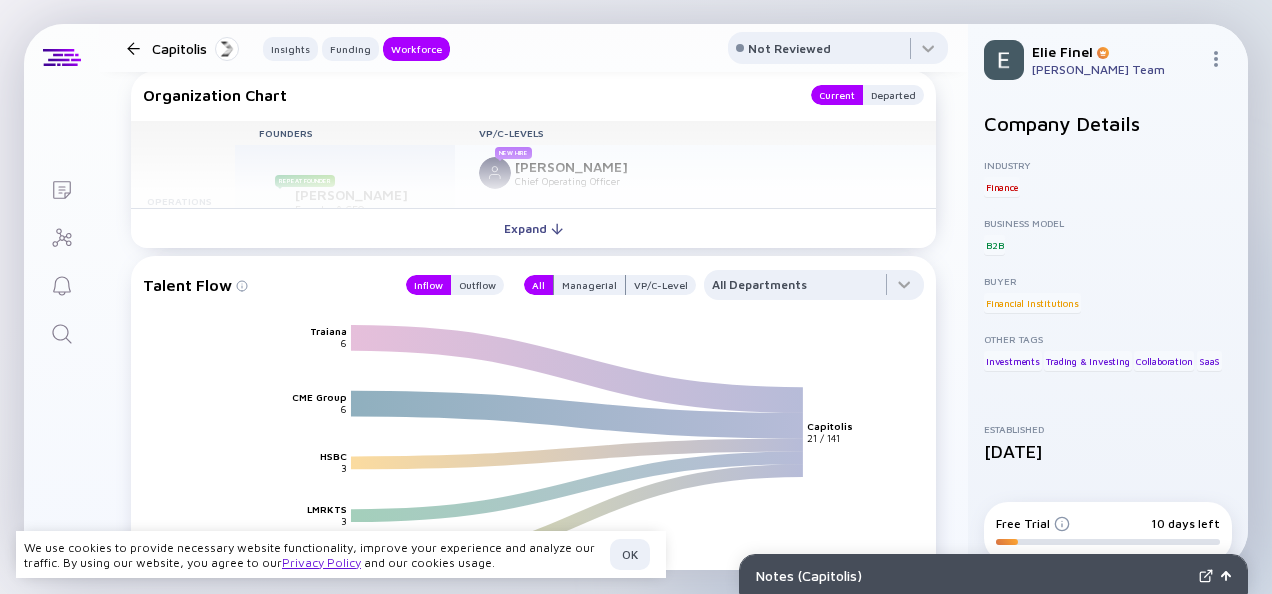 scroll, scrollTop: 2150, scrollLeft: 0, axis: vertical 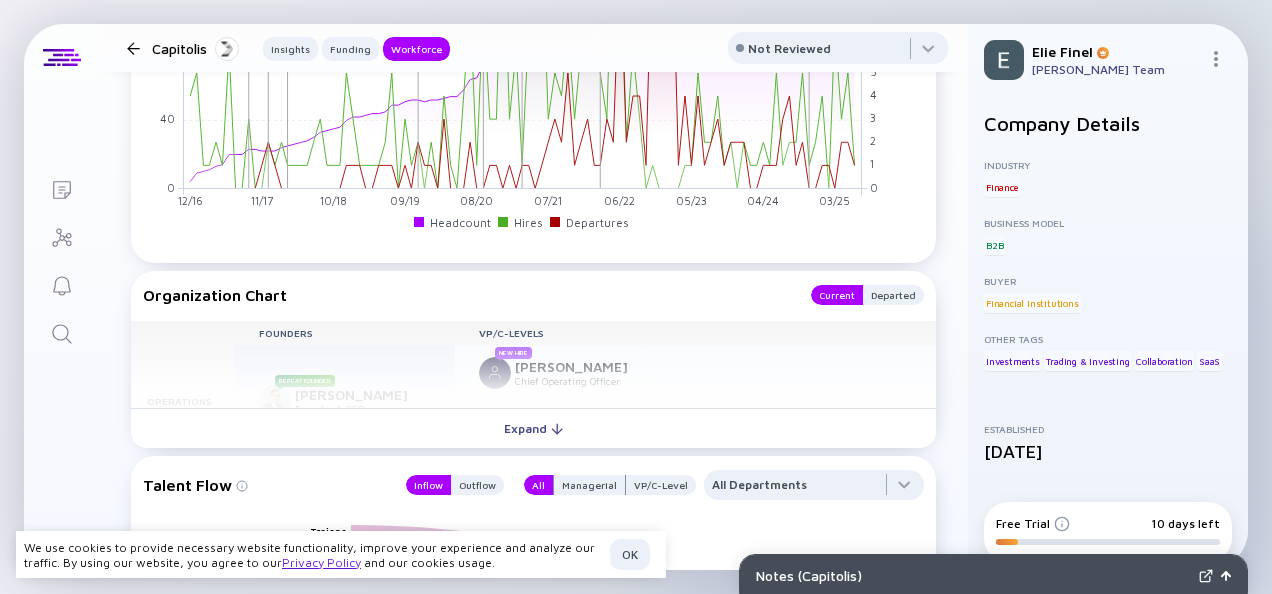 click on "Workforce   Cohort (Off) Compare   Headcount Trend x C-Round - $90m Seed - $1.8m Undisclosed Investment - $20m D-Round - $110m B-Round - $40m A-Round - $20m Seed - $9m Undisclosed Investment - $11m 12/16 01/17 02/17 03/17 04/17 05/17 06/17 07/17 08/17 09/17 10/17 11/17 12/17 01/18 02/18 03/18 04/18 05/18 06/18 07/18 08/18 09/18 10/18 11/18 12/18 01/19 02/19 03/19 04/19 05/19 06/19 07/19 08/19 09/19 10/19 11/19 12/19 01/20 02/20 03/20 04/20 05/20 06/20 07/20 08/20 09/20 10/20 11/20 12/20 01/21 02/21 03/21 04/21 05/21 06/21 07/21 08/21 09/21 10/21 11/21 12/21 01/22 02/22 03/22 04/22 05/22 06/22 07/22 08/22 09/22 10/22 11/22 12/22 01/23 02/23 03/23 04/23 05/23 06/23 07/23 08/23 09/23 10/23 11/23 12/23 01/24 02/24 03/24 04/24 05/24 06/24 07/24 08/24 09/24 10/24 11/24 12/24 01/25 02/25 03/25 04/25 05/25 06/25 0 20 40 60 80 100 120 140 160 0 1 2 3 4 5 6 7 8 9 10 11 12 13 Headcount Hires Departures Organization Chart Current Departed Founders VP/C-Levels Operations Repeat Founder [PERSON_NAME] Founder & CEO New Hire" at bounding box center [533, 825] 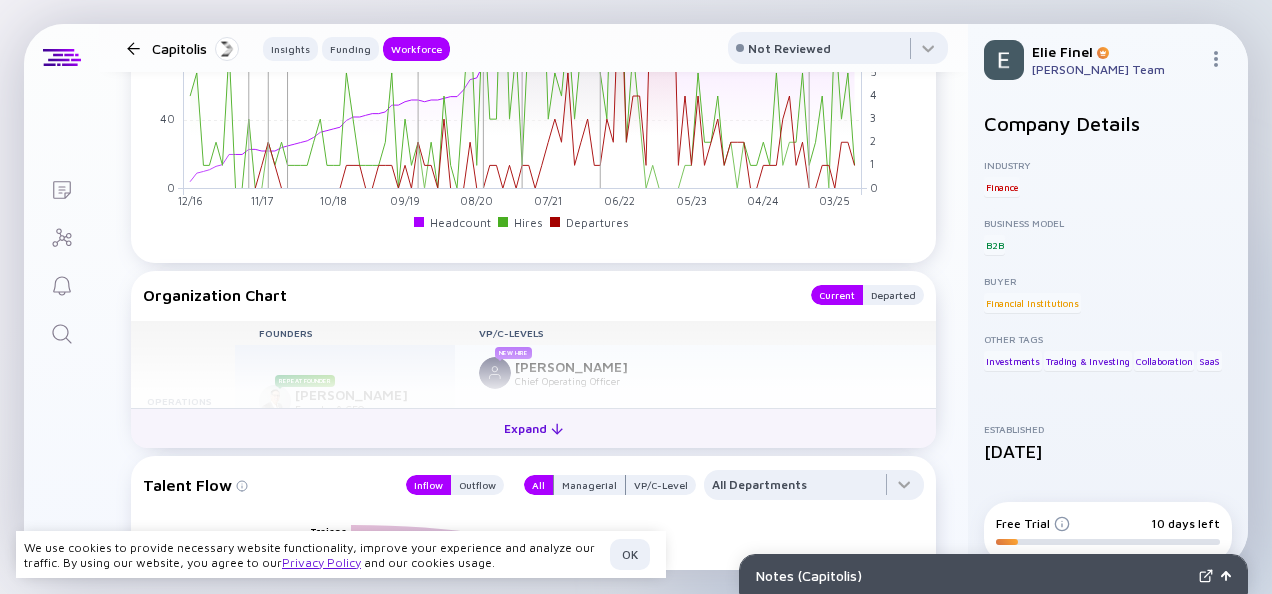 click on "Expand" at bounding box center (533, 428) 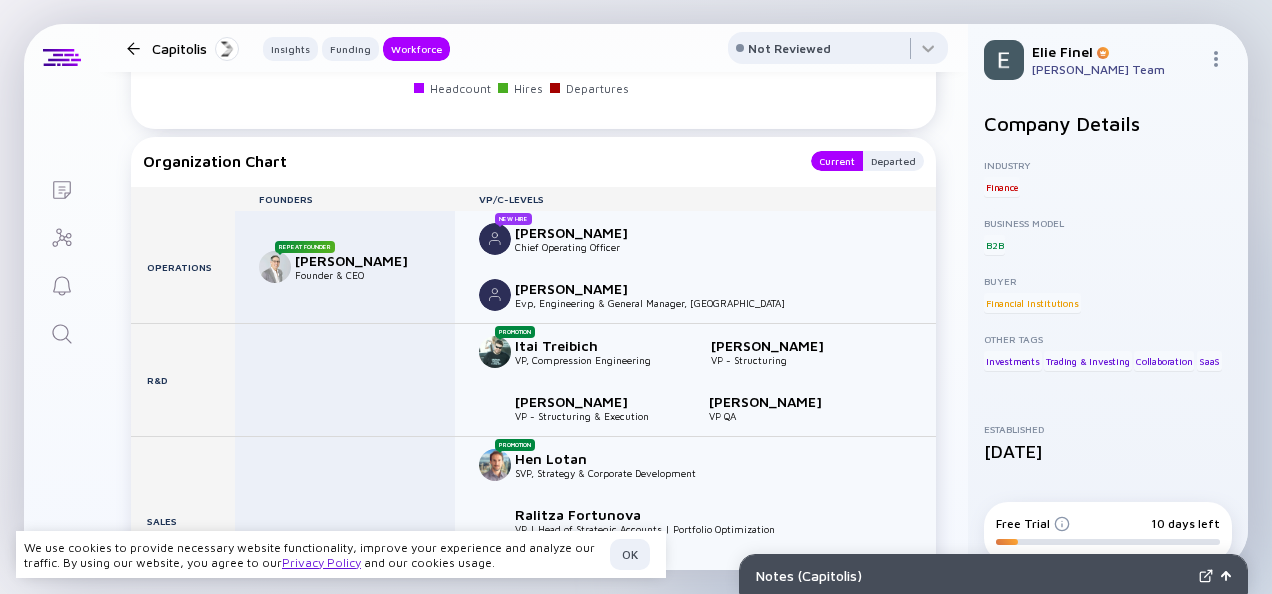 scroll, scrollTop: 2275, scrollLeft: 0, axis: vertical 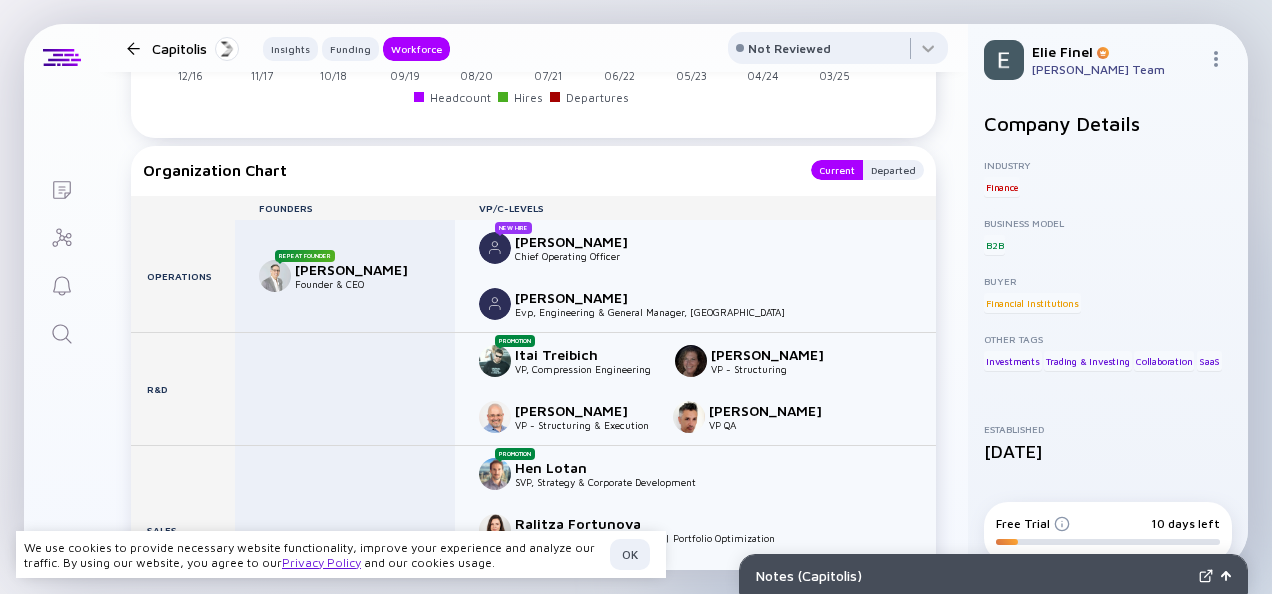type 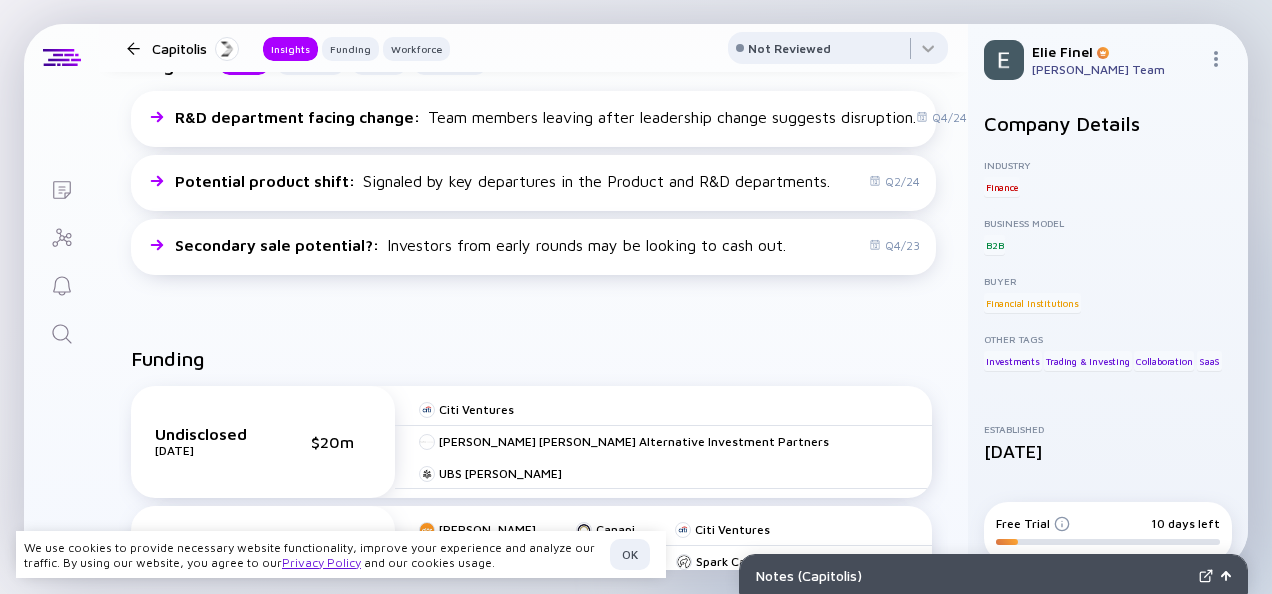 scroll, scrollTop: 300, scrollLeft: 0, axis: vertical 